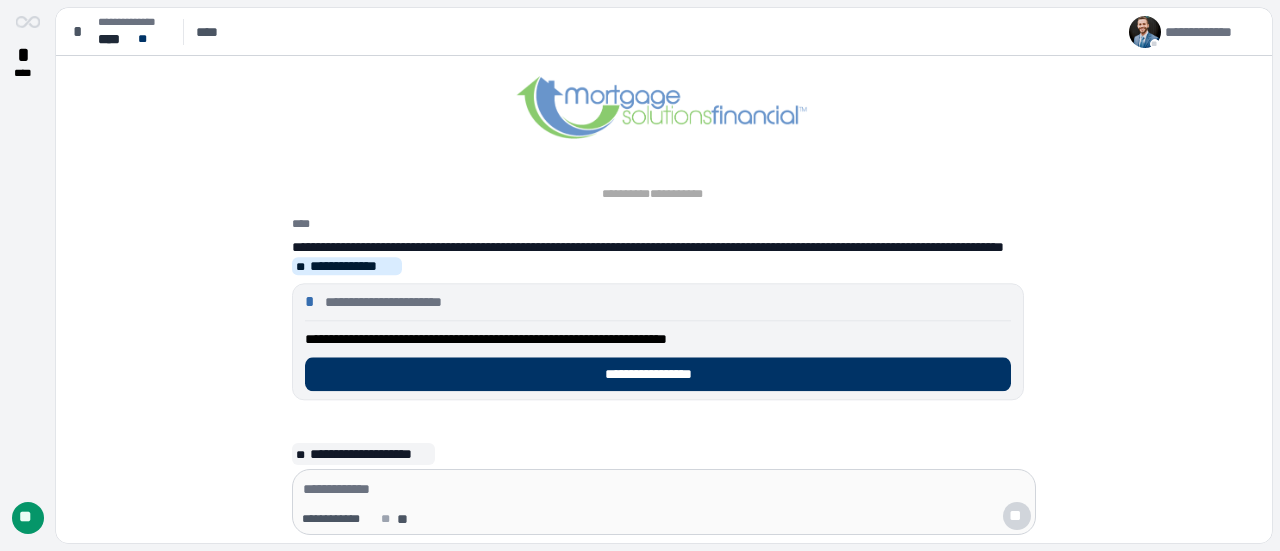 scroll, scrollTop: 0, scrollLeft: 0, axis: both 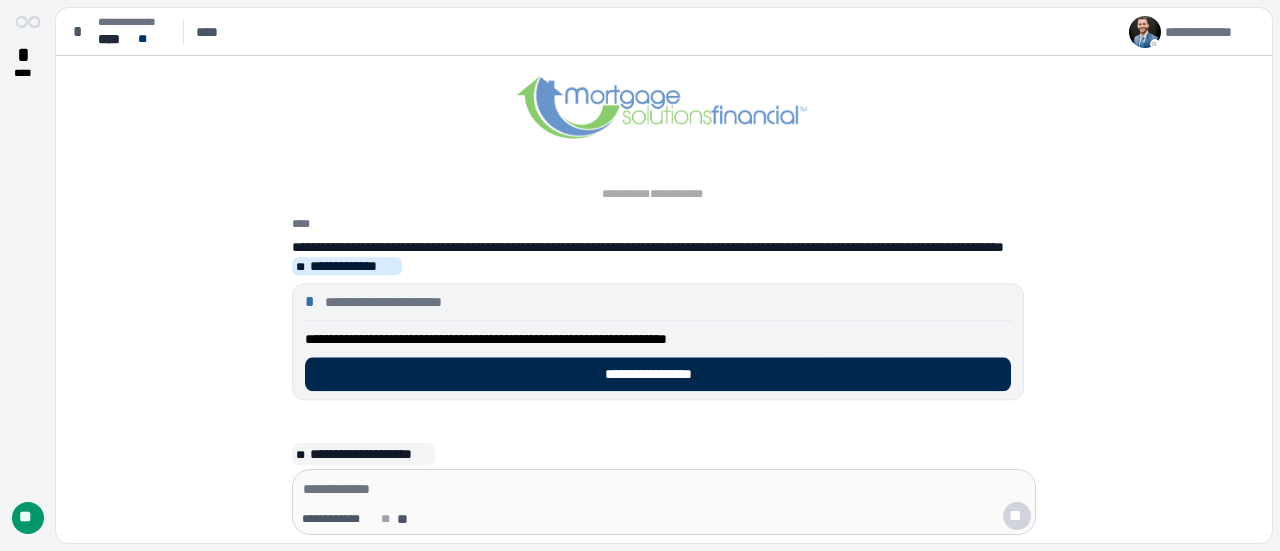 click on "**********" at bounding box center (658, 374) 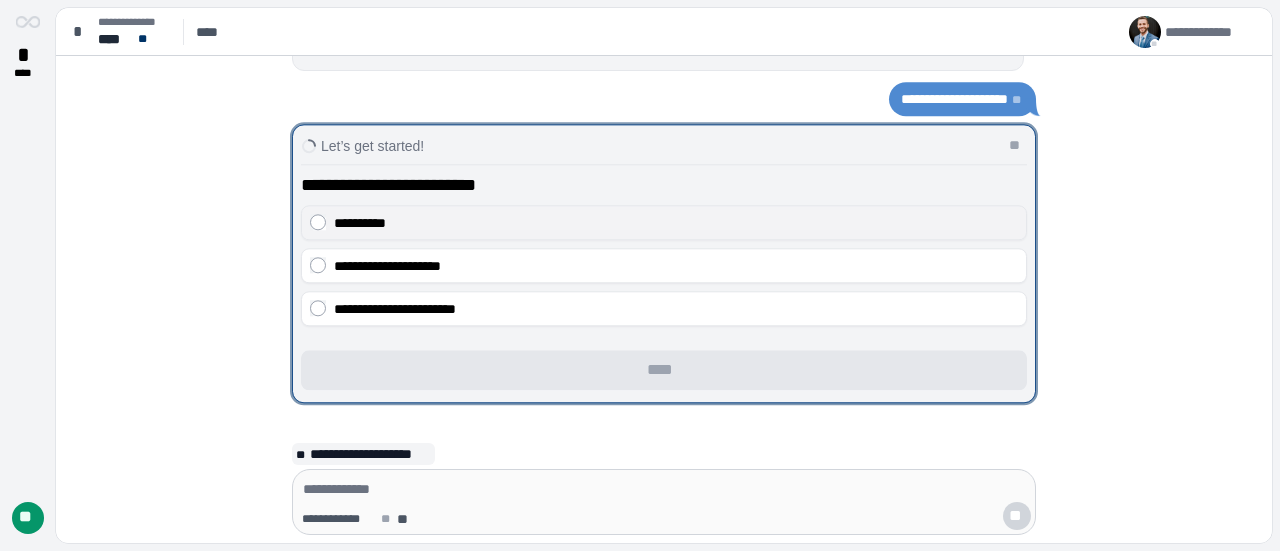 click on "**********" at bounding box center [360, 223] 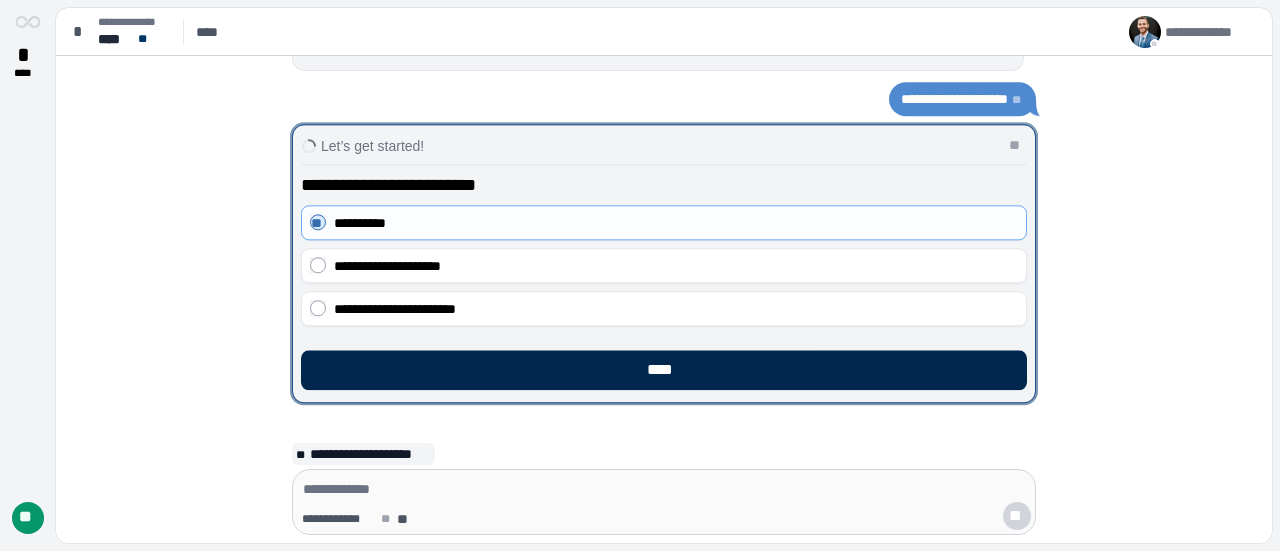 click on "****" at bounding box center (664, 370) 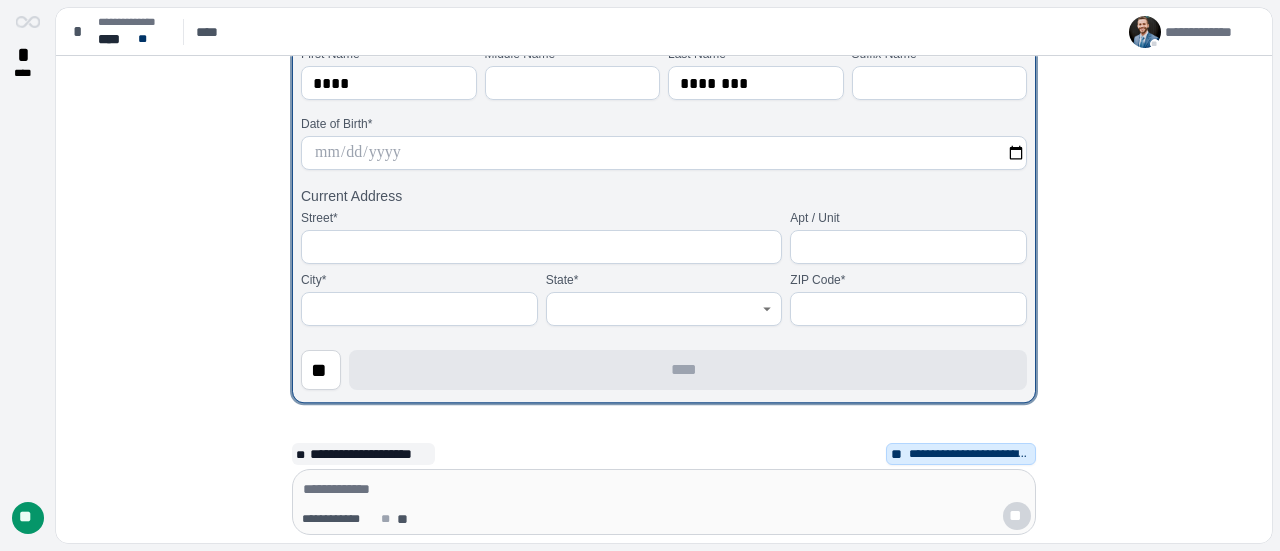click at bounding box center [664, 153] 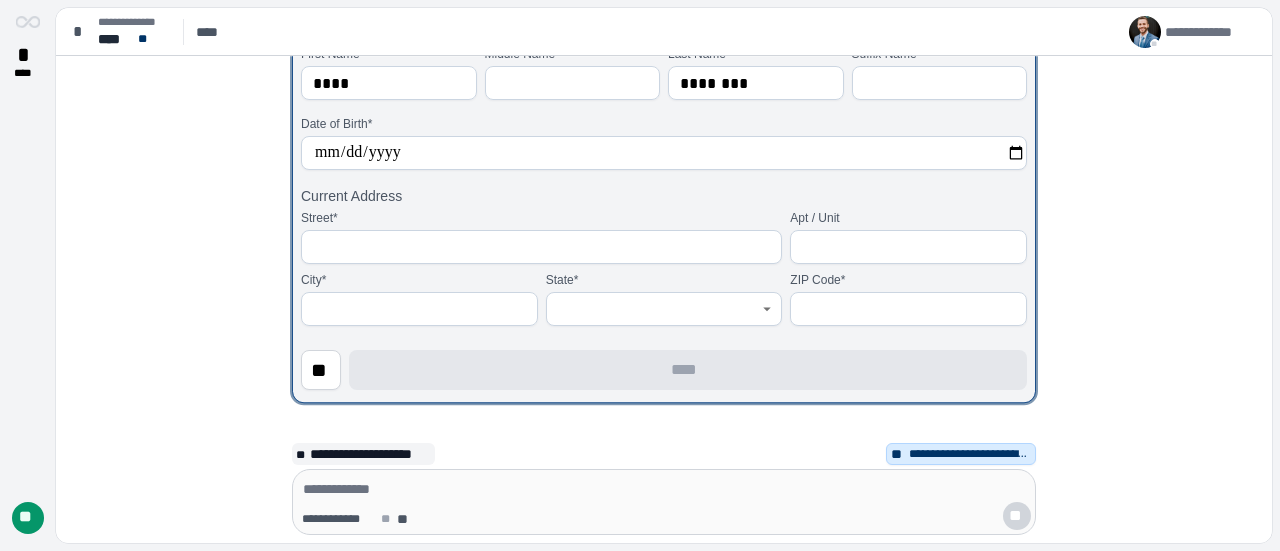 type on "**********" 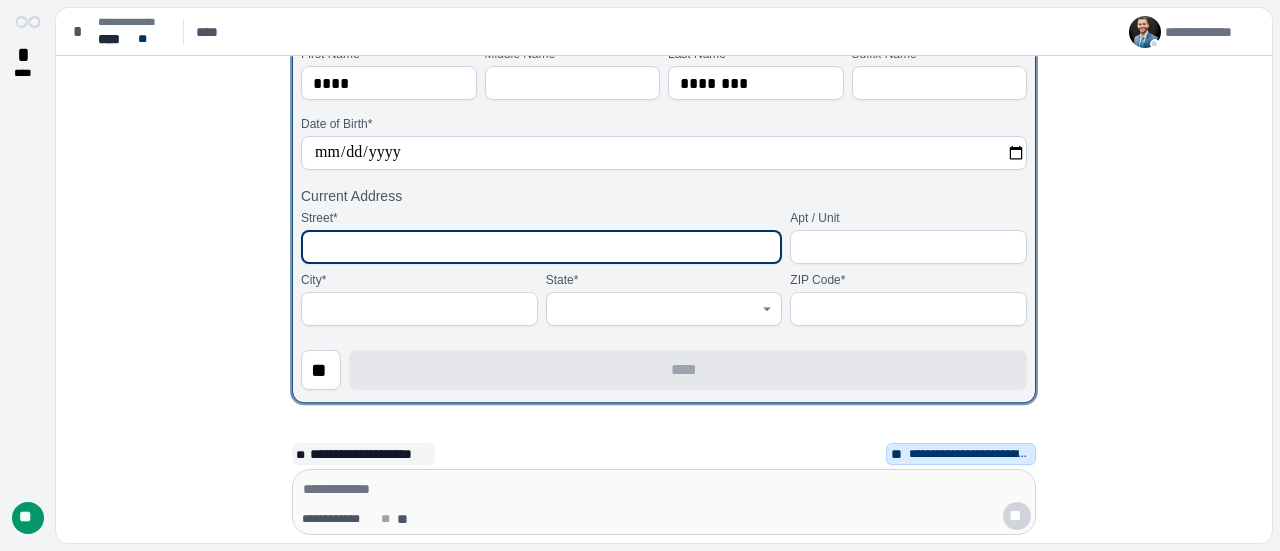 click at bounding box center [541, 247] 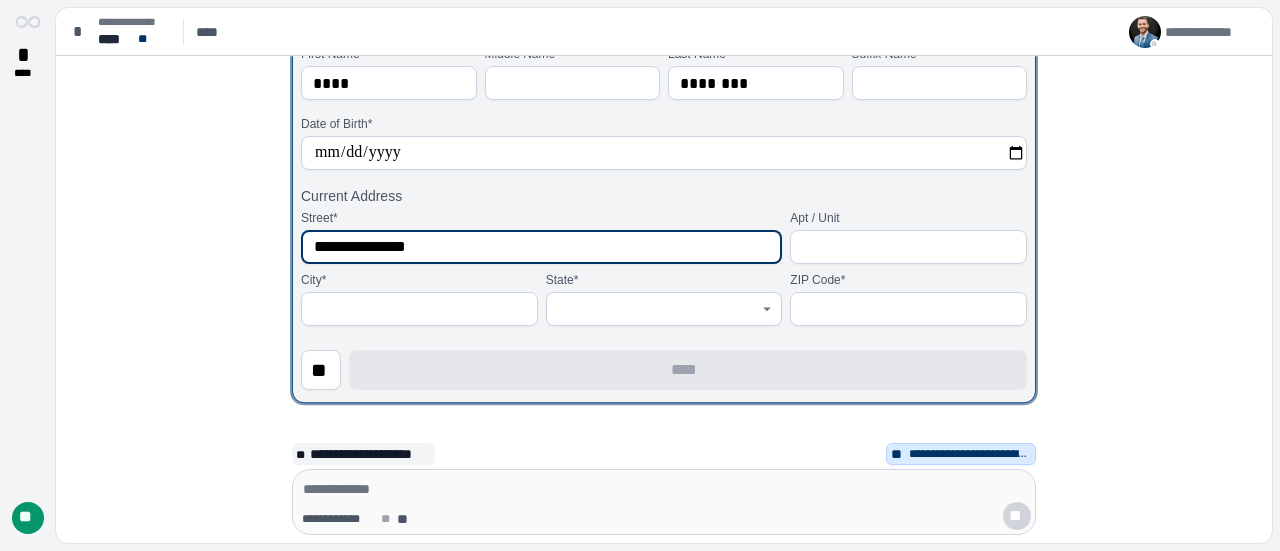 type on "**********" 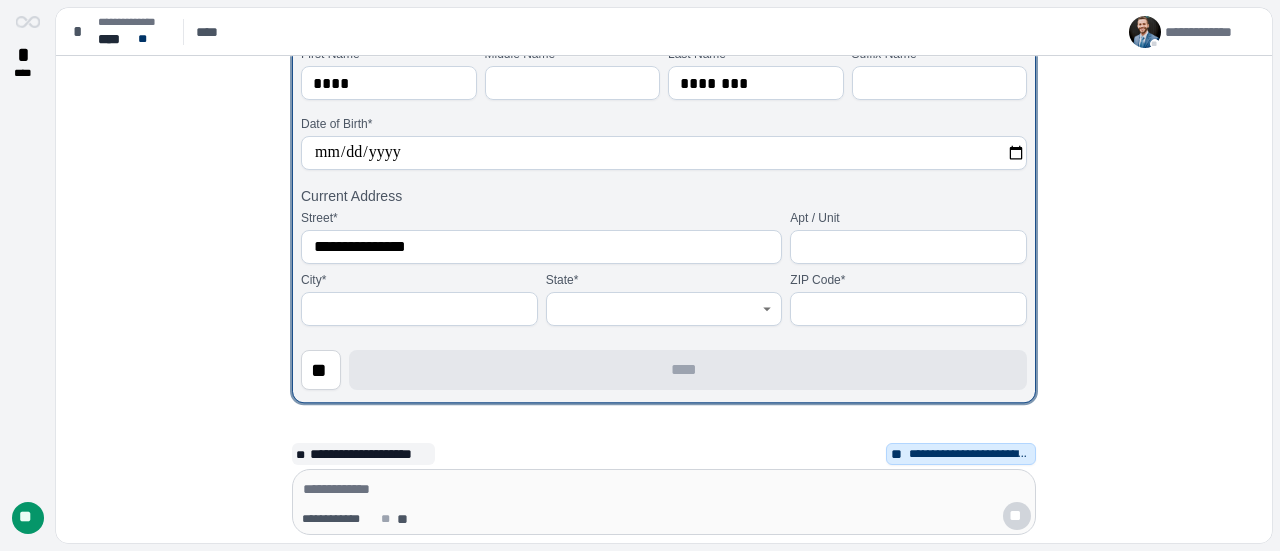 click at bounding box center (908, 309) 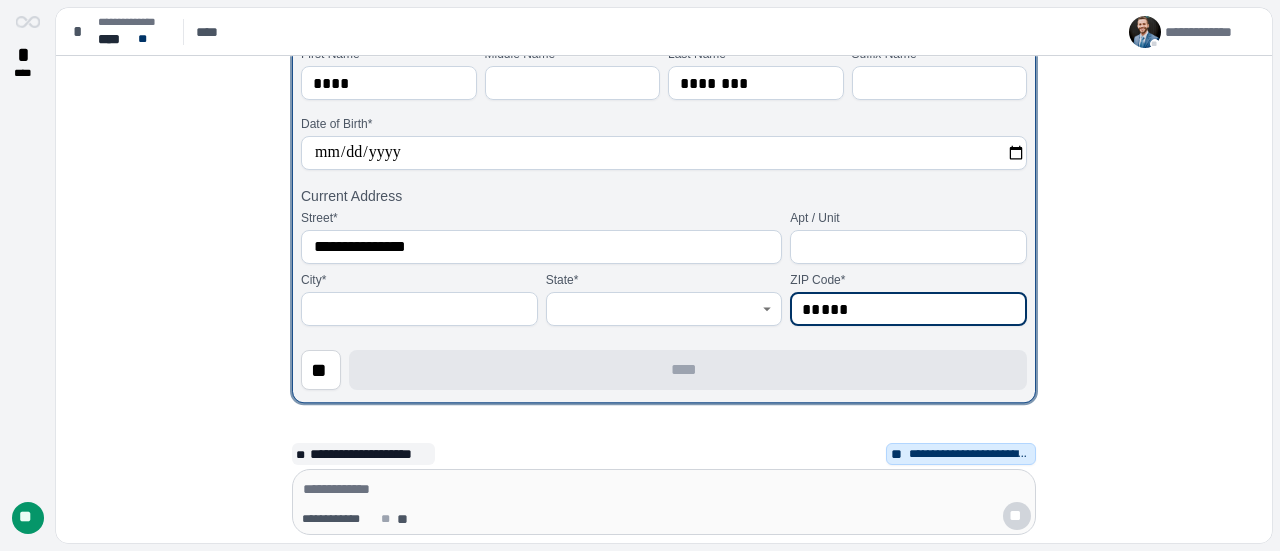 type on "*****" 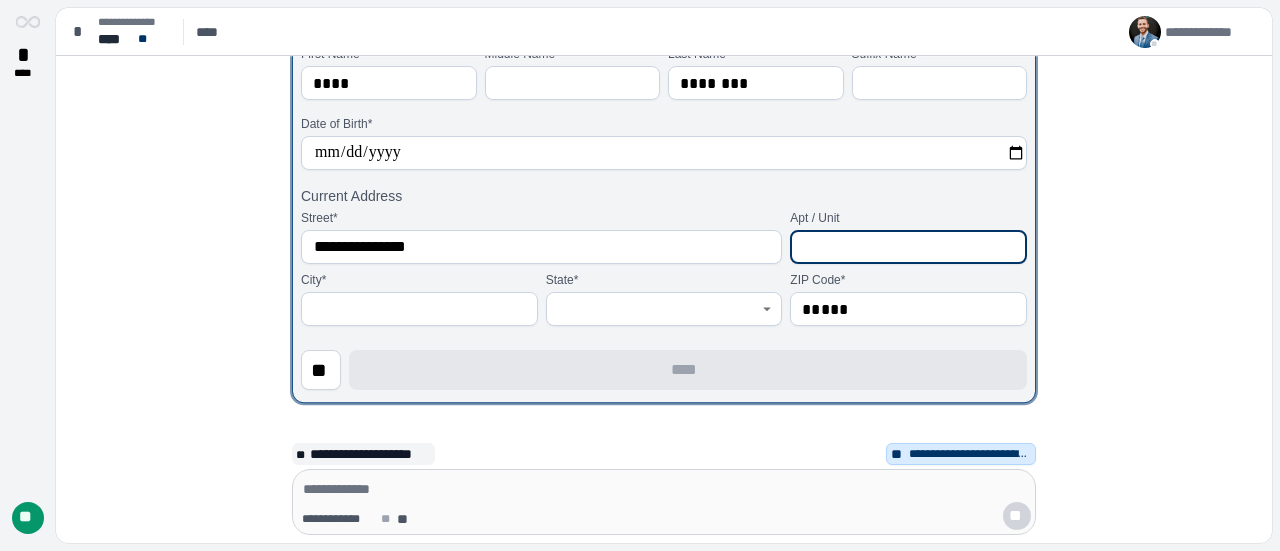click at bounding box center [908, 247] 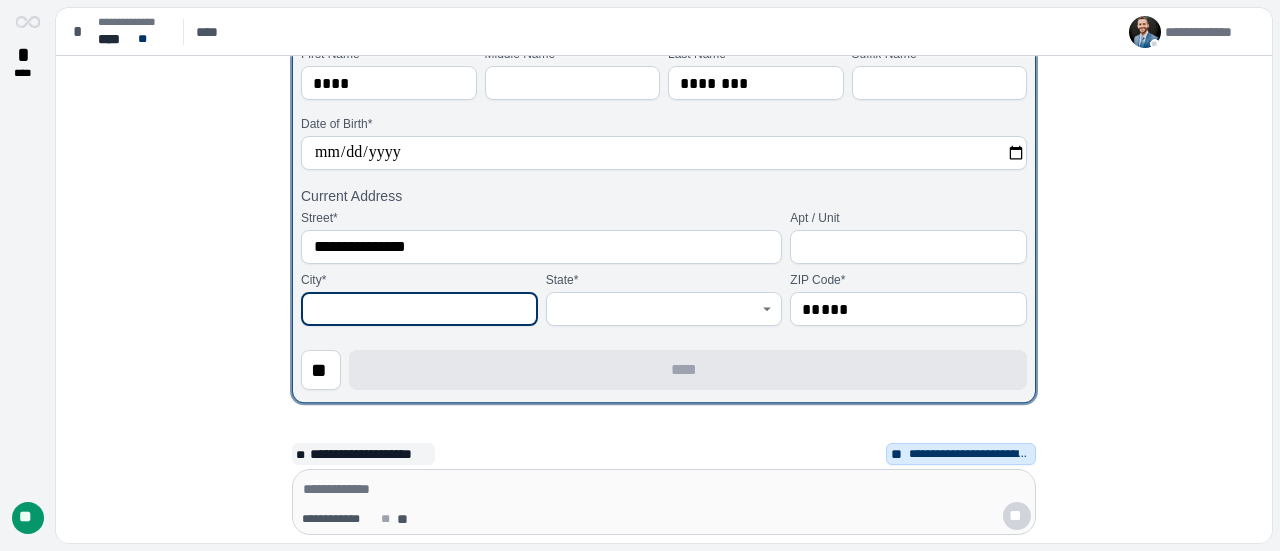 click at bounding box center (419, 309) 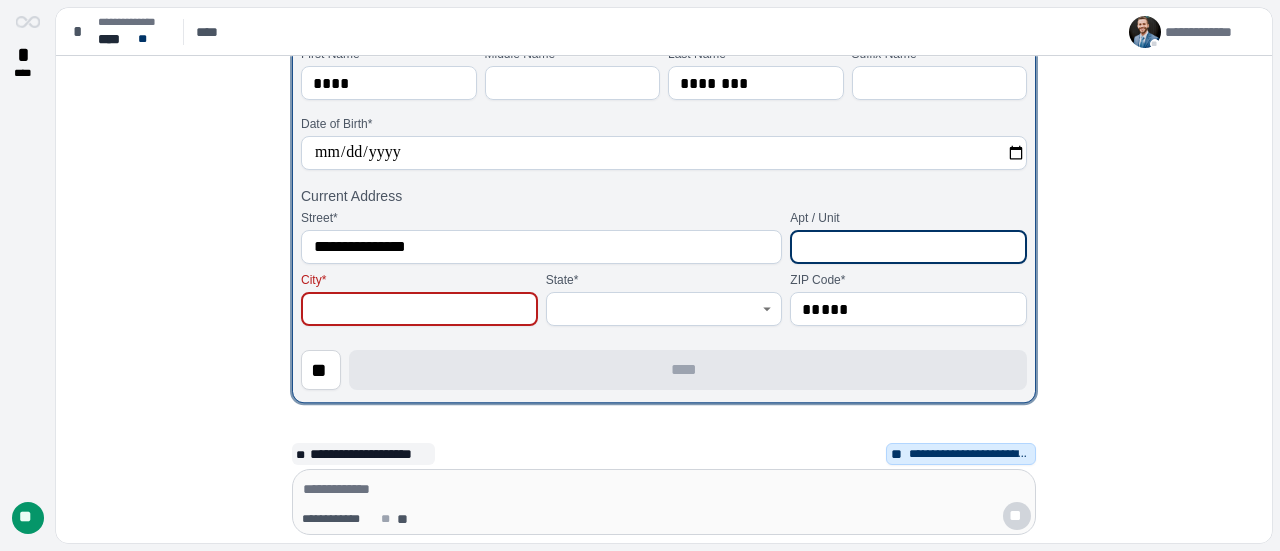 click at bounding box center [908, 247] 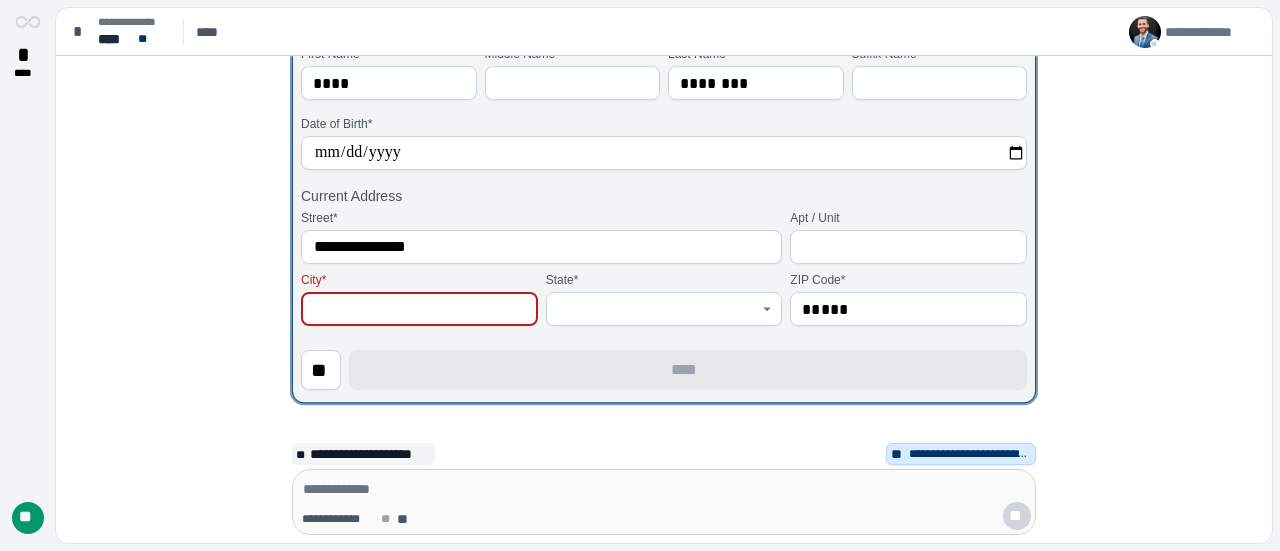 click at bounding box center (419, 309) 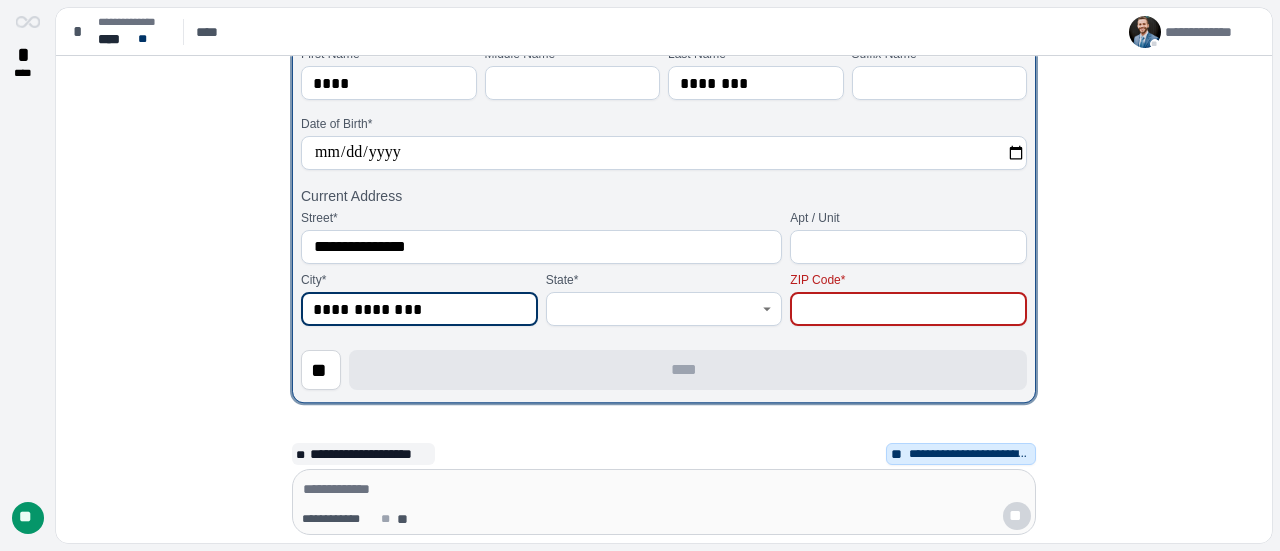 type on "**********" 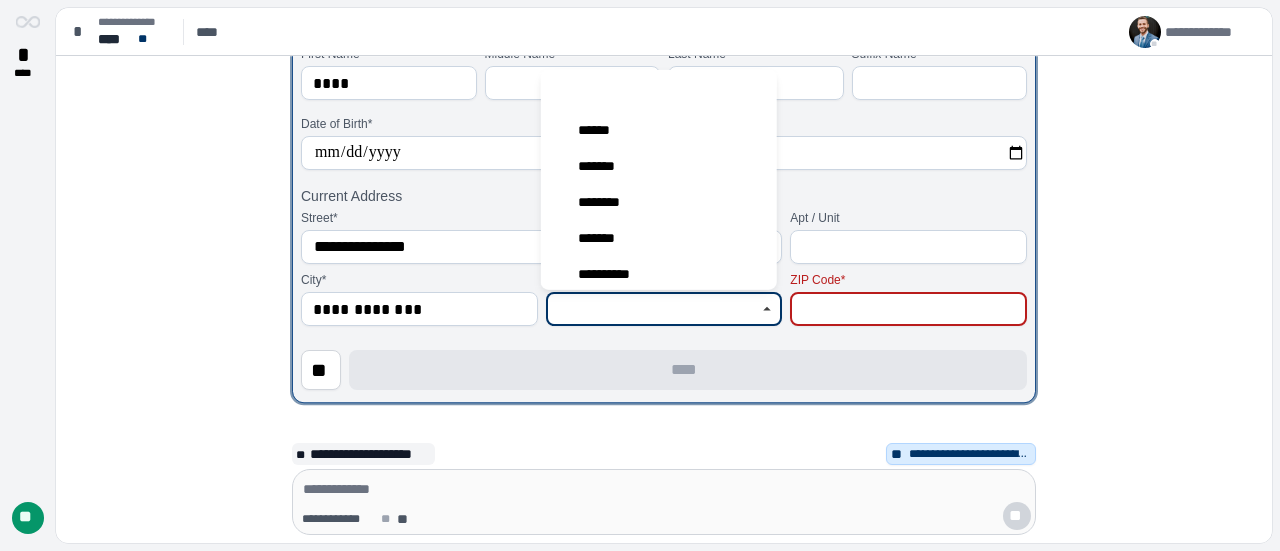 click at bounding box center (653, 309) 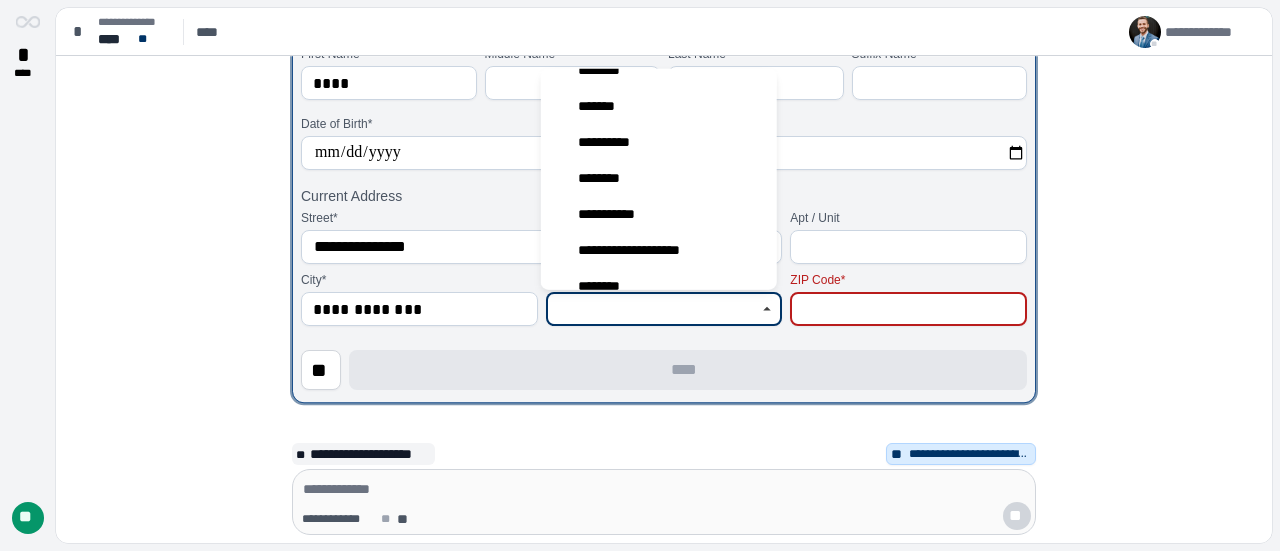 scroll, scrollTop: 100, scrollLeft: 0, axis: vertical 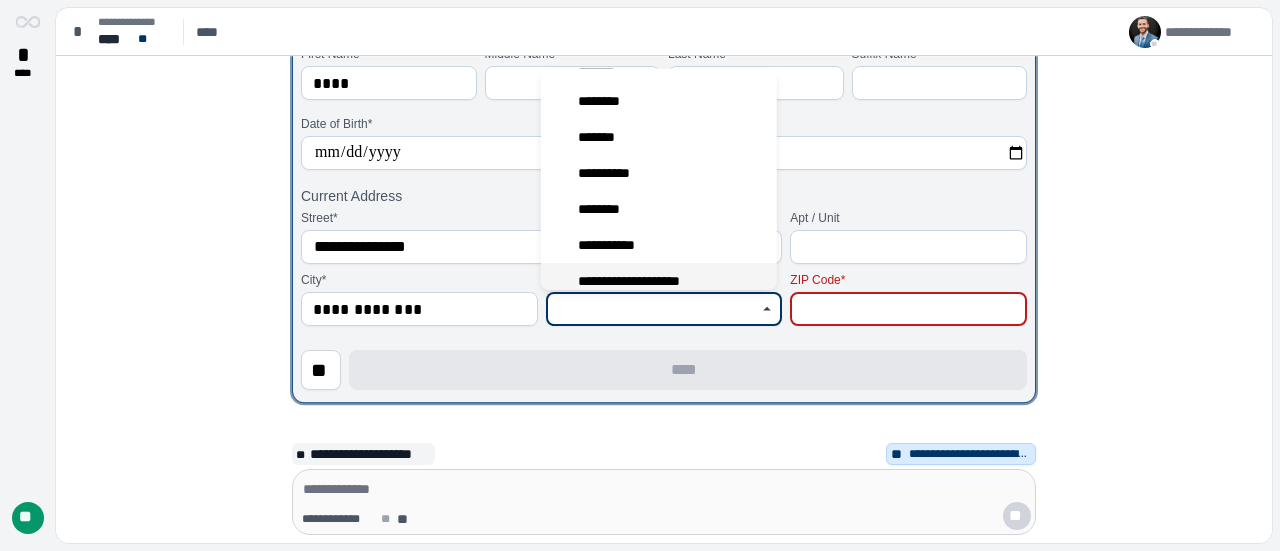click on "**********" at bounding box center (639, 281) 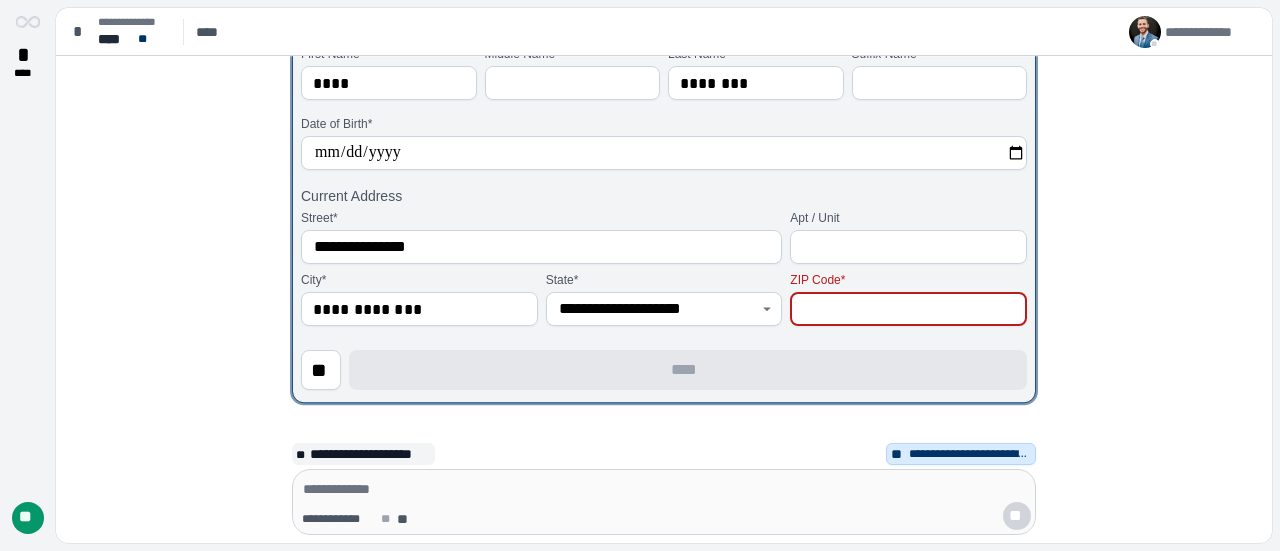 click at bounding box center (908, 309) 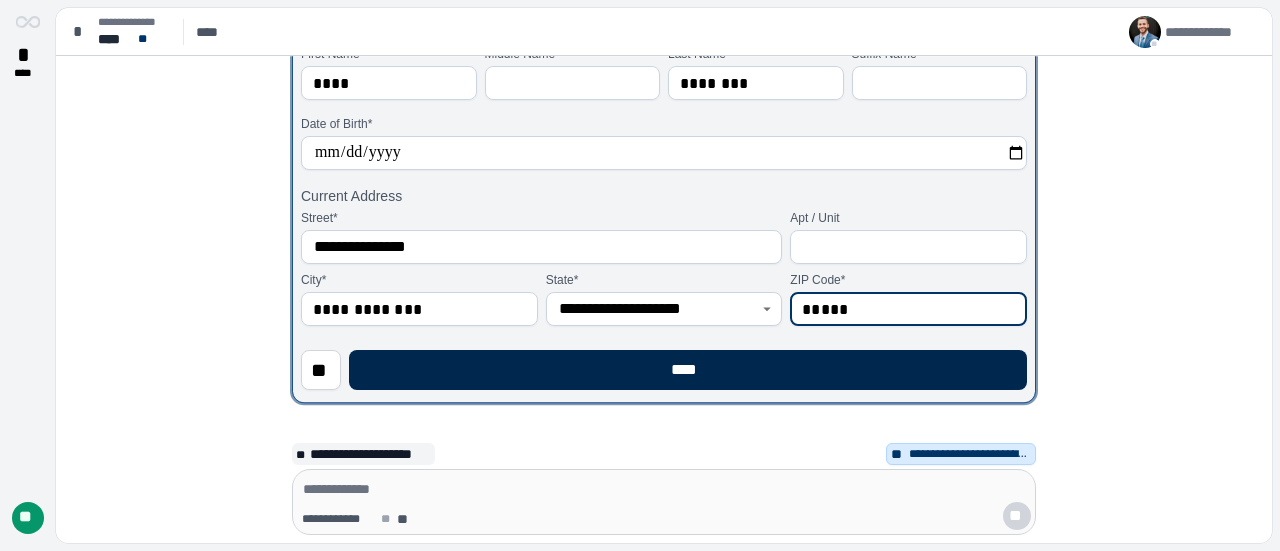 type on "*****" 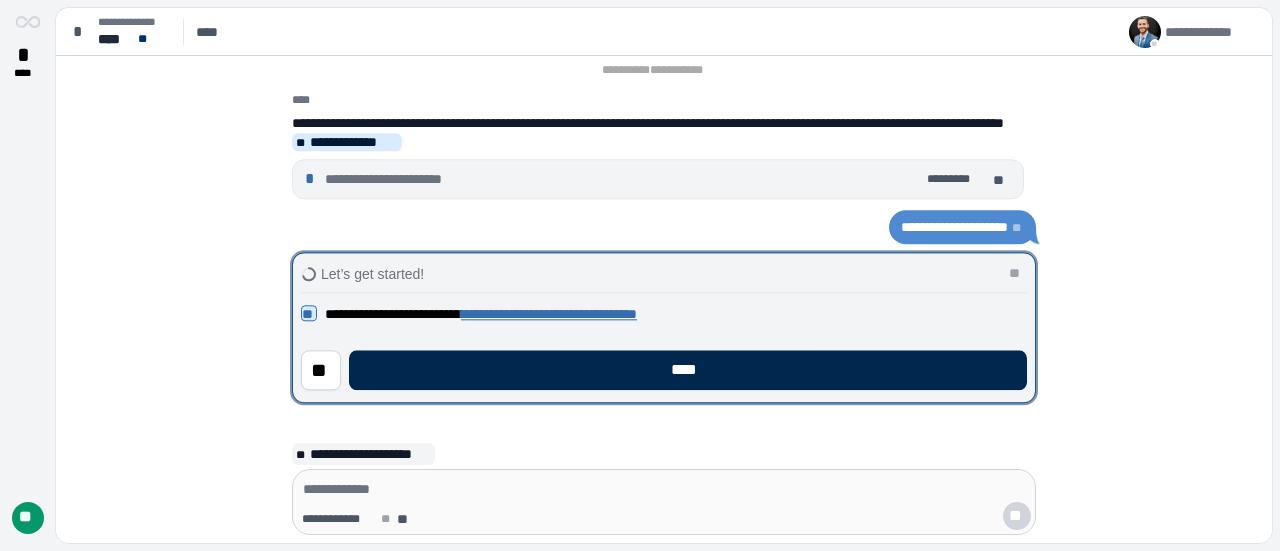 click on "****" at bounding box center (688, 370) 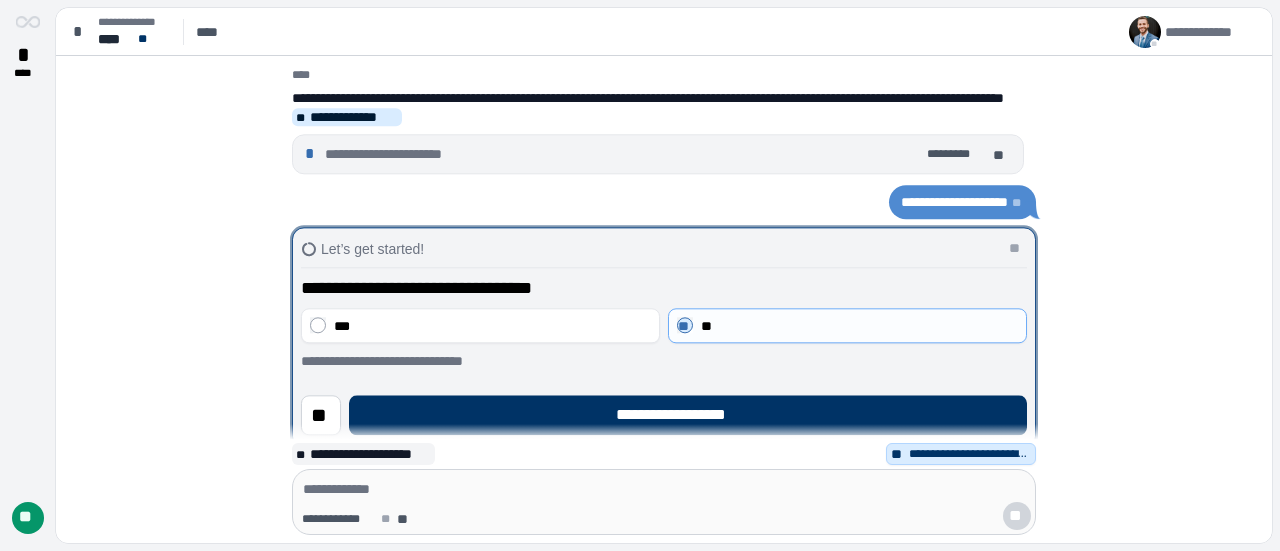 scroll, scrollTop: 0, scrollLeft: 0, axis: both 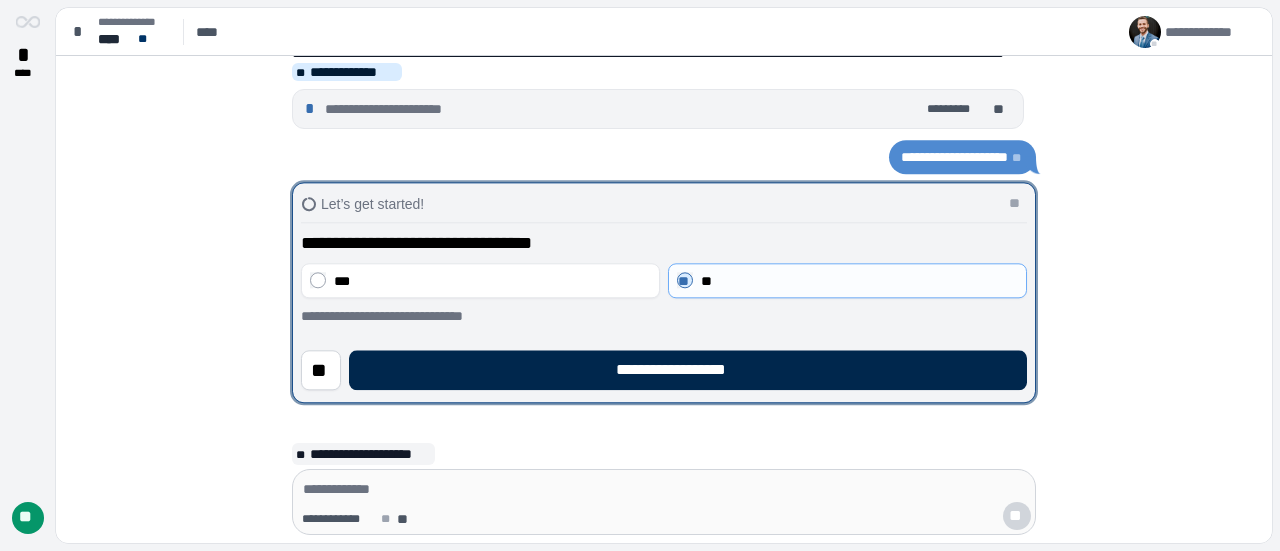 click on "**********" at bounding box center [688, 370] 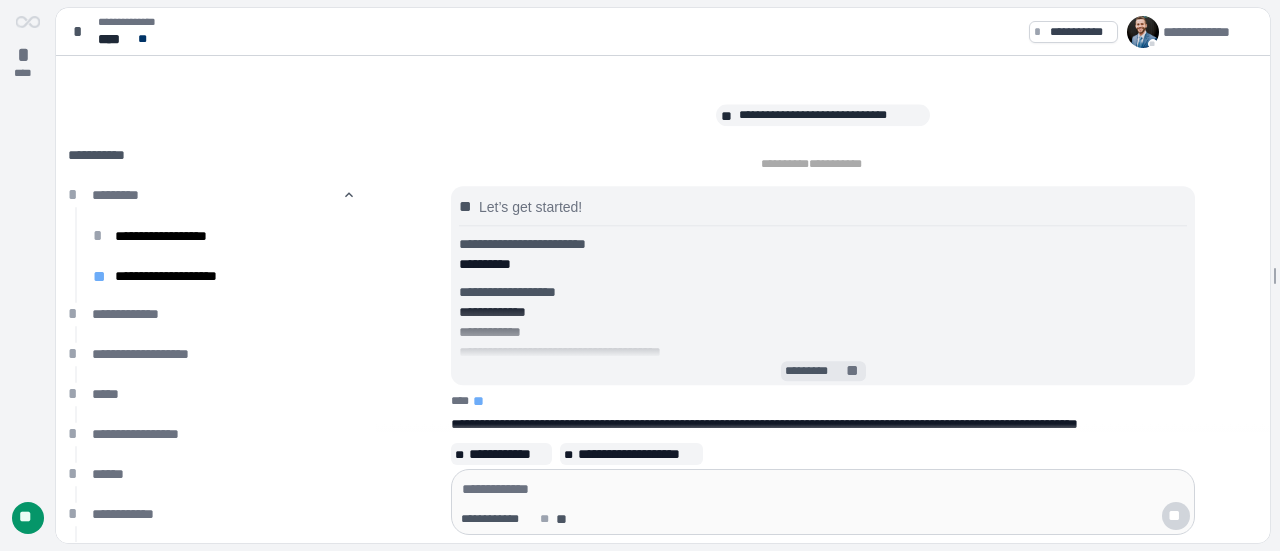 scroll, scrollTop: 6, scrollLeft: 0, axis: vertical 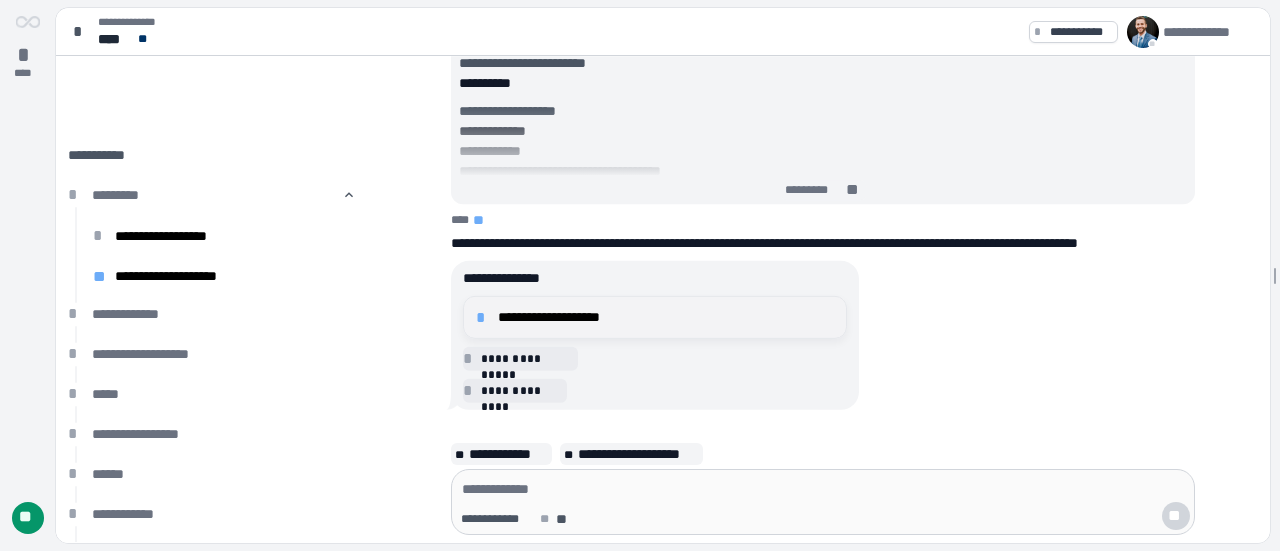 click on "**********" at bounding box center [666, 317] 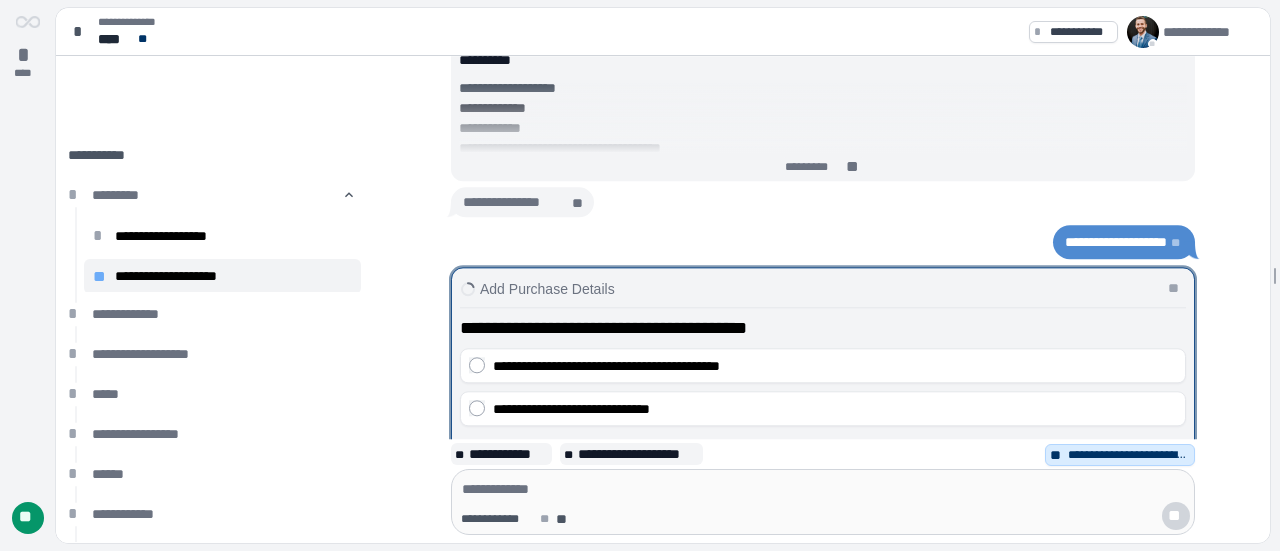scroll, scrollTop: 0, scrollLeft: 0, axis: both 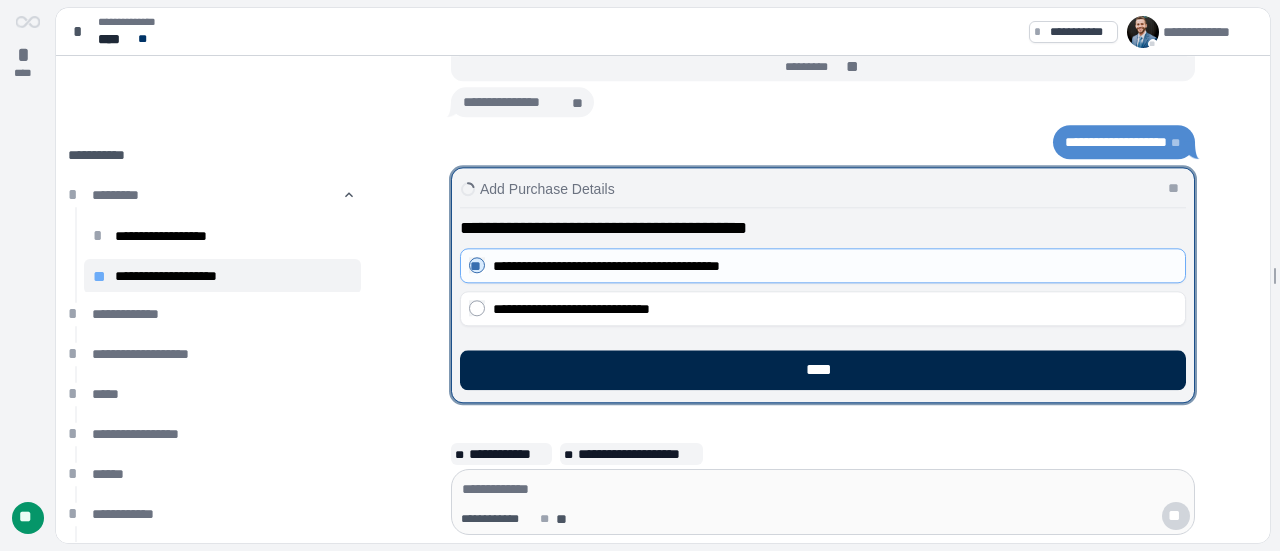 click on "****" at bounding box center (823, 370) 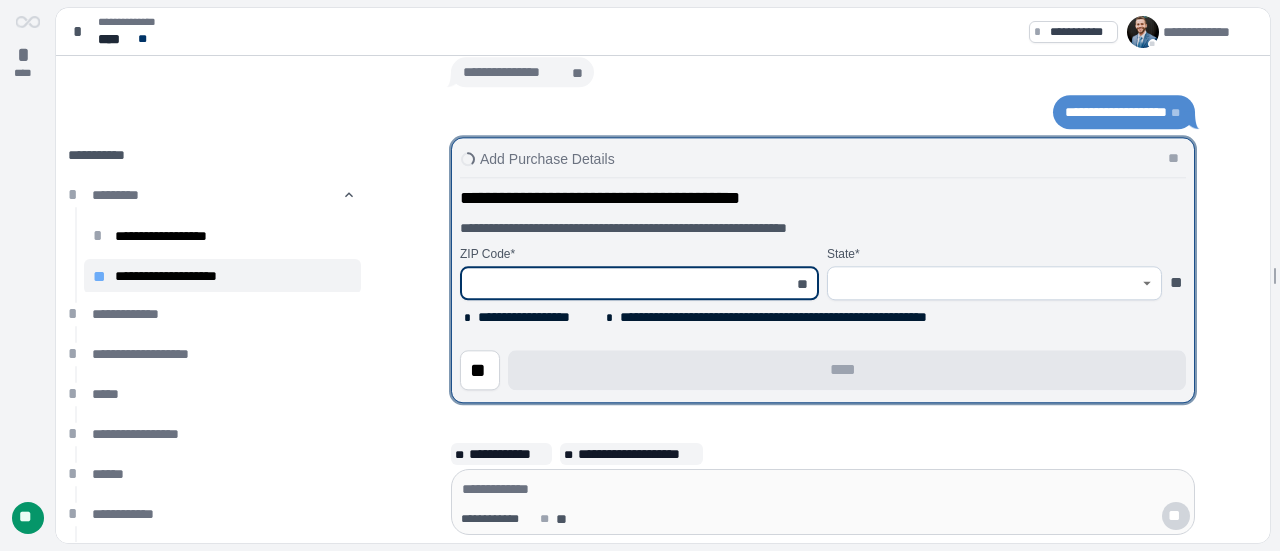 click at bounding box center [628, 283] 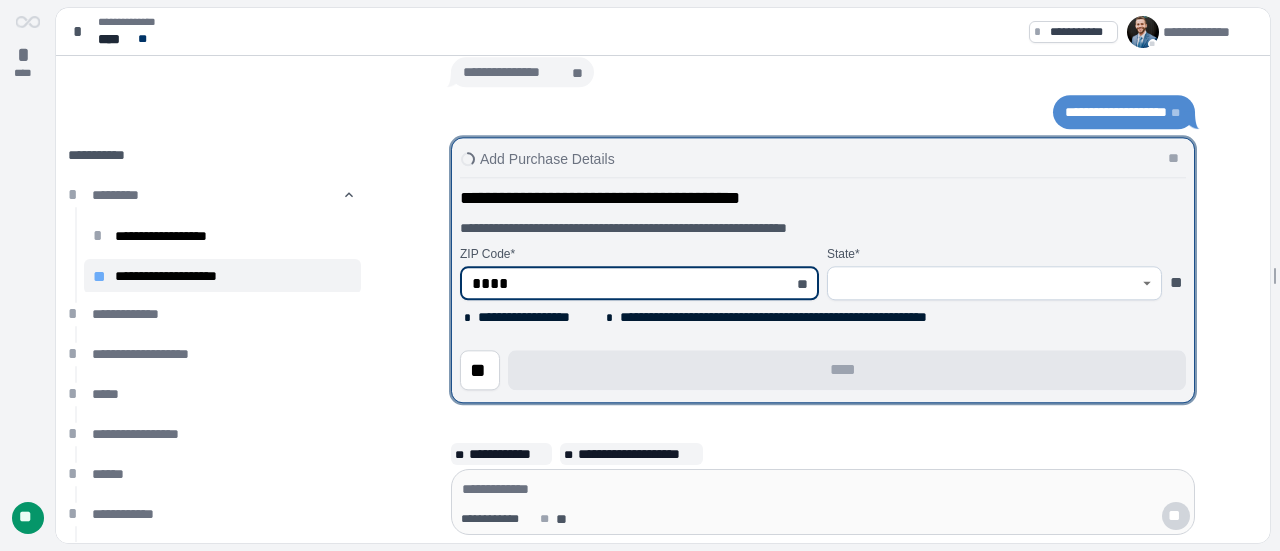 type on "*****" 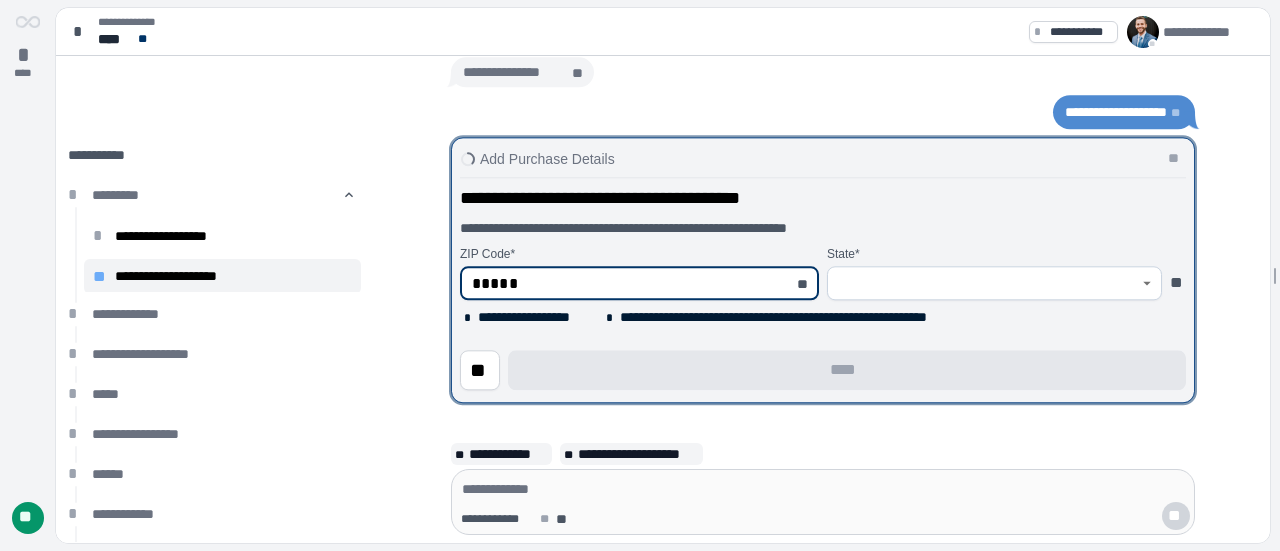 type on "**********" 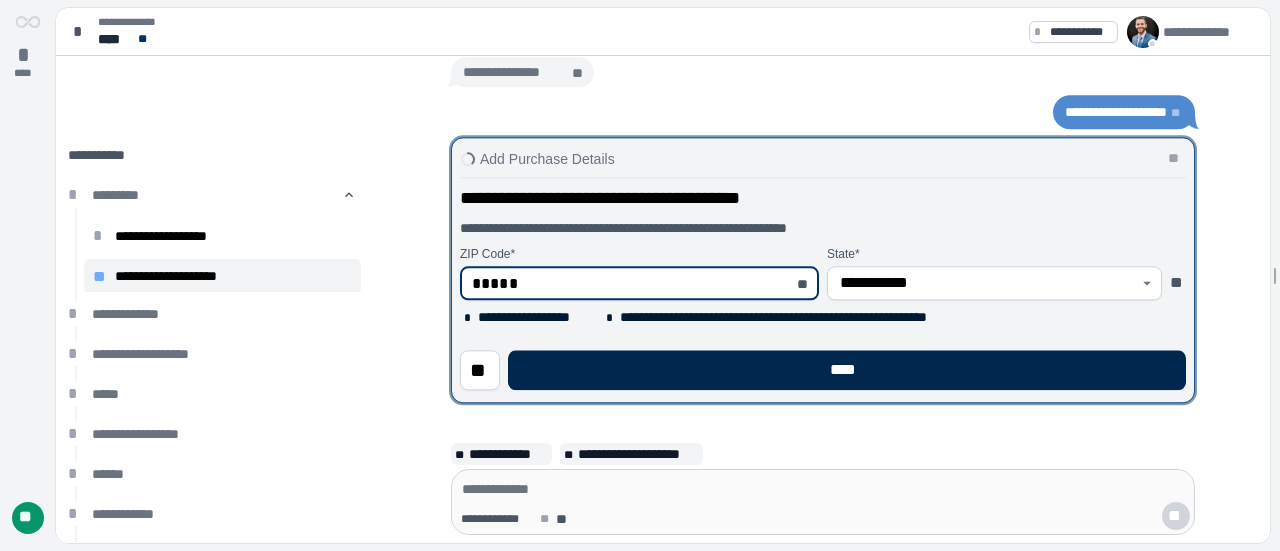 type on "*****" 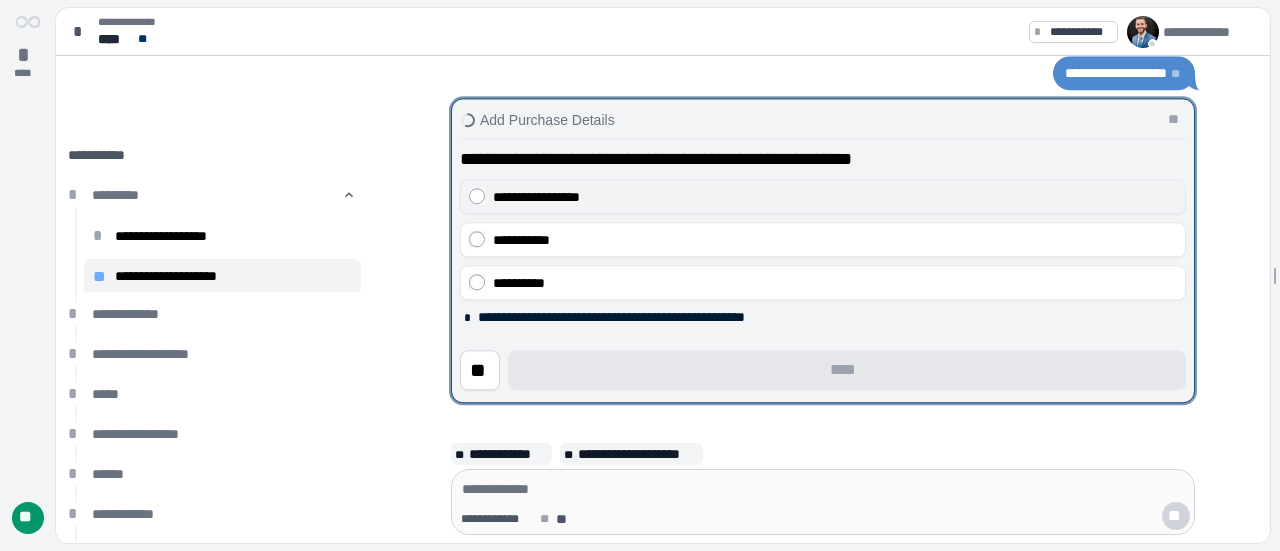 drag, startPoint x: 577, startPoint y: 200, endPoint x: 587, endPoint y: 211, distance: 14.866069 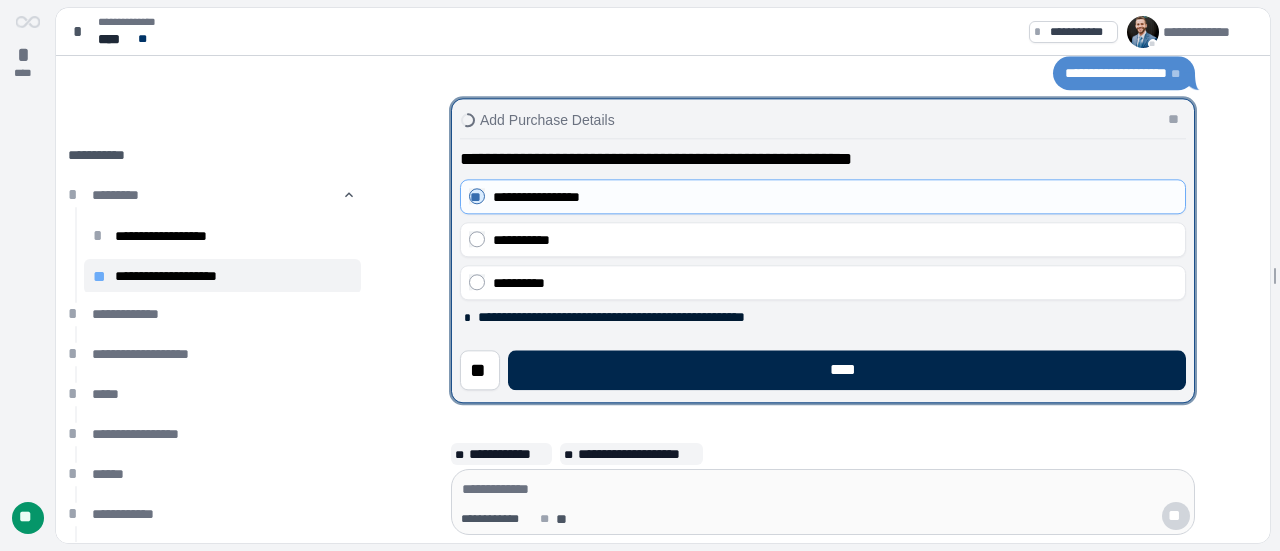 click on "****" at bounding box center [847, 370] 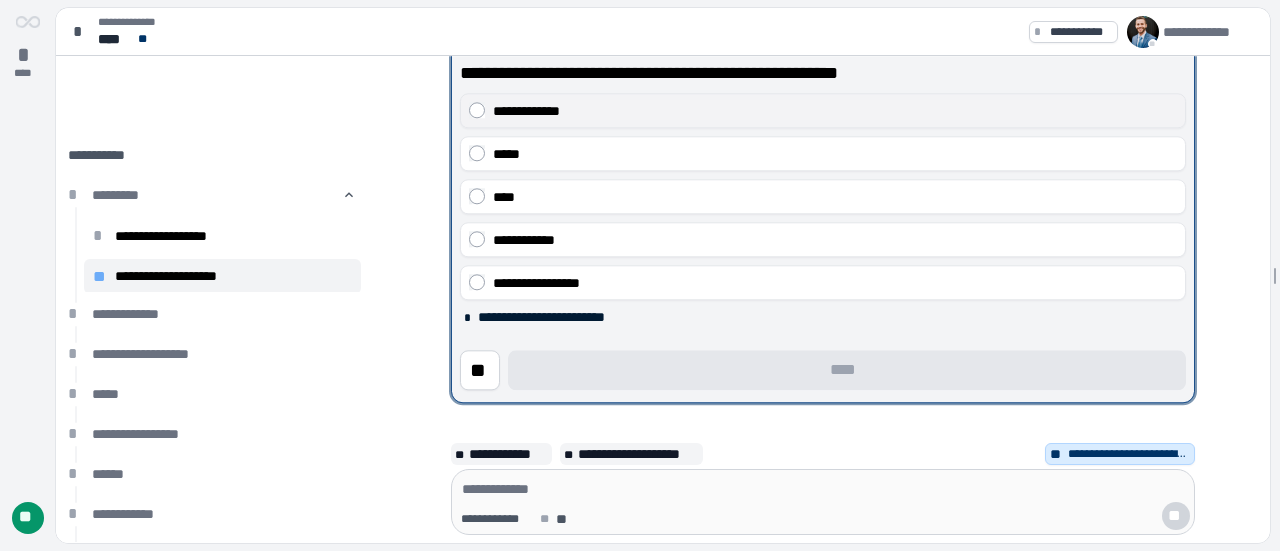 click on "**********" at bounding box center (526, 111) 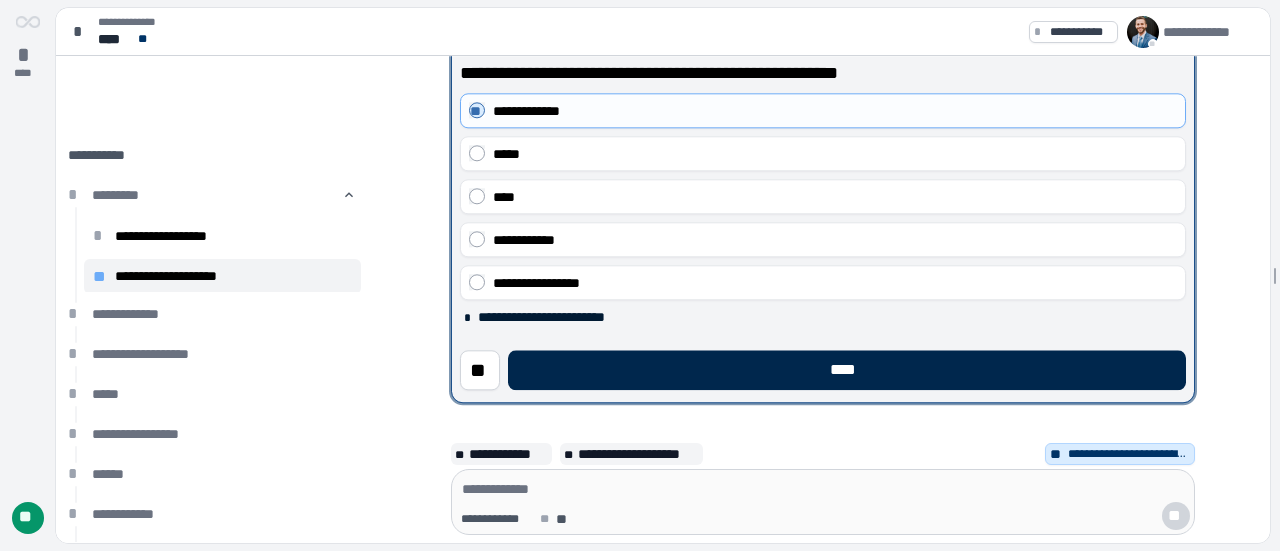 click on "****" at bounding box center [847, 370] 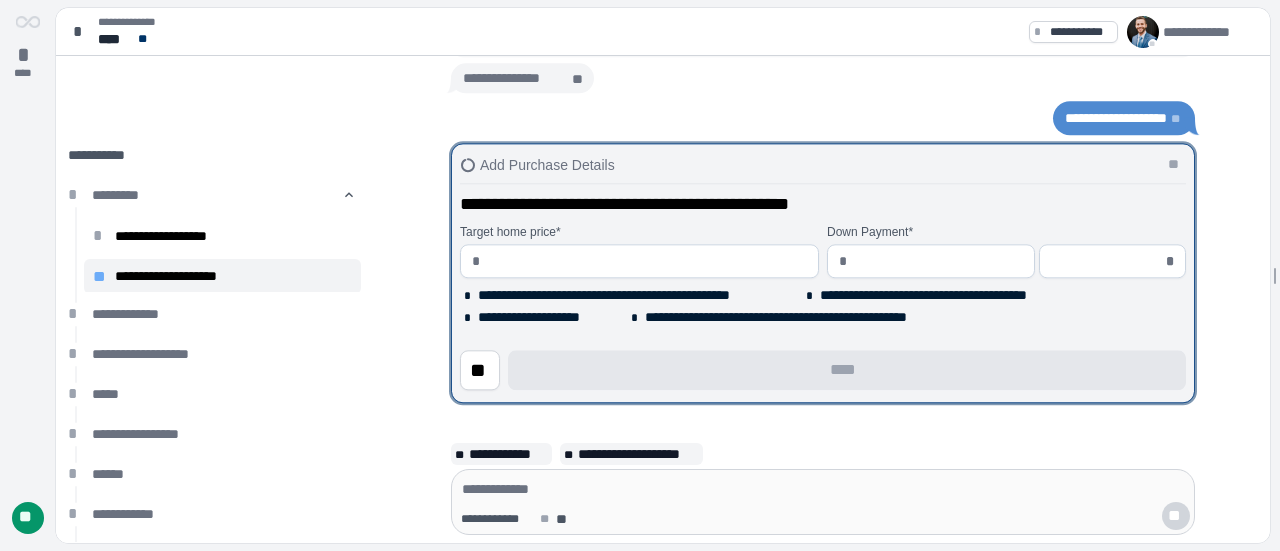 click at bounding box center (647, 261) 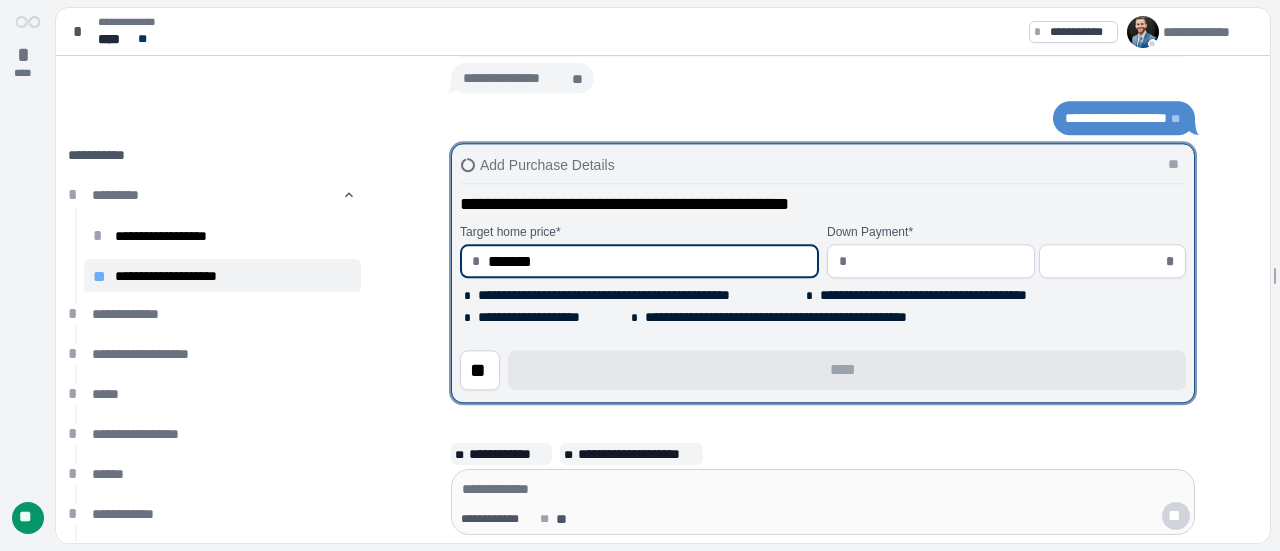 type on "**********" 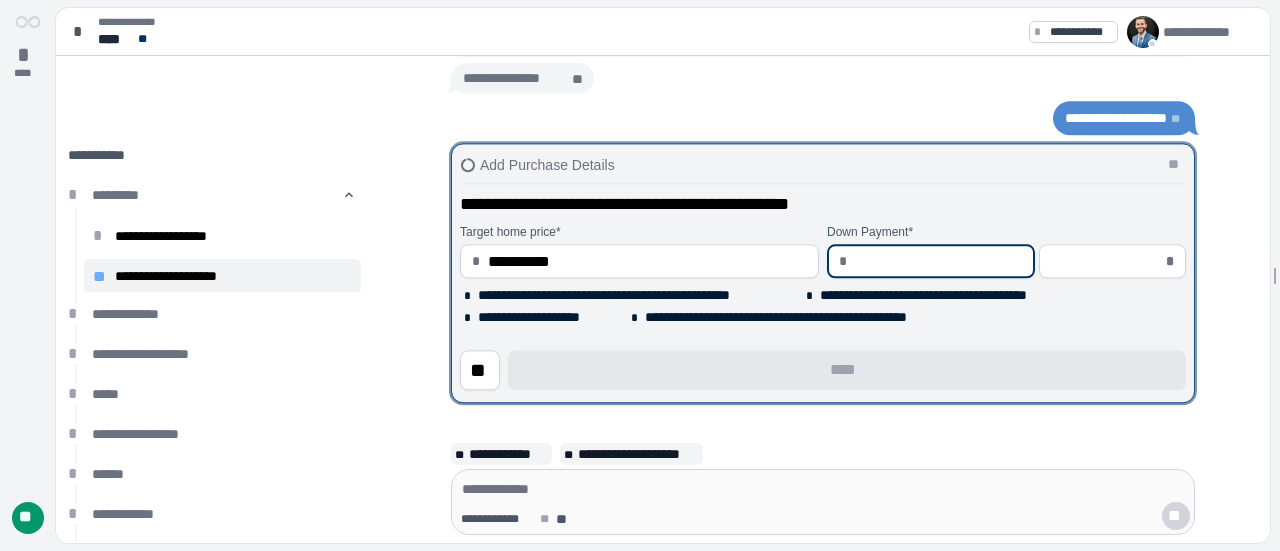 click at bounding box center [939, 261] 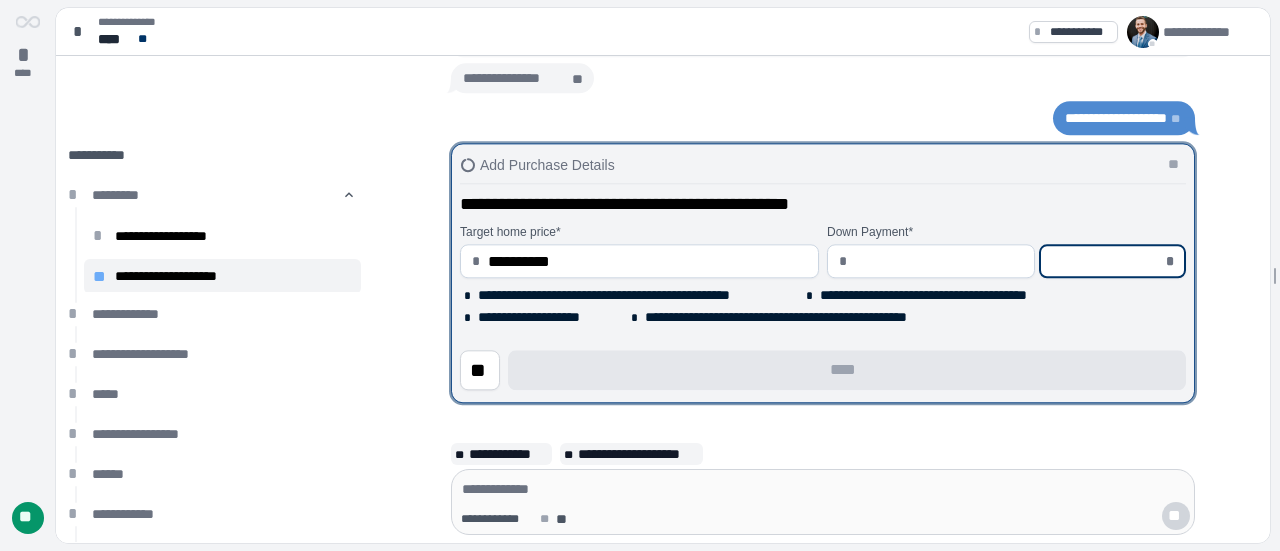 click at bounding box center (1106, 261) 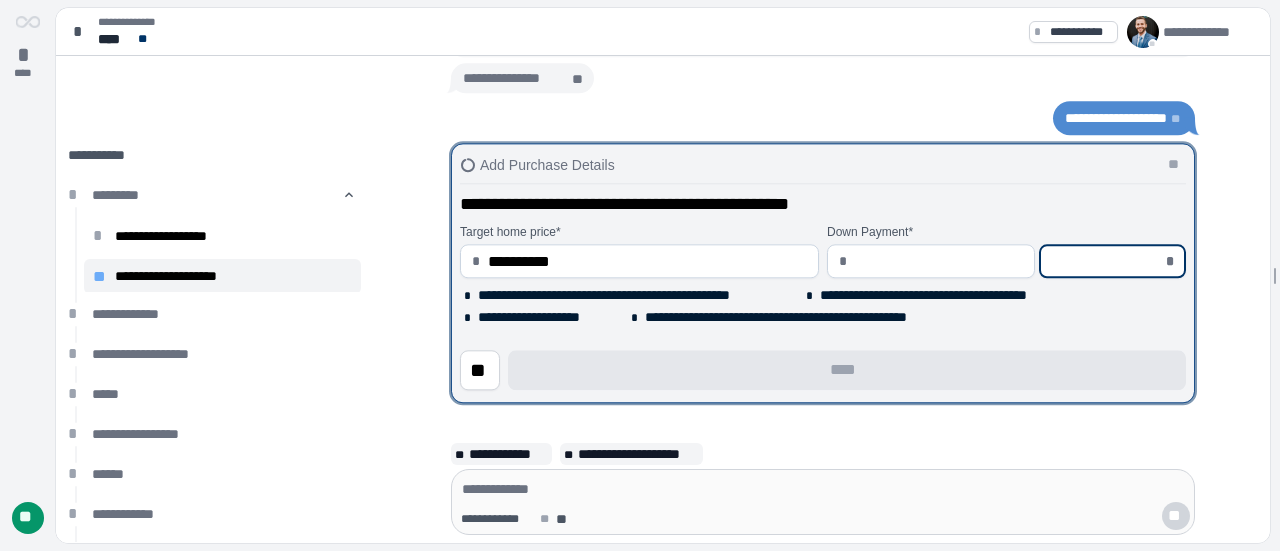 type on "********" 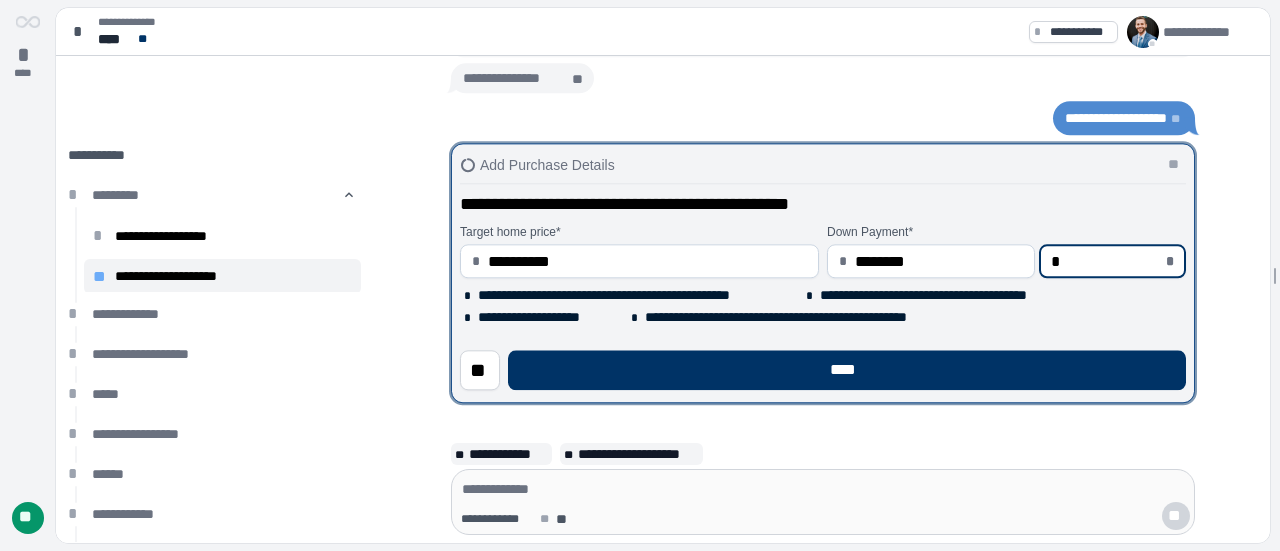 type on "**" 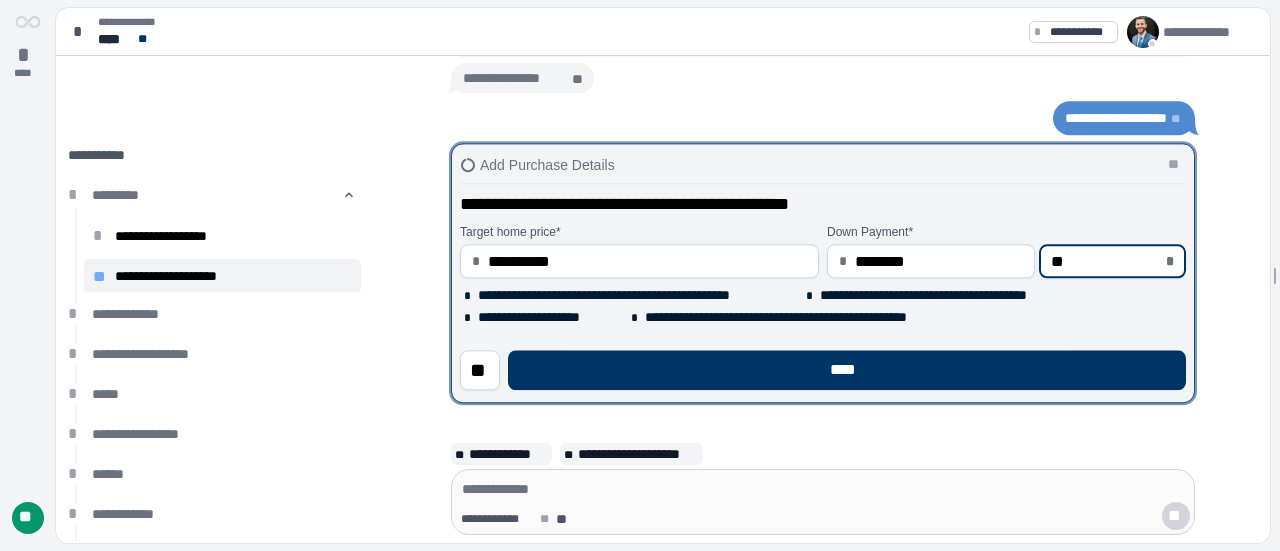 type on "*********" 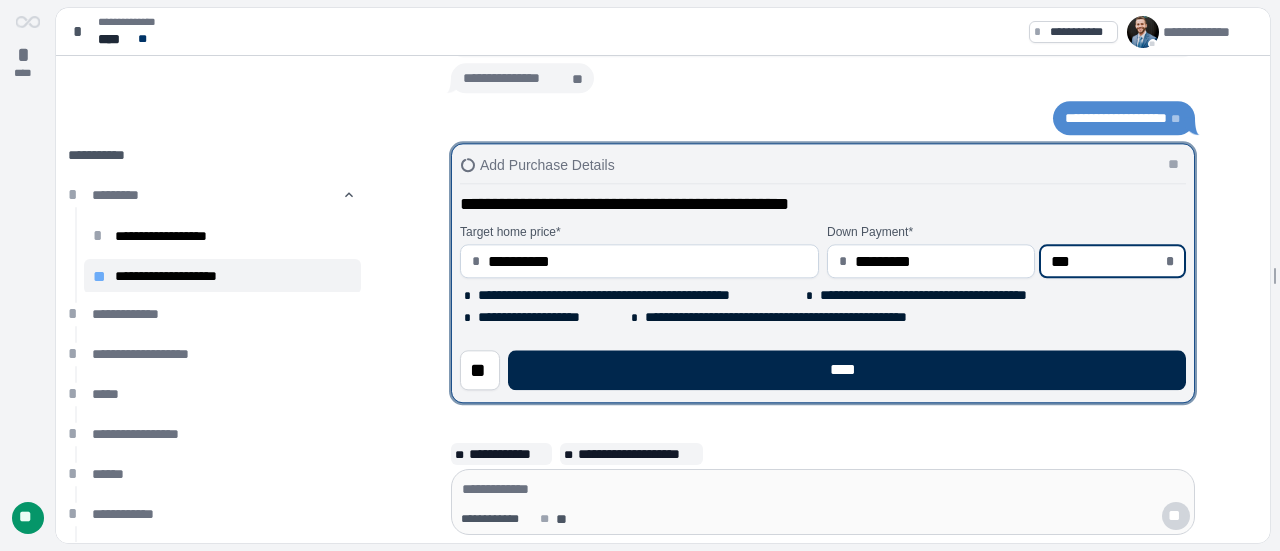 type on "*****" 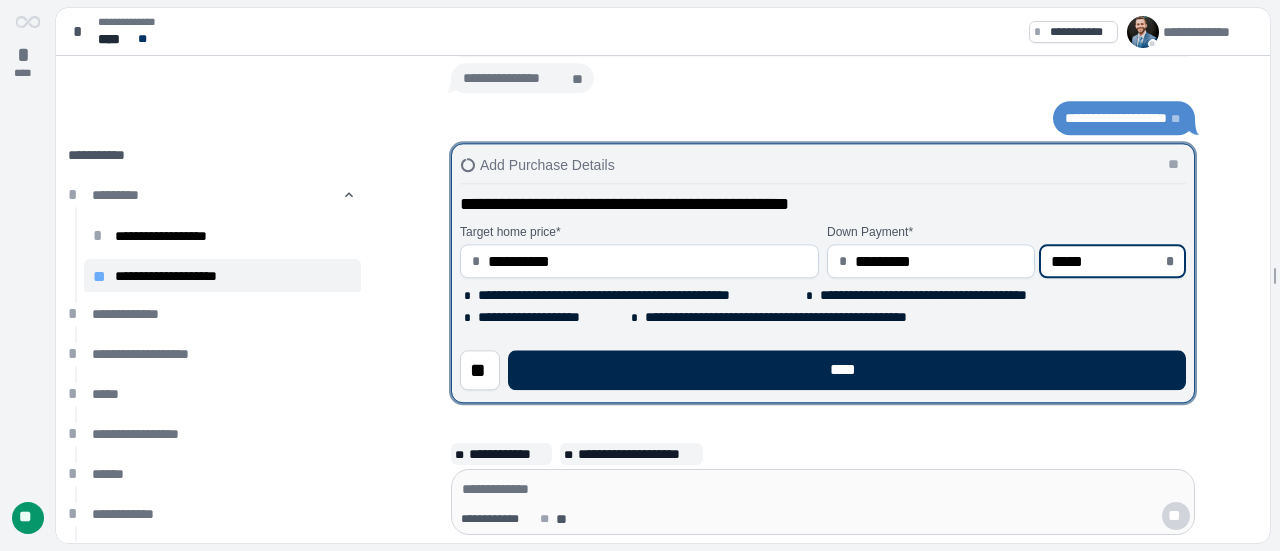click on "****" at bounding box center (847, 370) 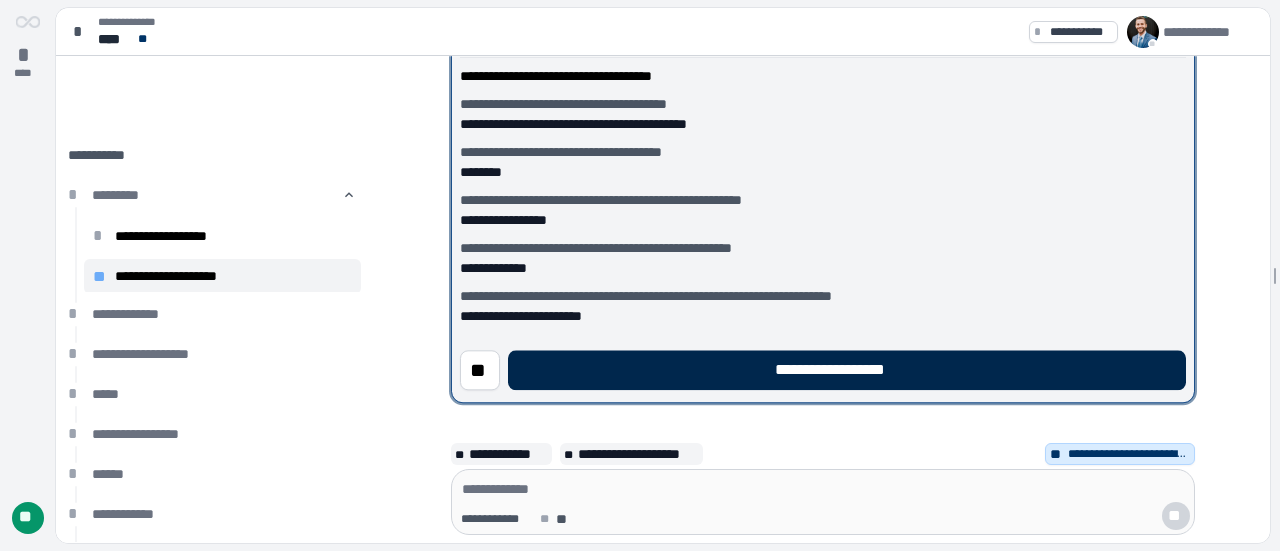 click on "**********" at bounding box center (847, 370) 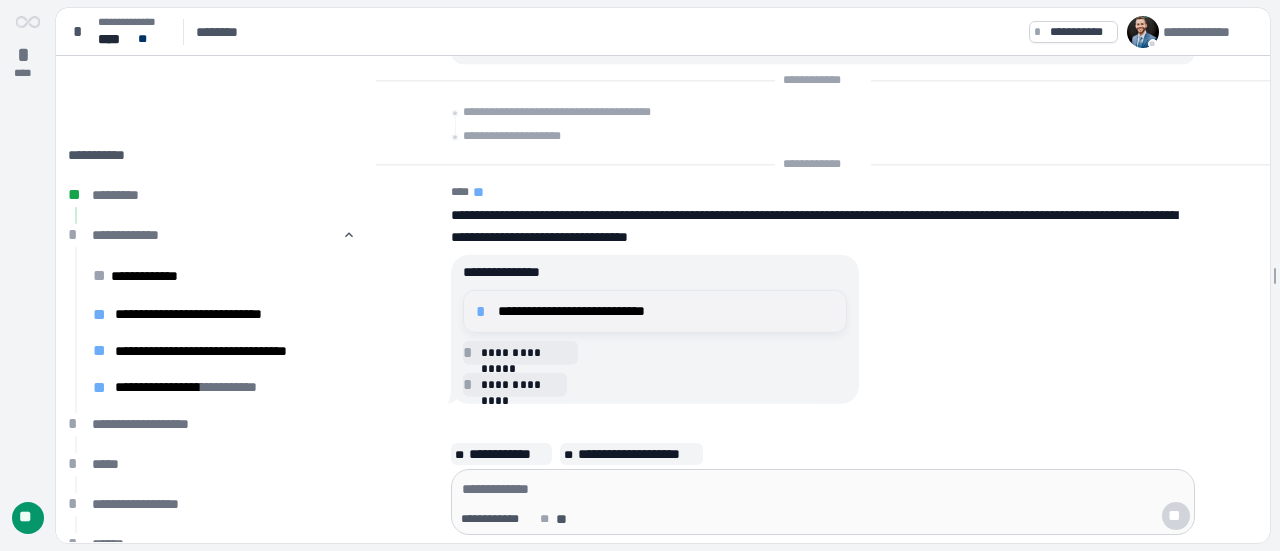 click on "**********" at bounding box center (666, 311) 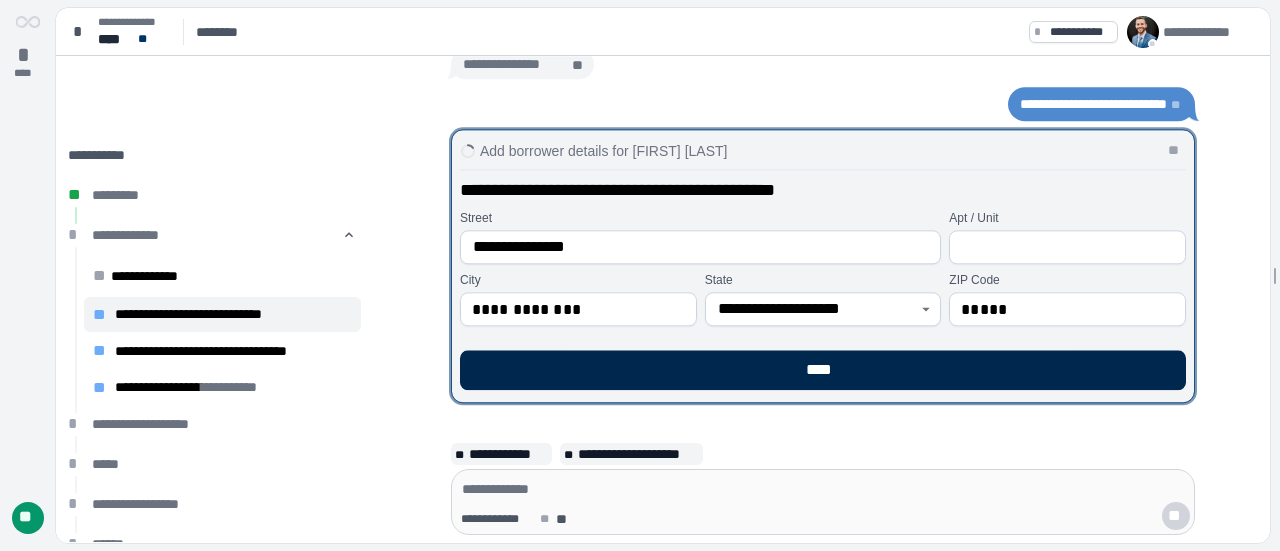 click on "****" at bounding box center (823, 370) 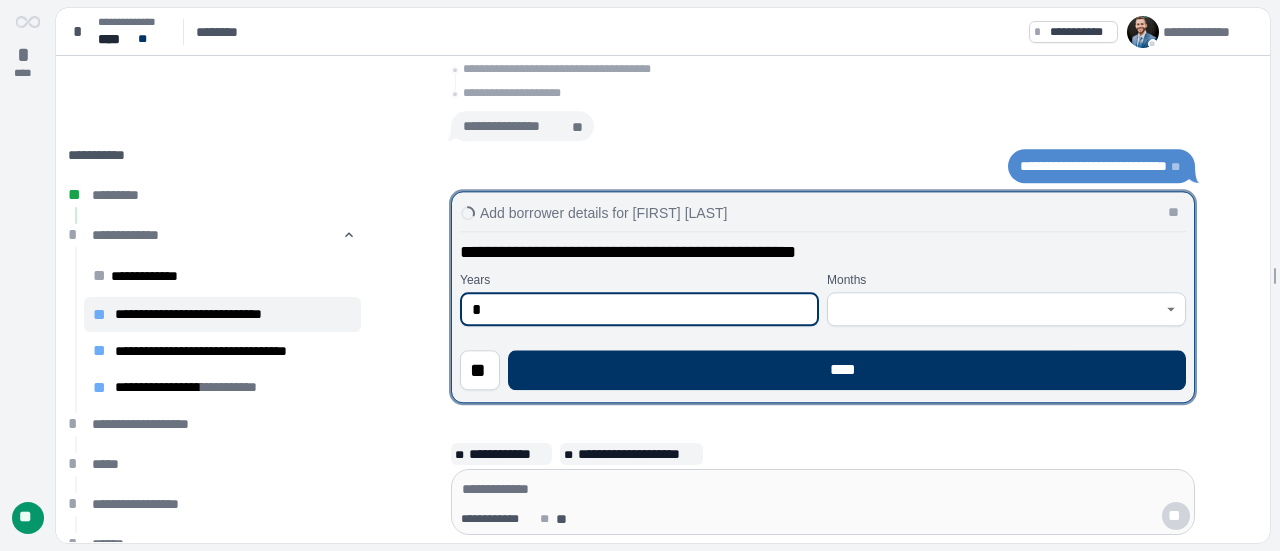 type on "*" 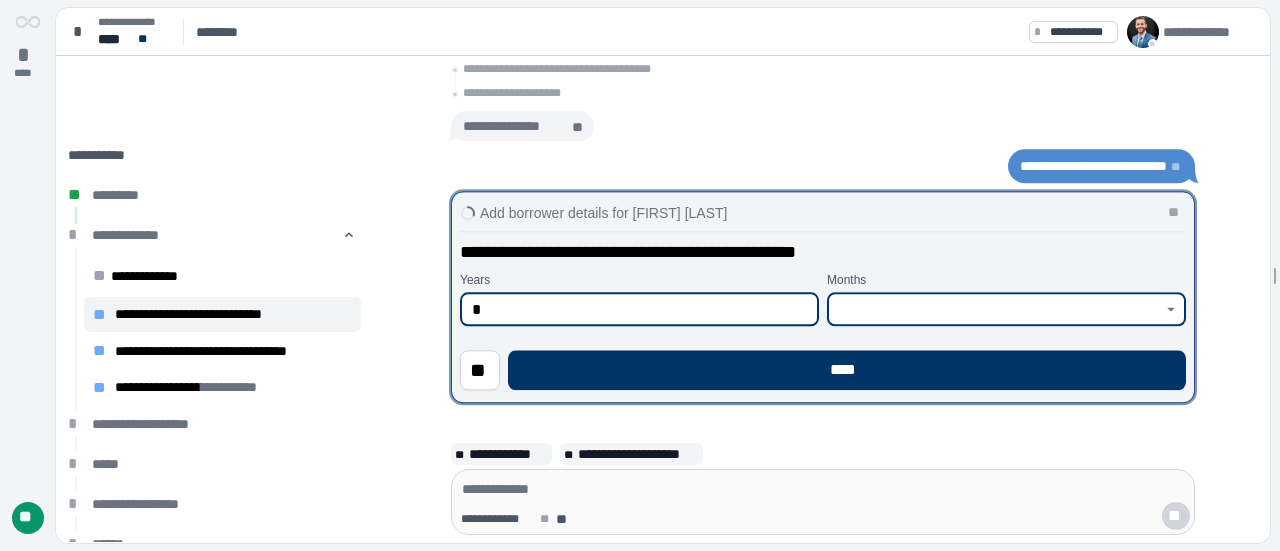 click at bounding box center (995, 309) 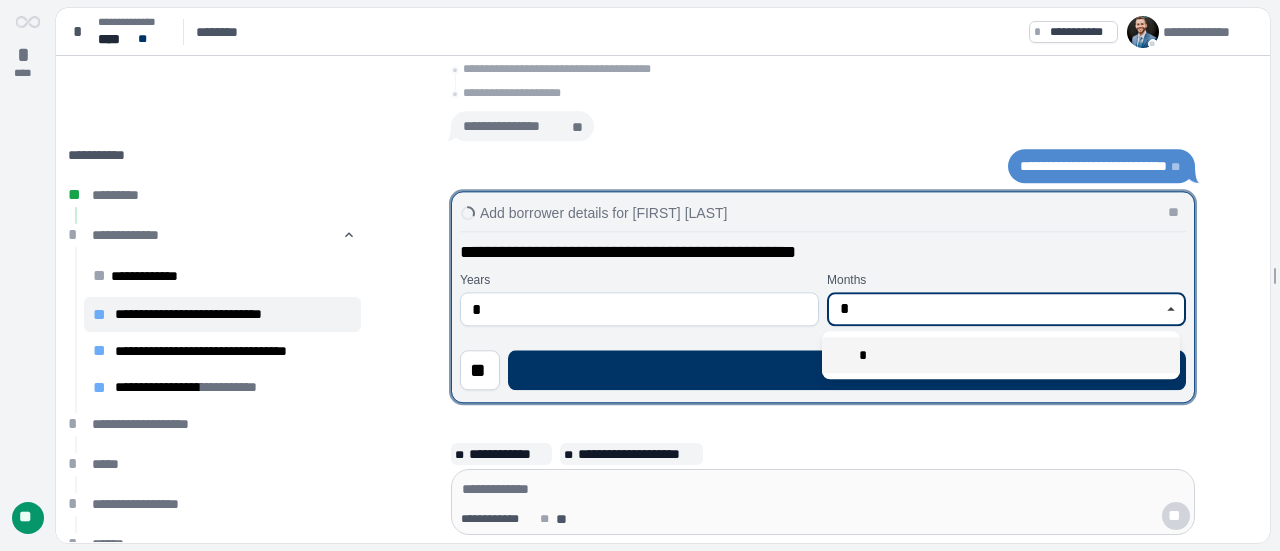 click on "*" at bounding box center (1001, 355) 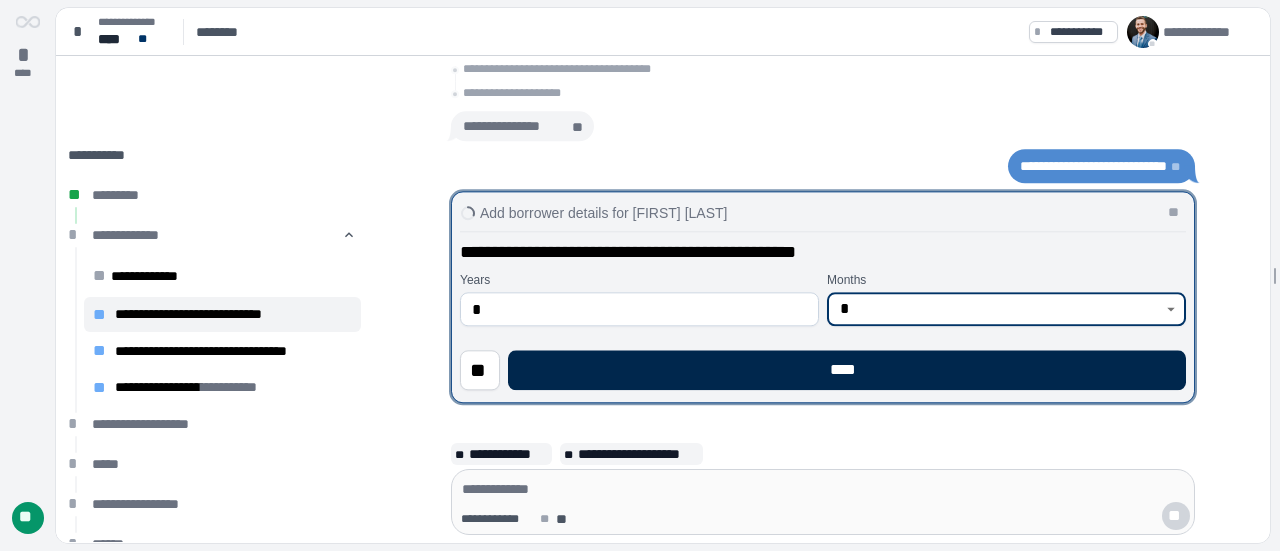 type on "*" 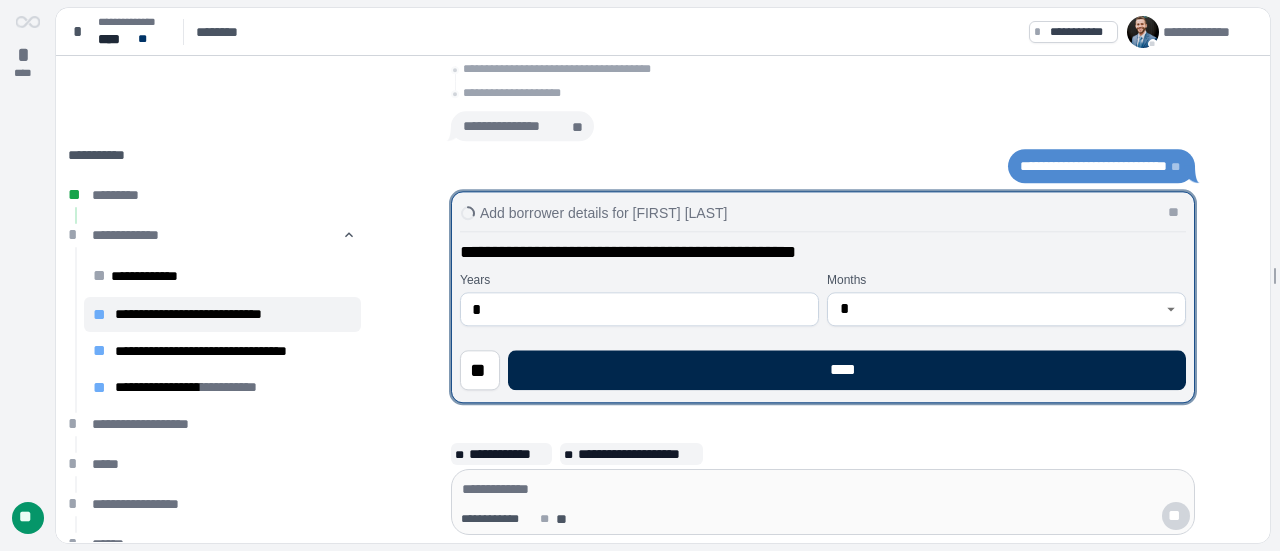 click on "****" at bounding box center [847, 370] 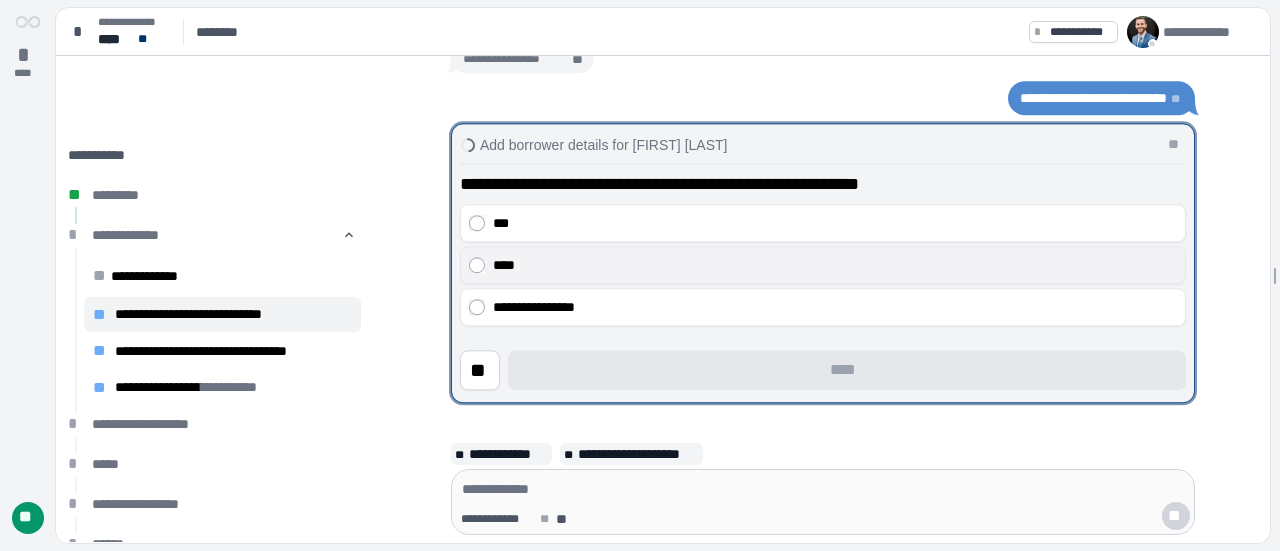 click on "****" at bounding box center (835, 265) 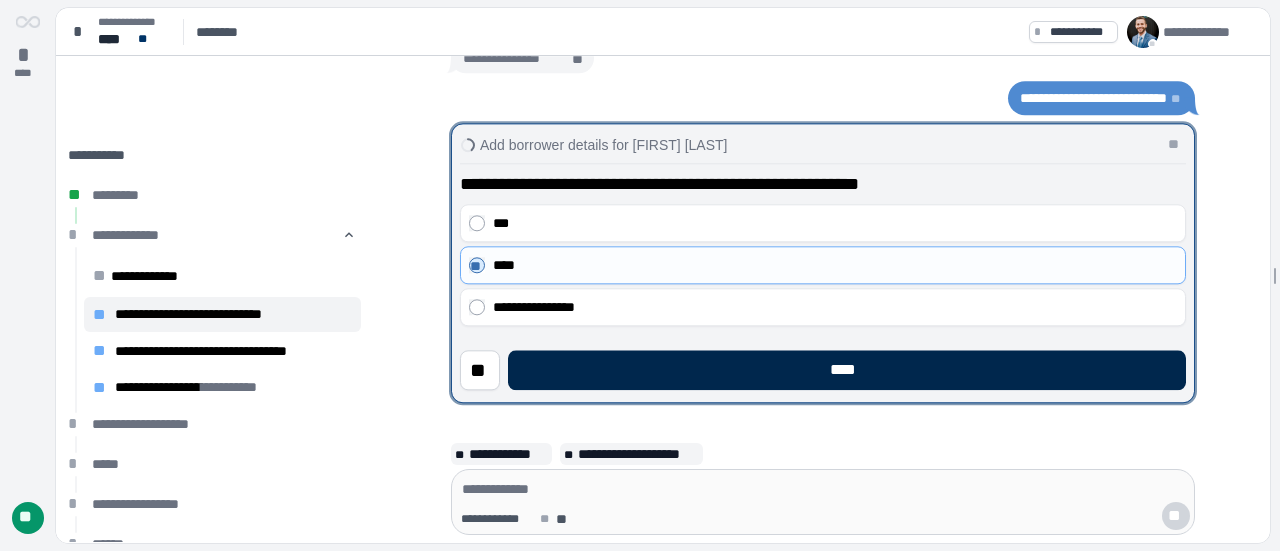 click on "****" at bounding box center (847, 370) 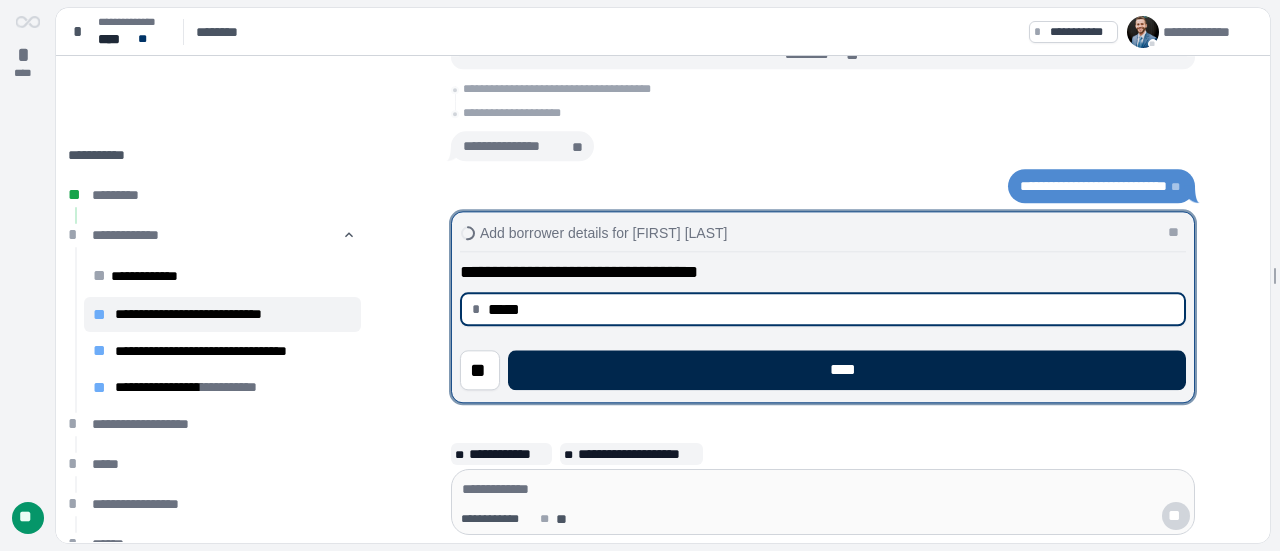 type on "********" 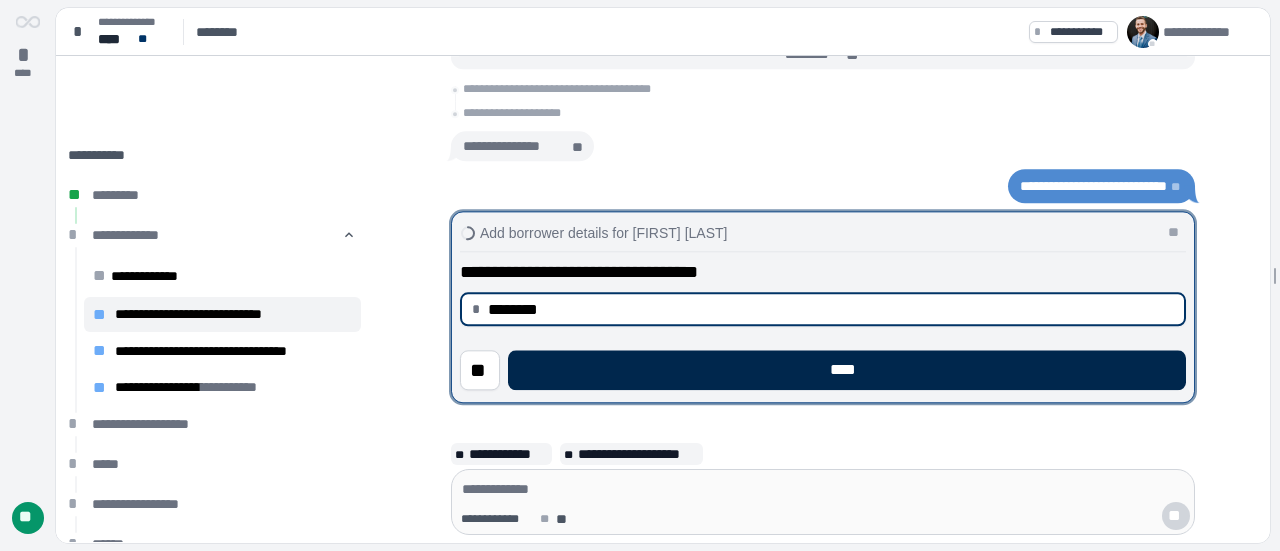 click on "****" at bounding box center [847, 370] 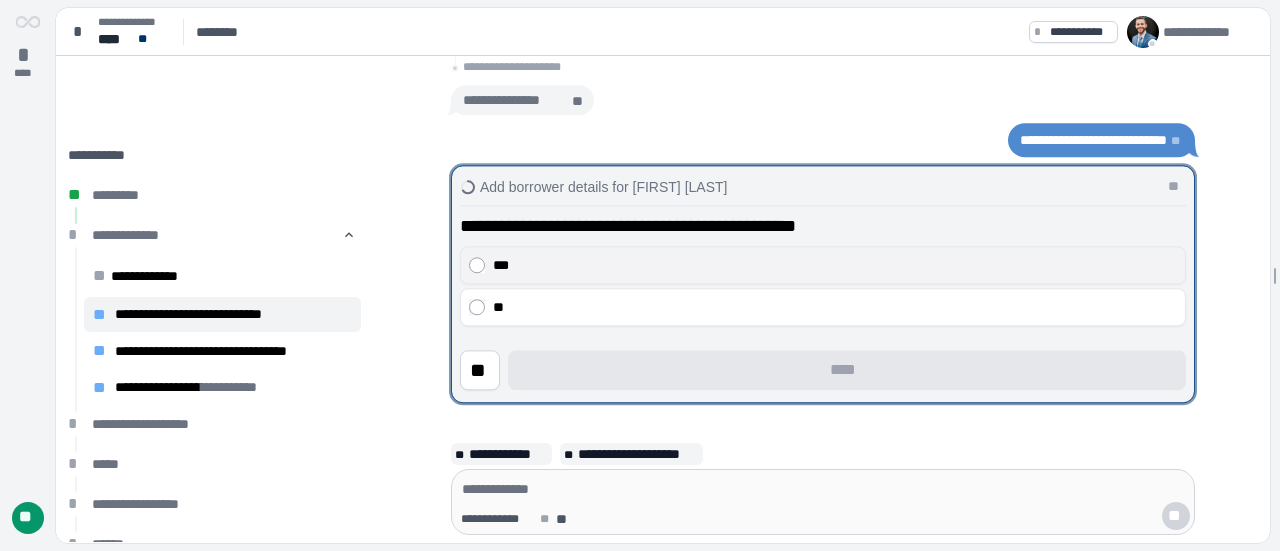 click on "***" at bounding box center (823, 265) 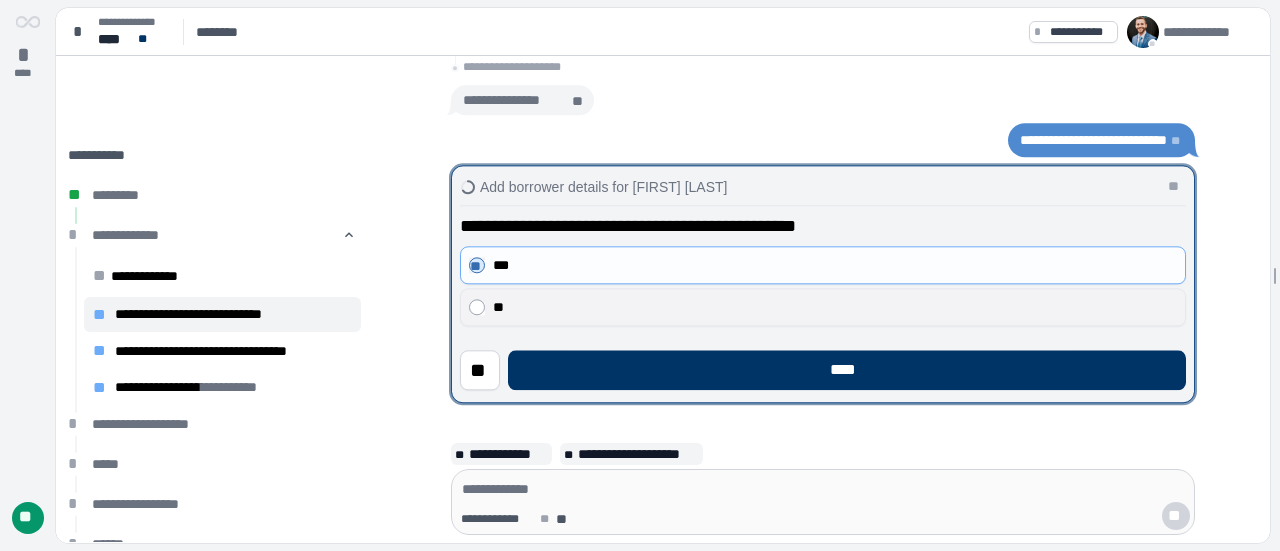 click on "**" at bounding box center [835, 307] 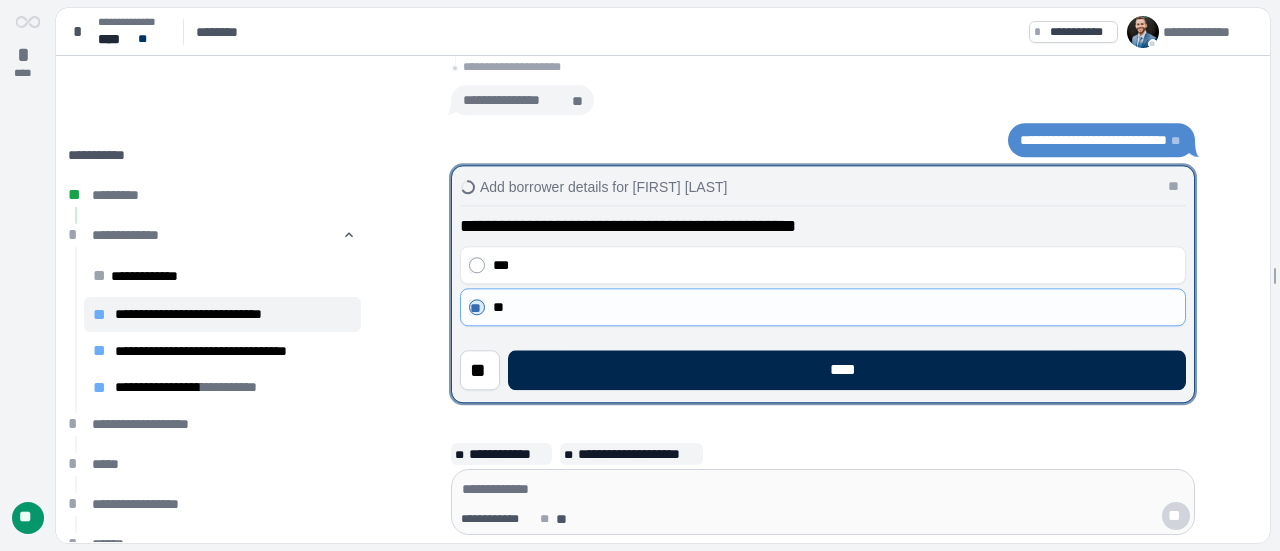 click on "****" at bounding box center (847, 370) 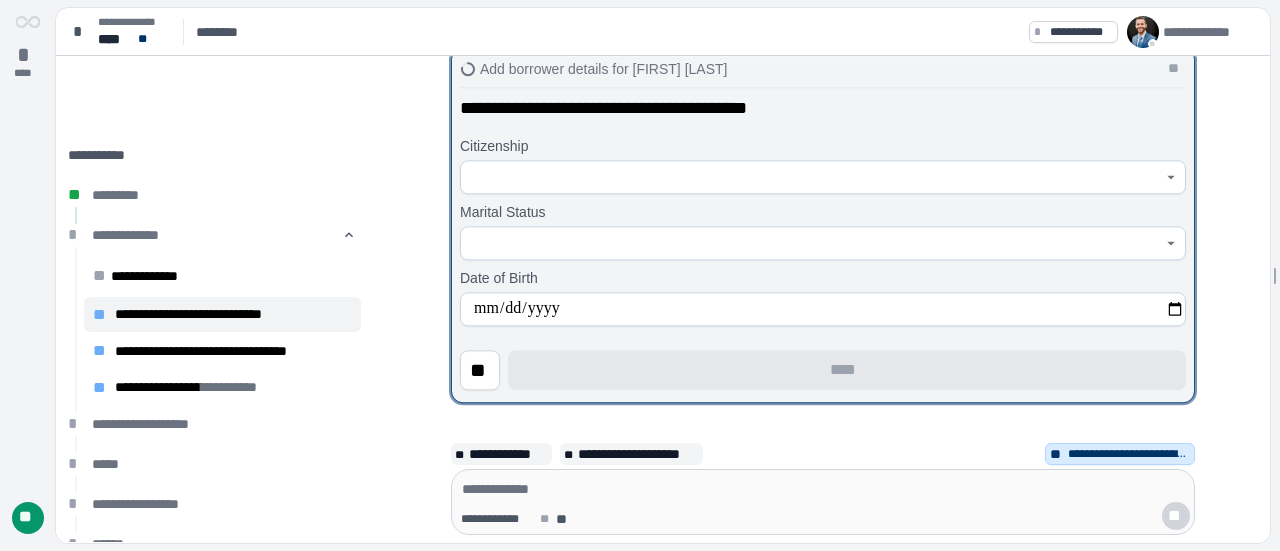 click at bounding box center [812, 177] 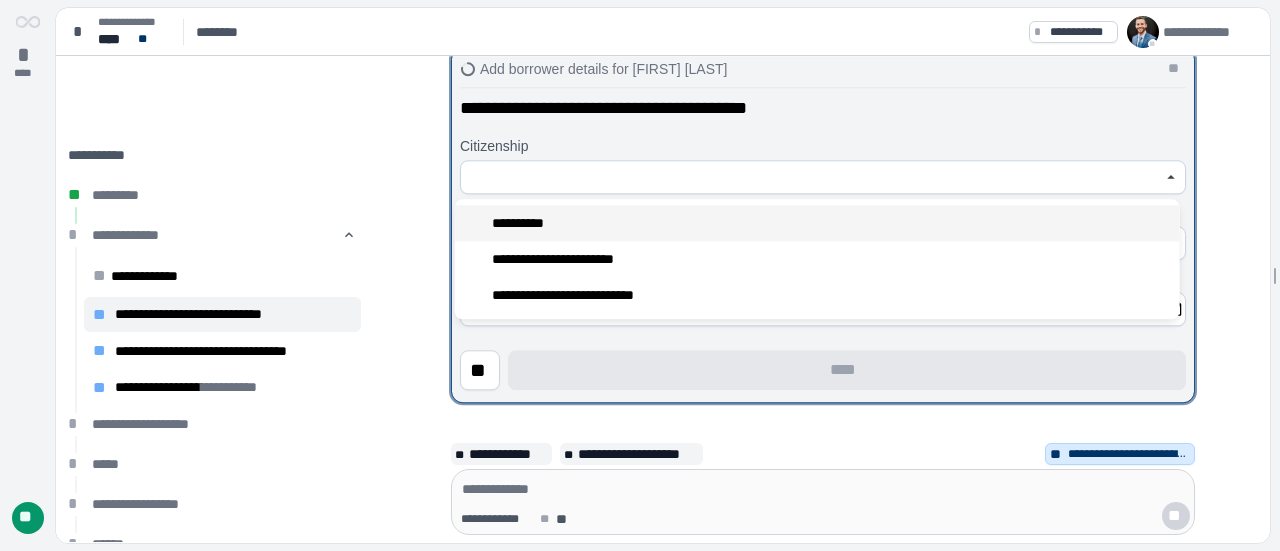 click on "**********" at bounding box center [523, 223] 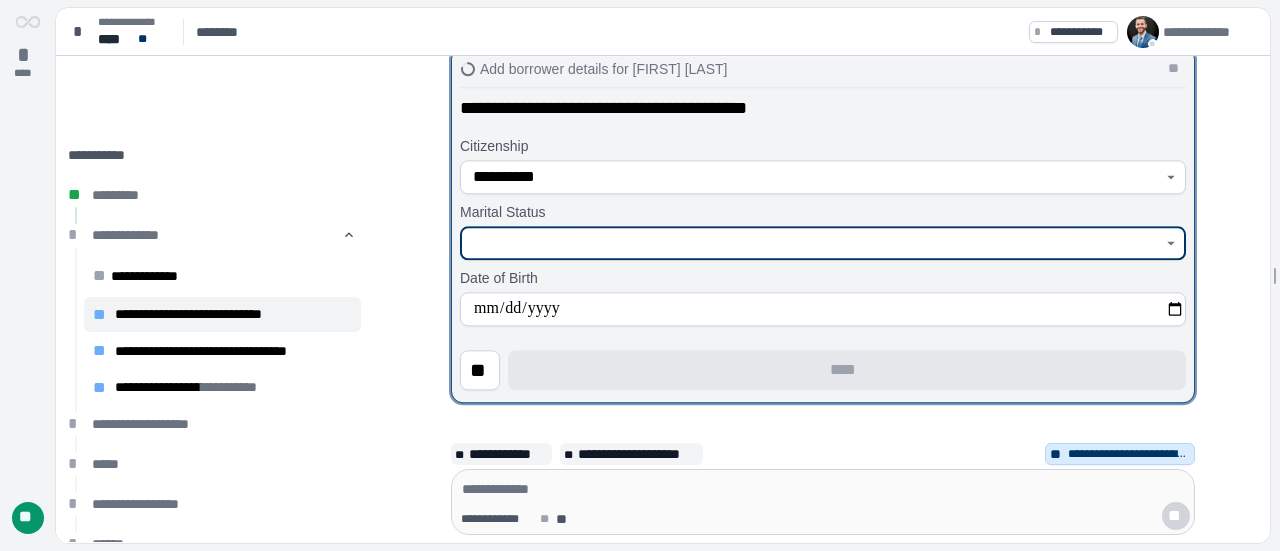 click at bounding box center (812, 243) 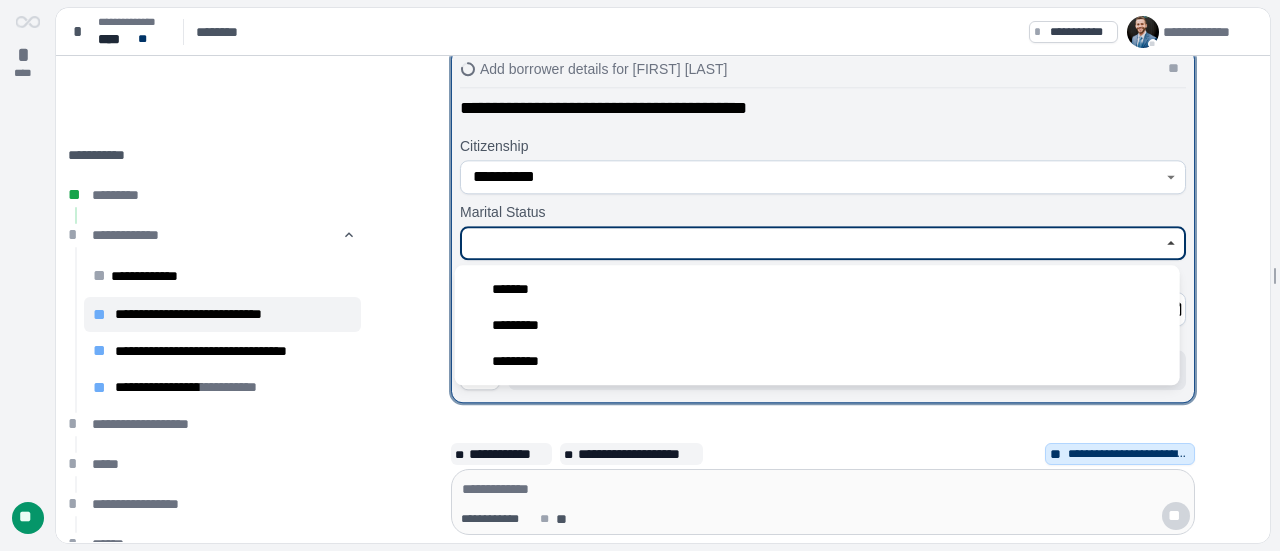 click on "*********" at bounding box center [524, 325] 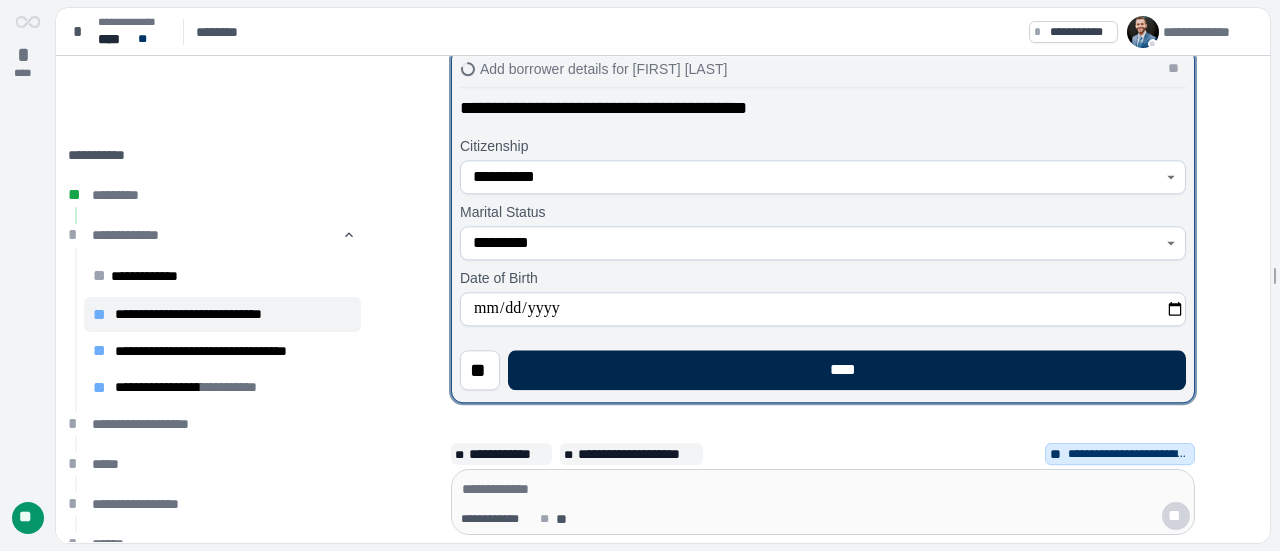 click on "****" at bounding box center (847, 370) 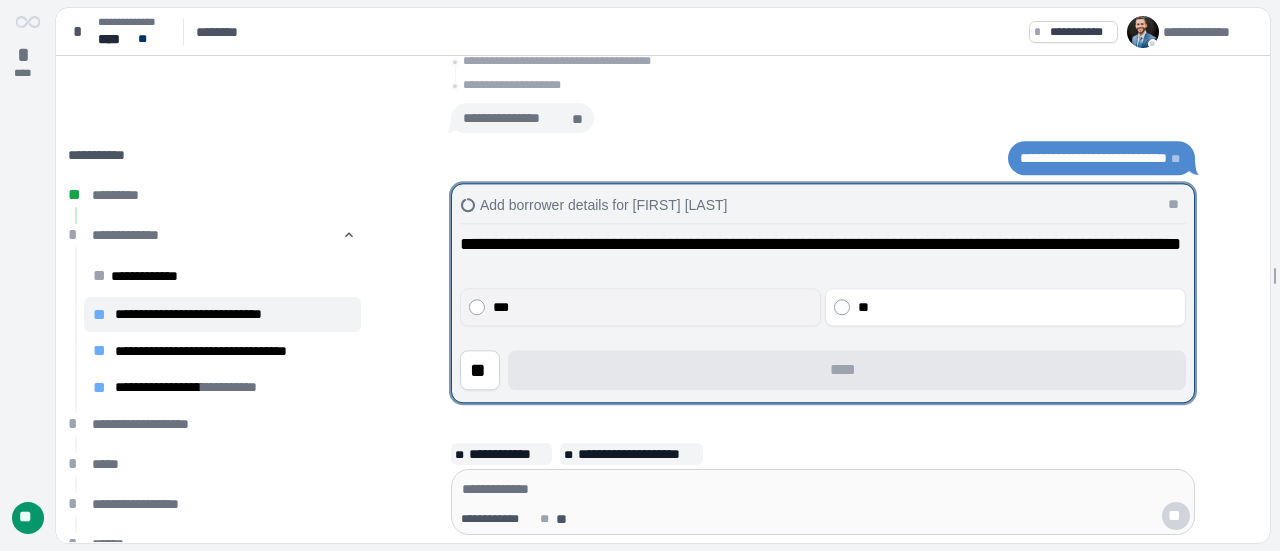click on "***" at bounding box center [653, 307] 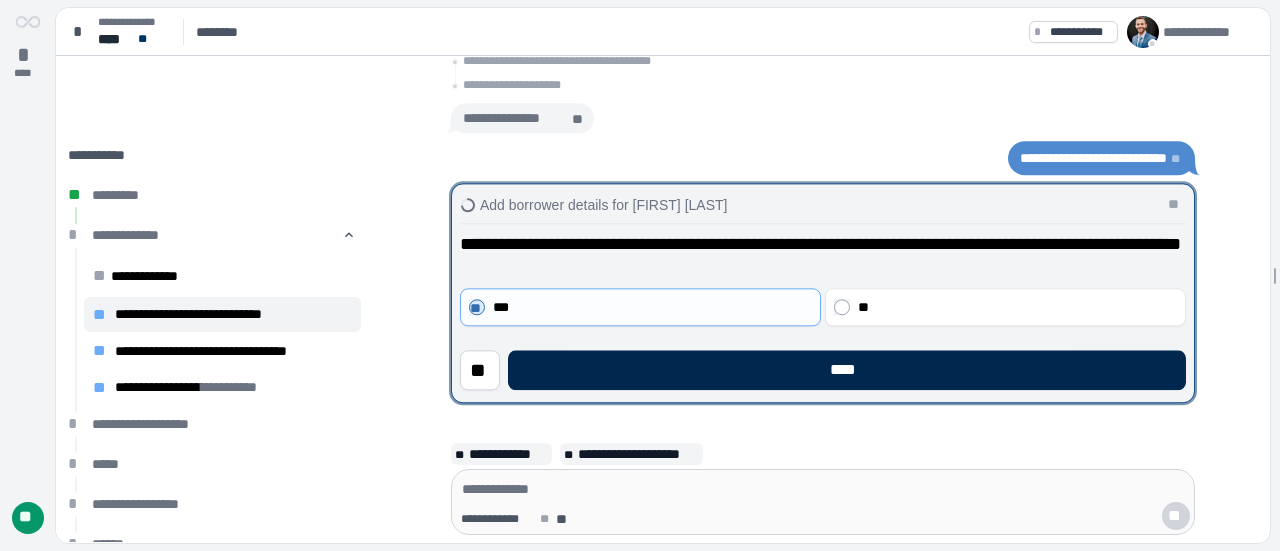 click on "****" at bounding box center (847, 370) 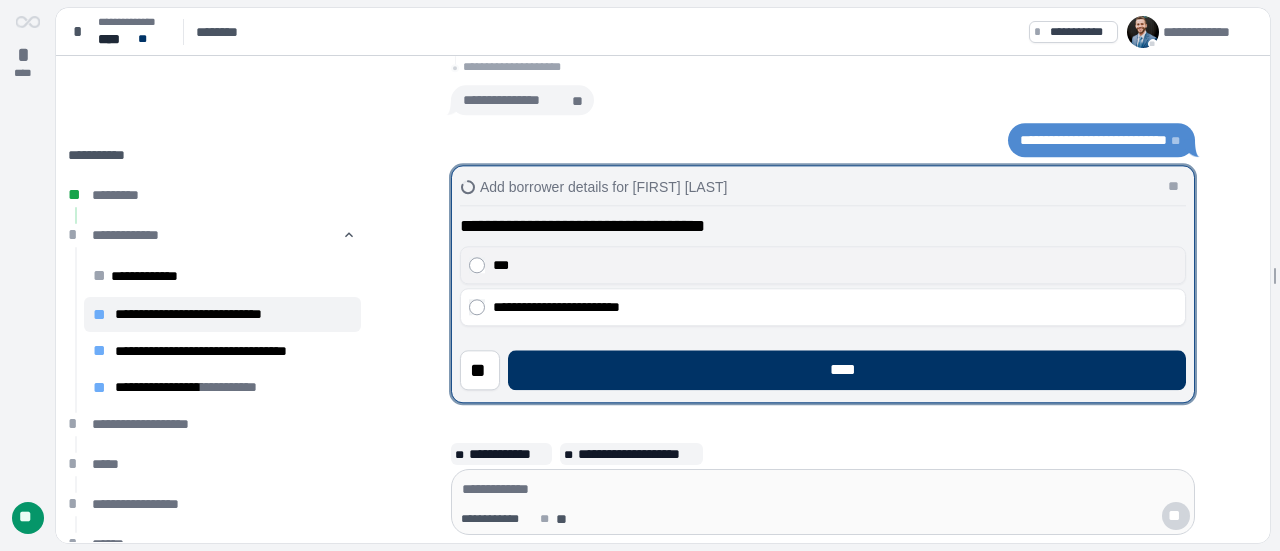 click on "***" at bounding box center [835, 265] 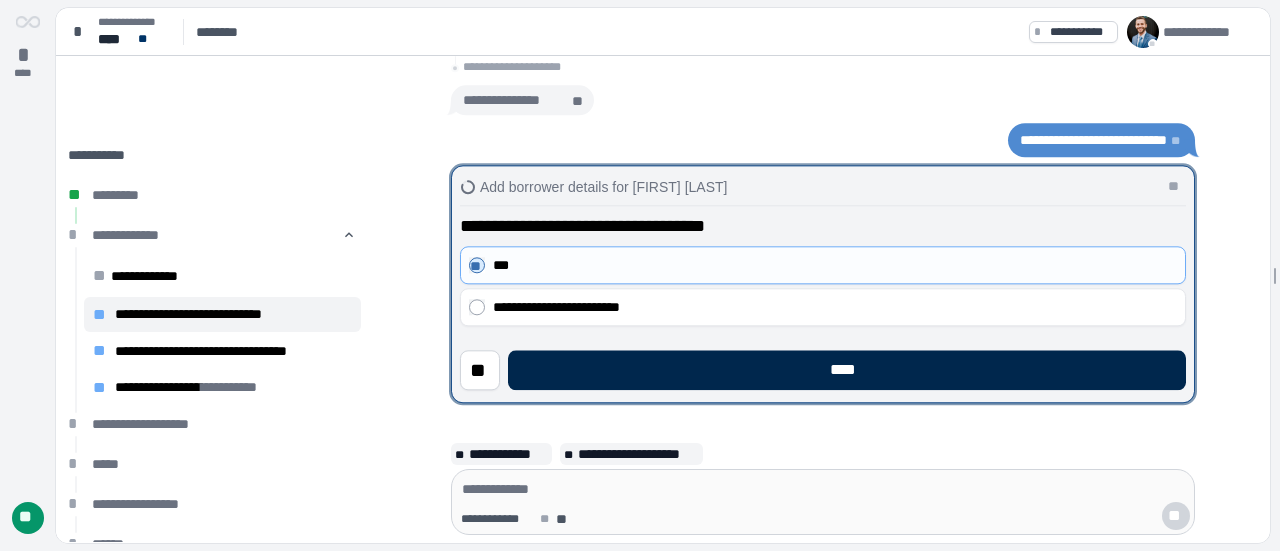click on "****" at bounding box center (847, 370) 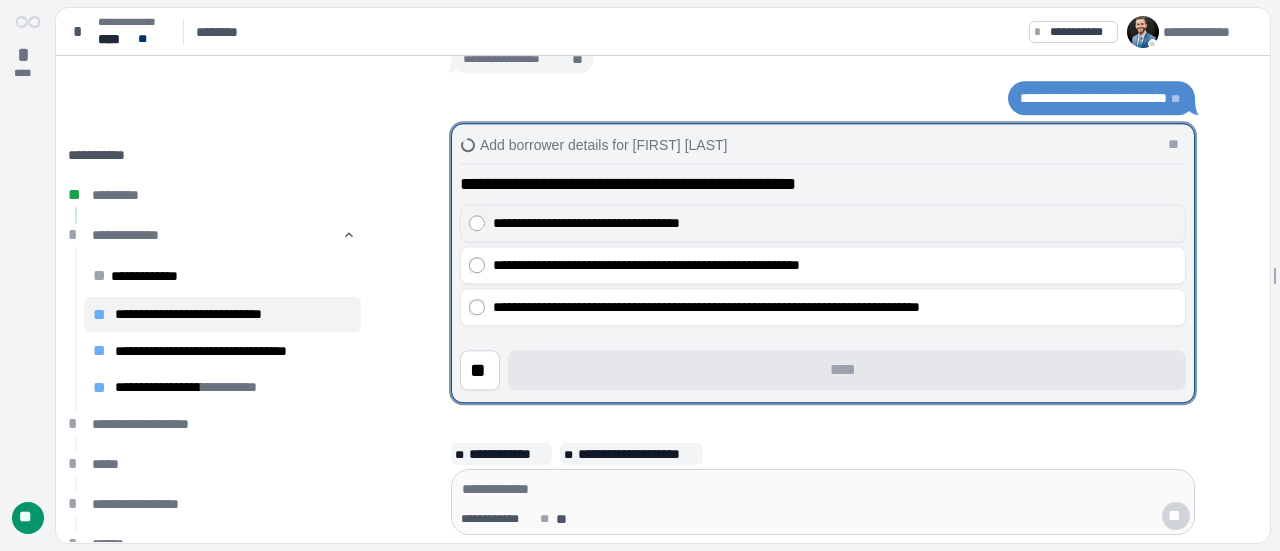 click on "**********" at bounding box center [835, 223] 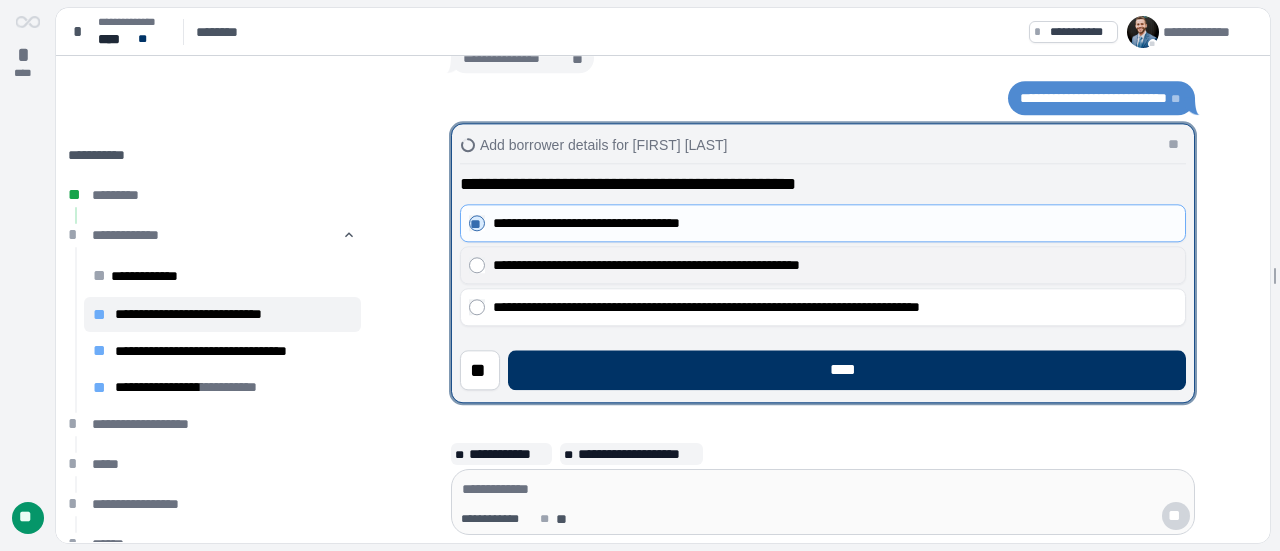 click on "**********" at bounding box center (835, 265) 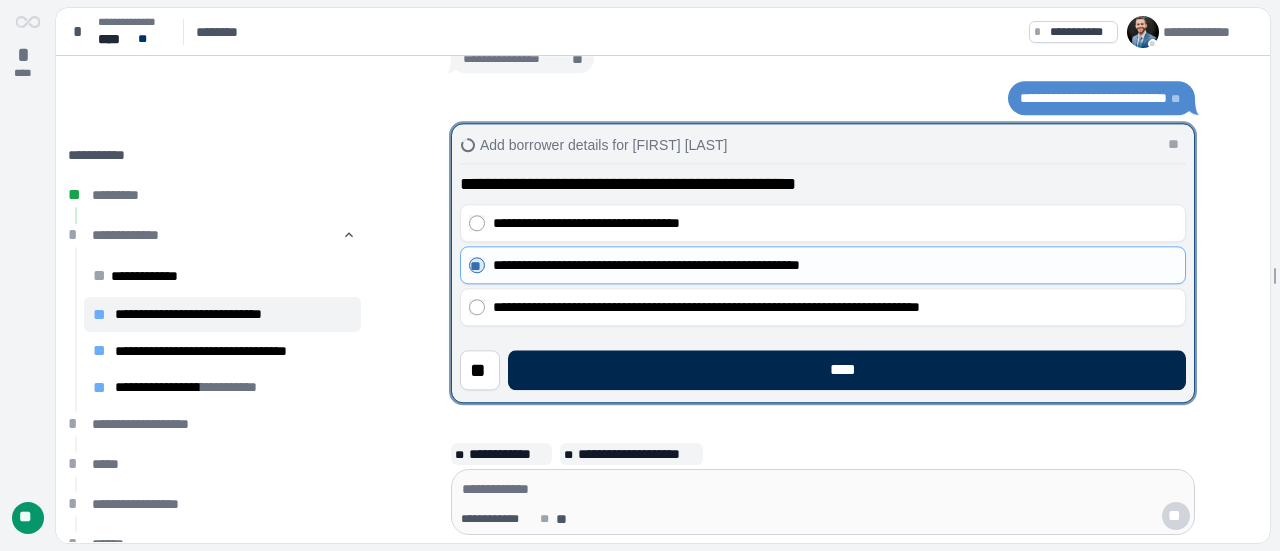 click on "****" at bounding box center [847, 370] 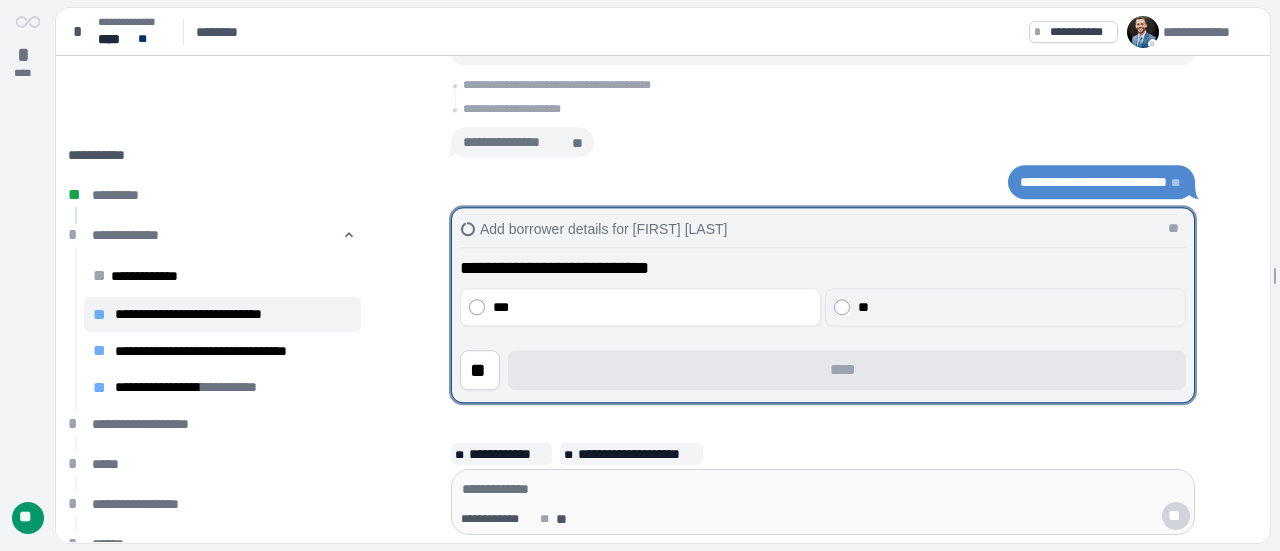 click on "**" at bounding box center [1018, 307] 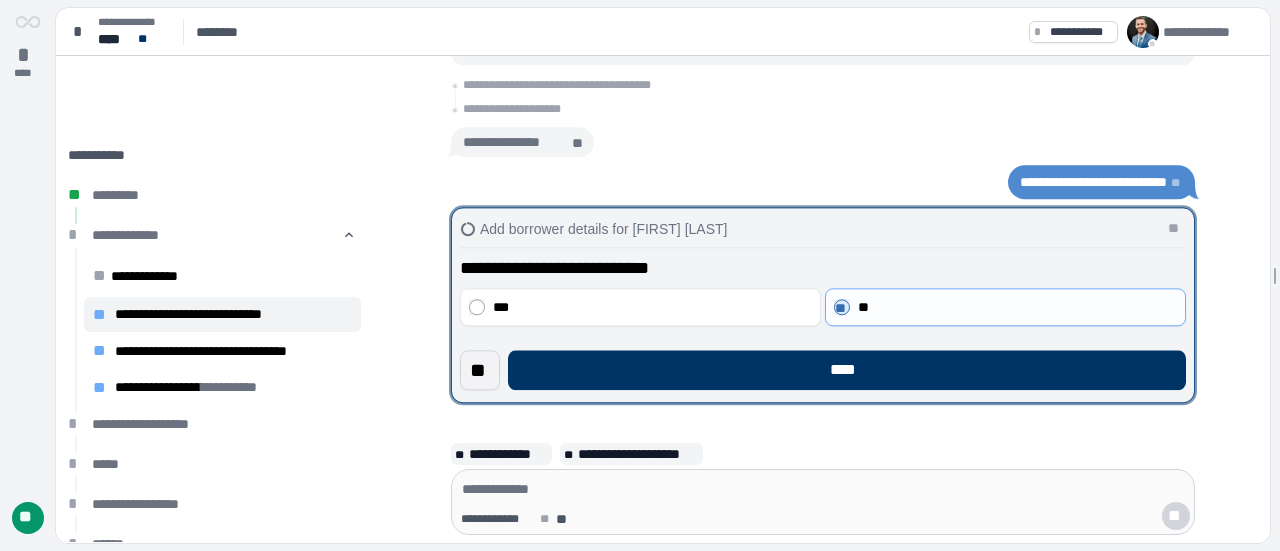 click on "**" at bounding box center (480, 370) 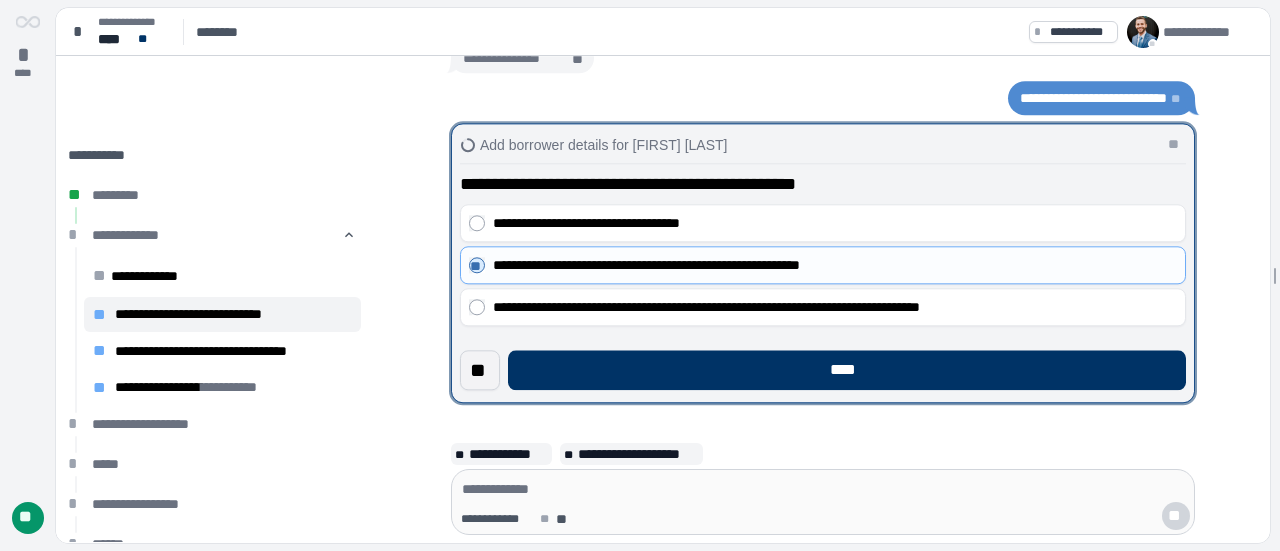 click on "**" at bounding box center (480, 370) 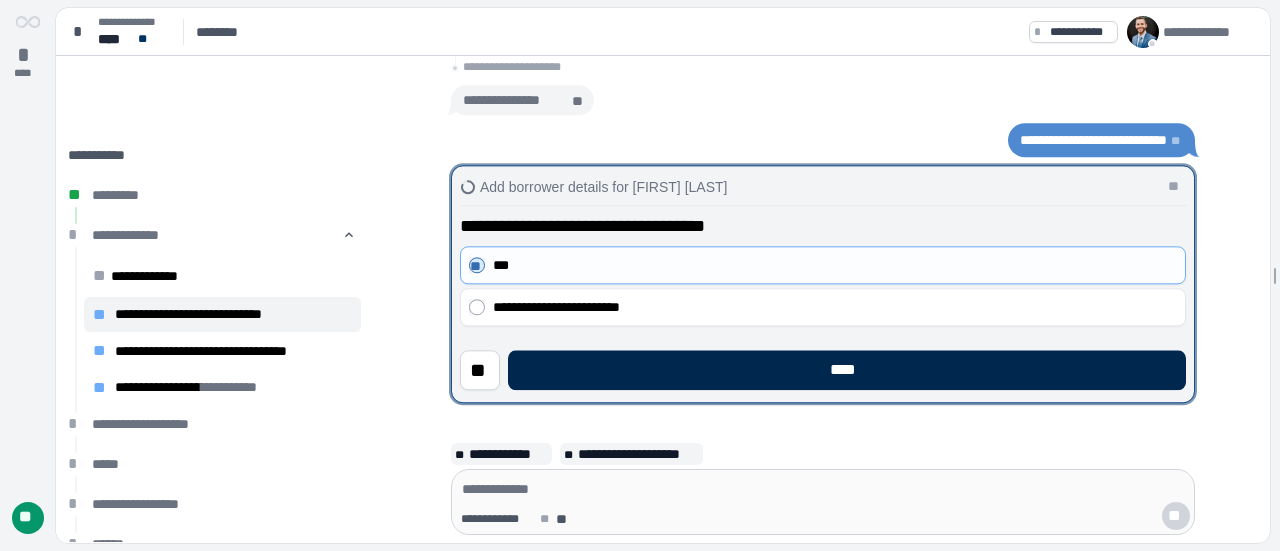 click on "****" at bounding box center [847, 370] 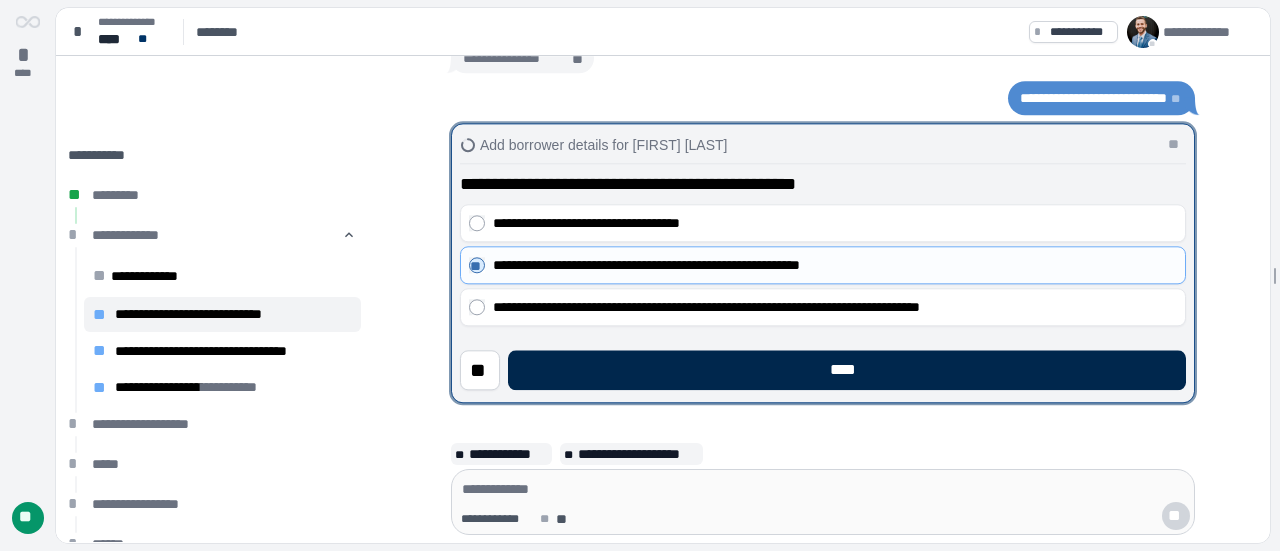click on "****" at bounding box center (847, 370) 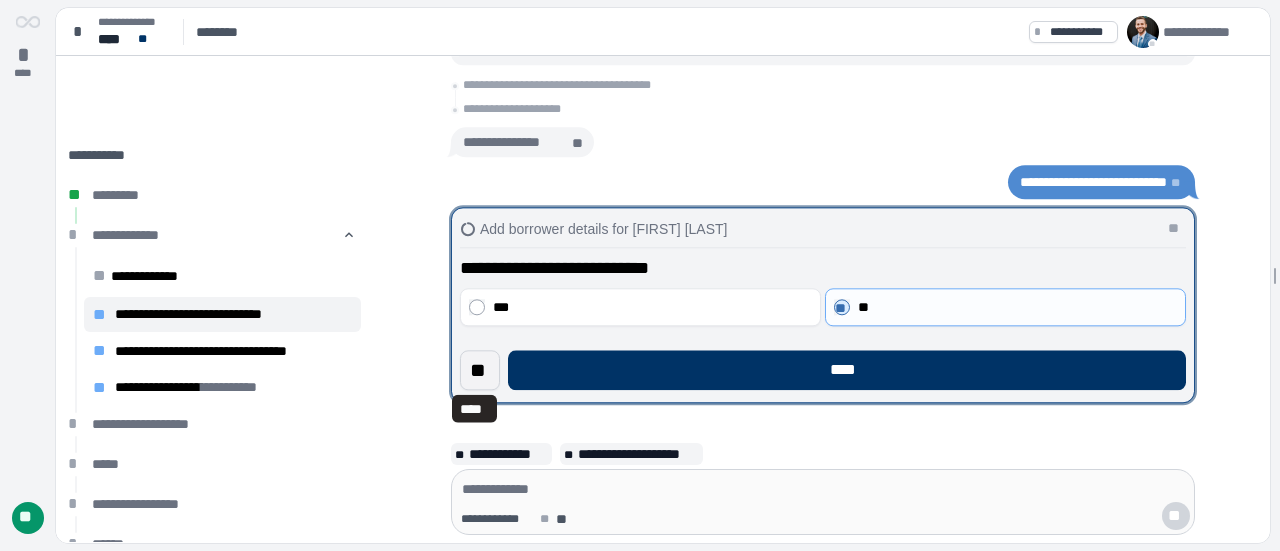 click on "**" at bounding box center (480, 370) 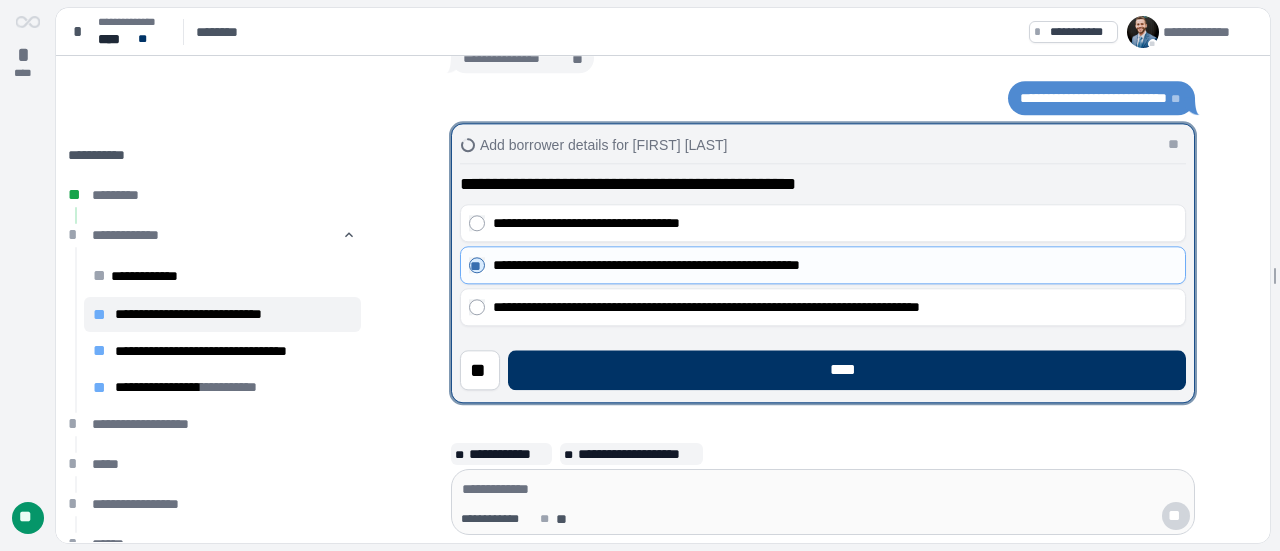 click on "**" at bounding box center (480, 370) 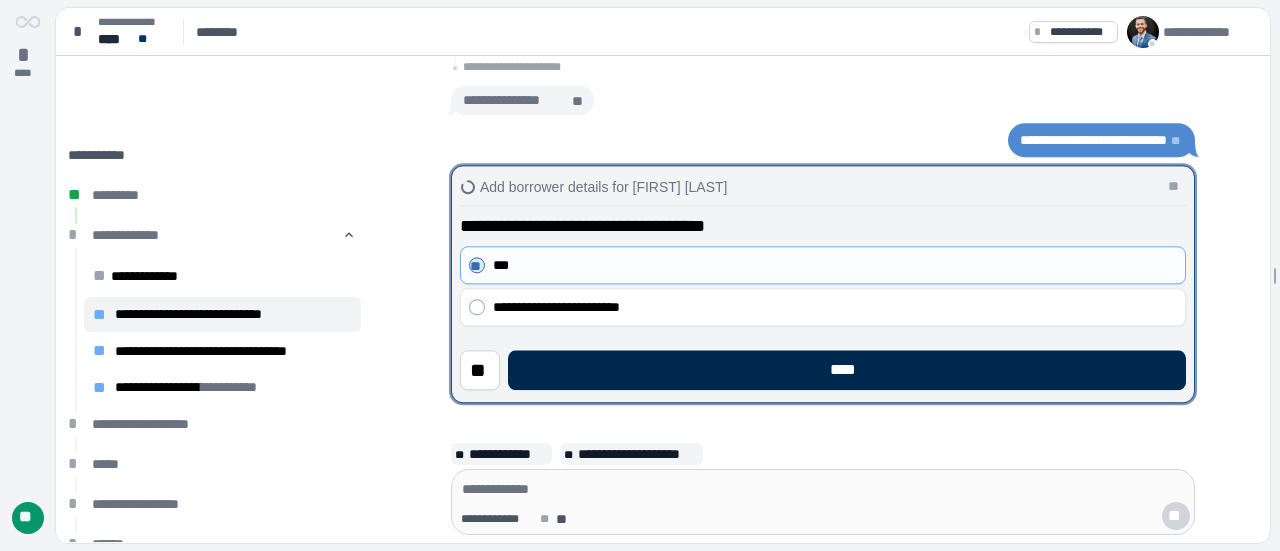 click on "****" at bounding box center (847, 370) 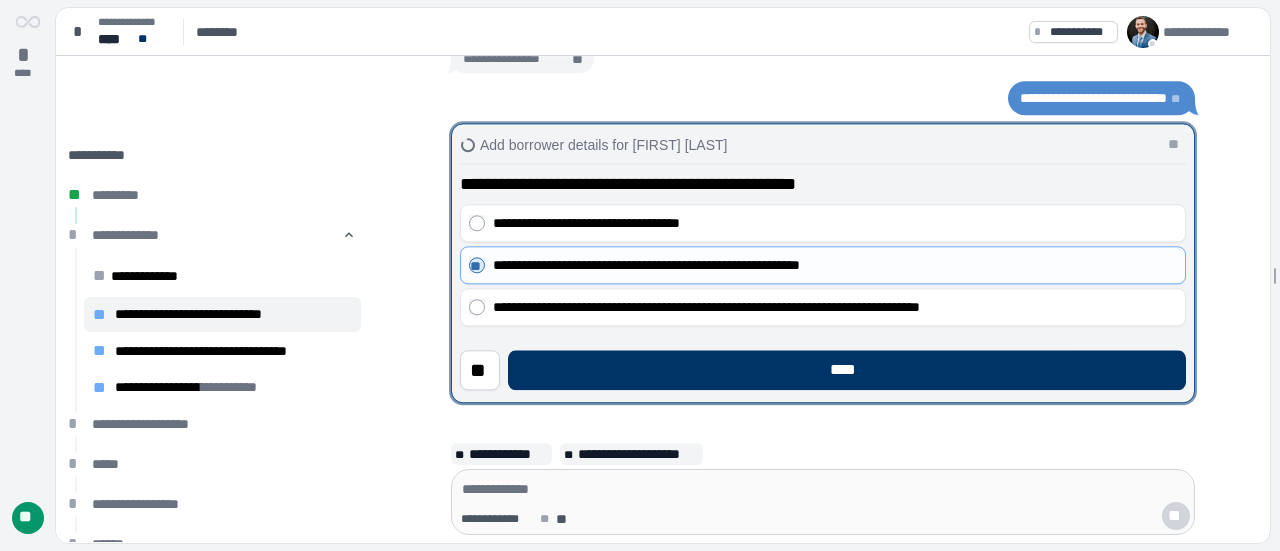 click on "****" at bounding box center (847, 370) 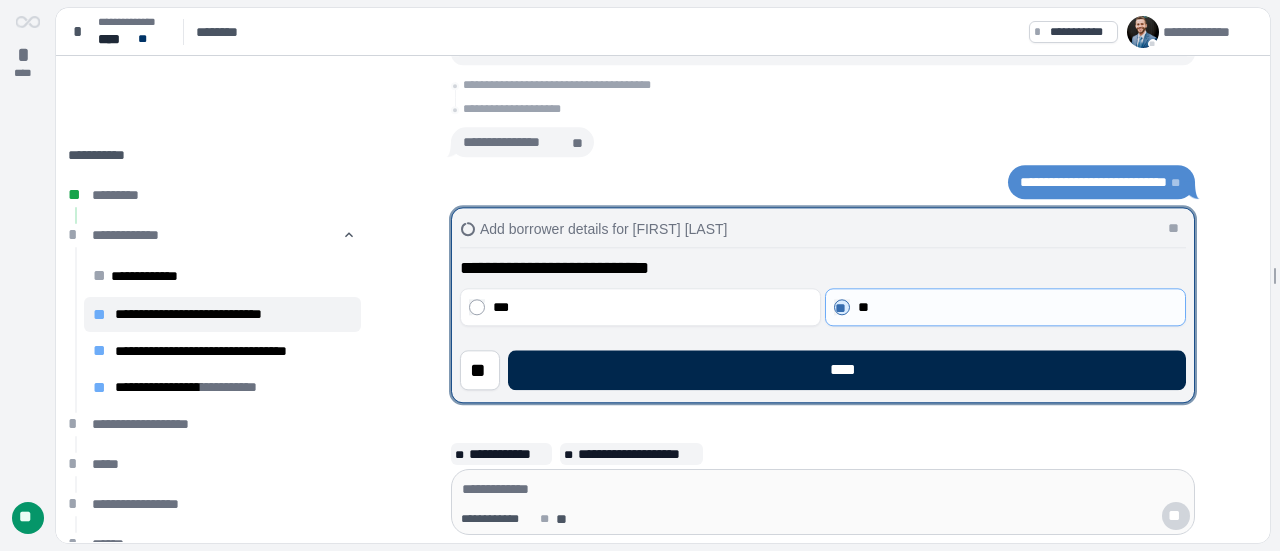 click on "****" at bounding box center (847, 370) 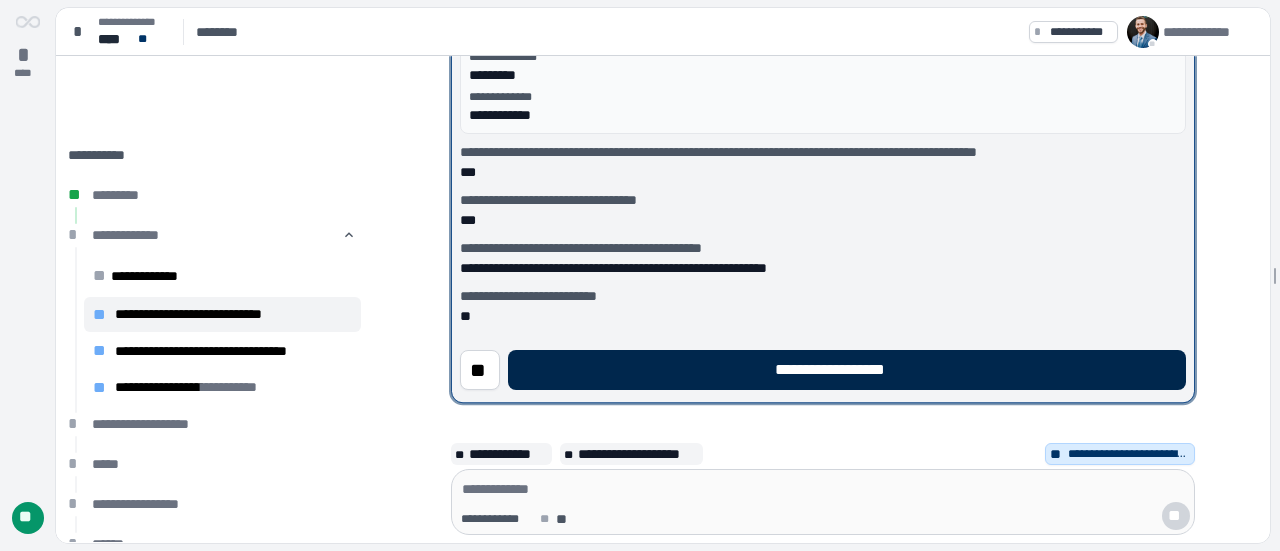 click on "**********" at bounding box center [847, 370] 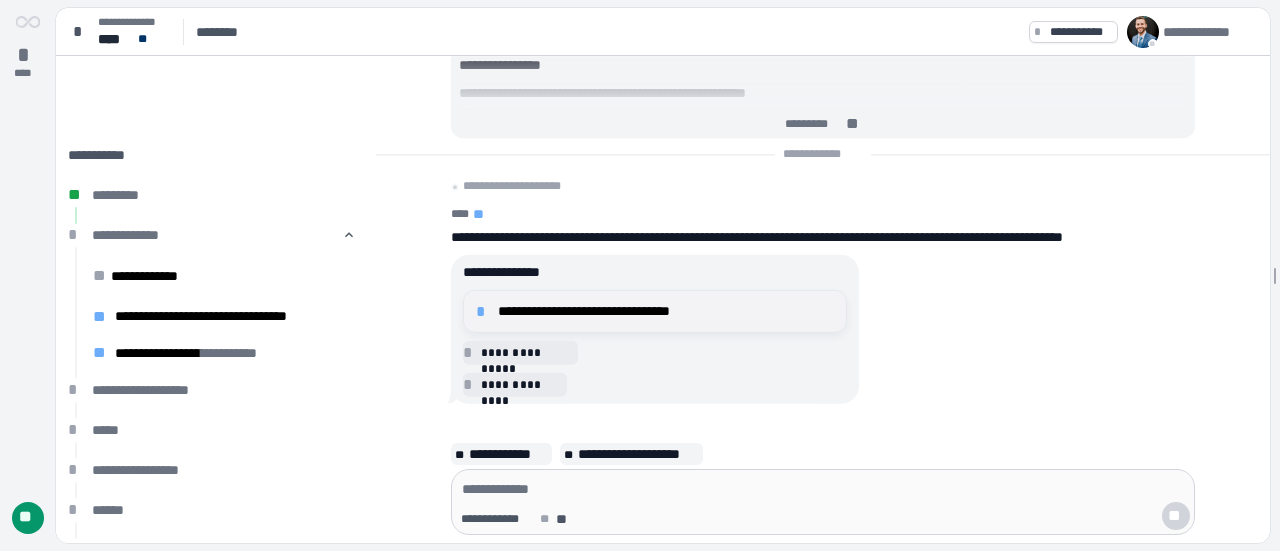 click on "**********" at bounding box center [666, 311] 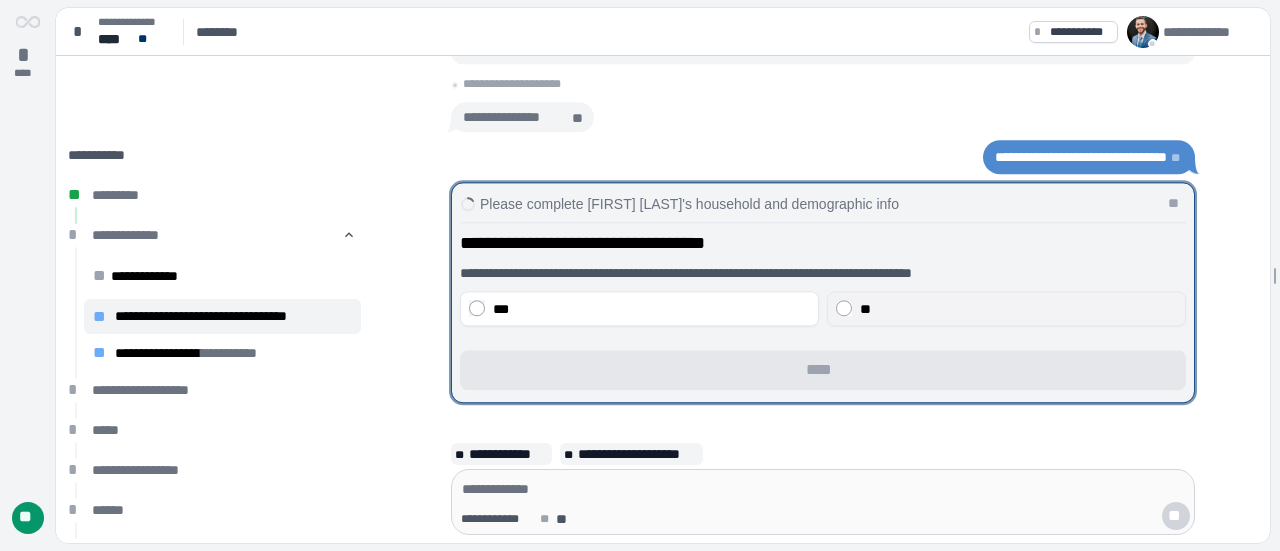 click on "**" at bounding box center (1006, 308) 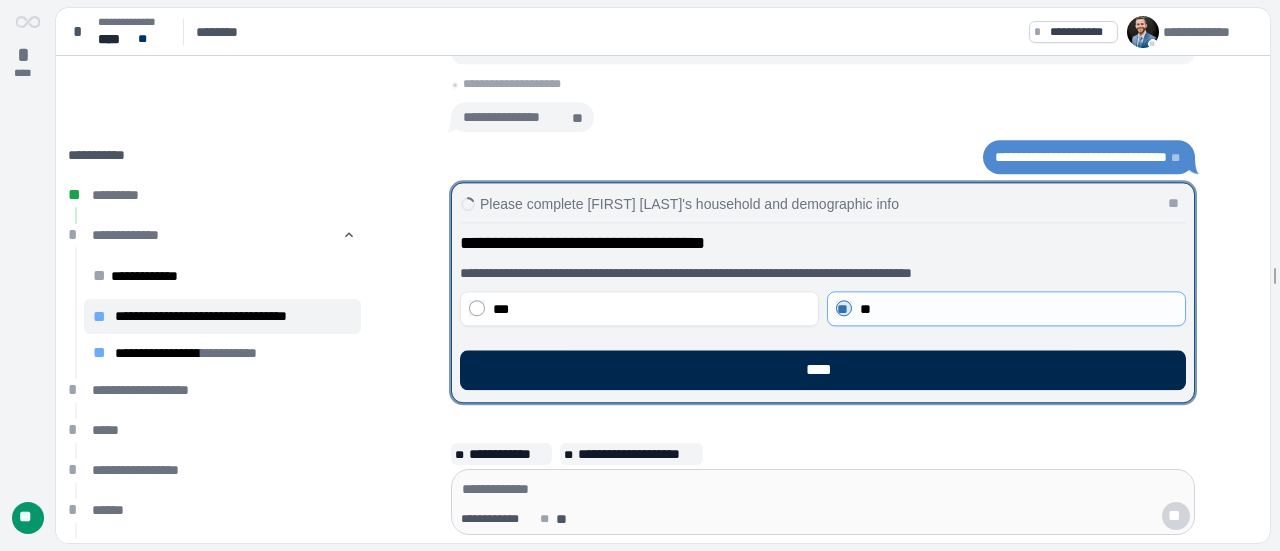 click on "****" at bounding box center [823, 370] 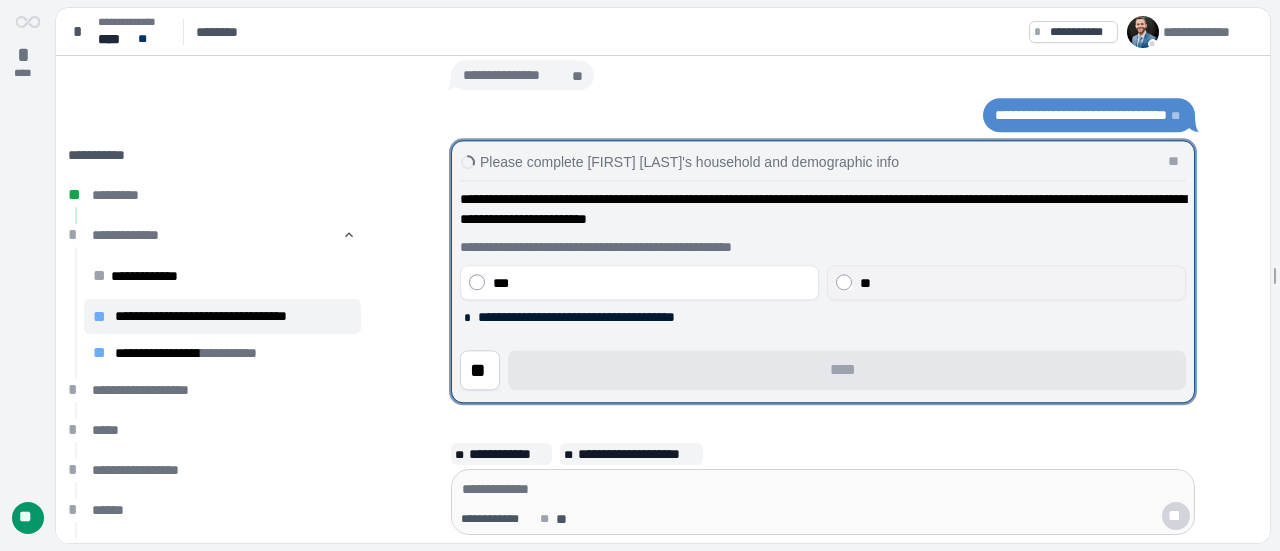 click on "**" at bounding box center [1018, 283] 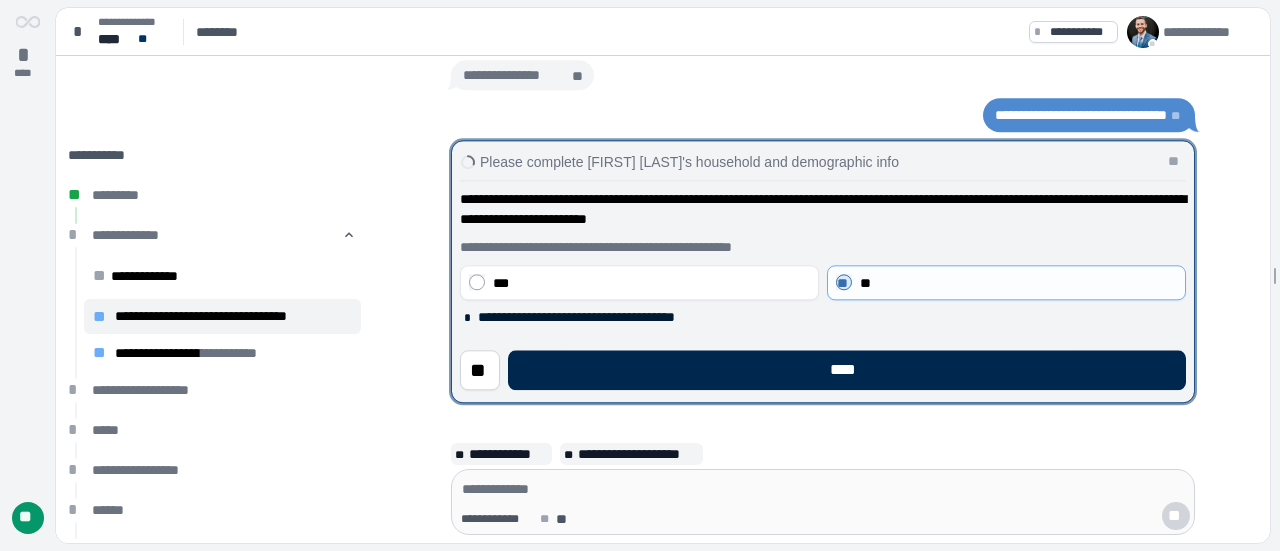 click on "****" at bounding box center (847, 370) 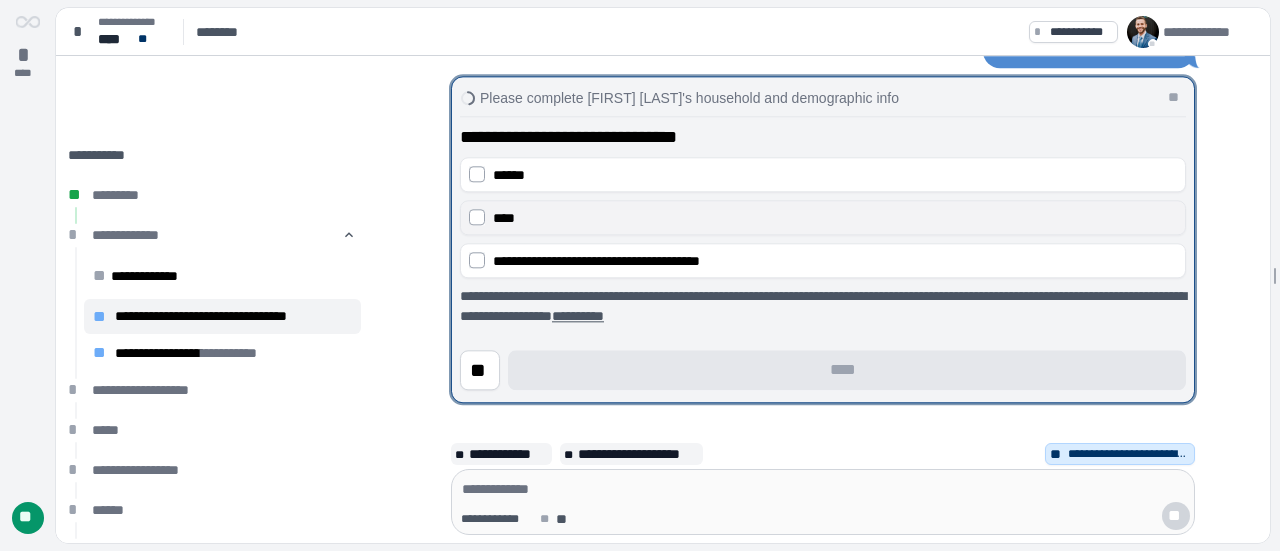 click on "****" at bounding box center (504, 218) 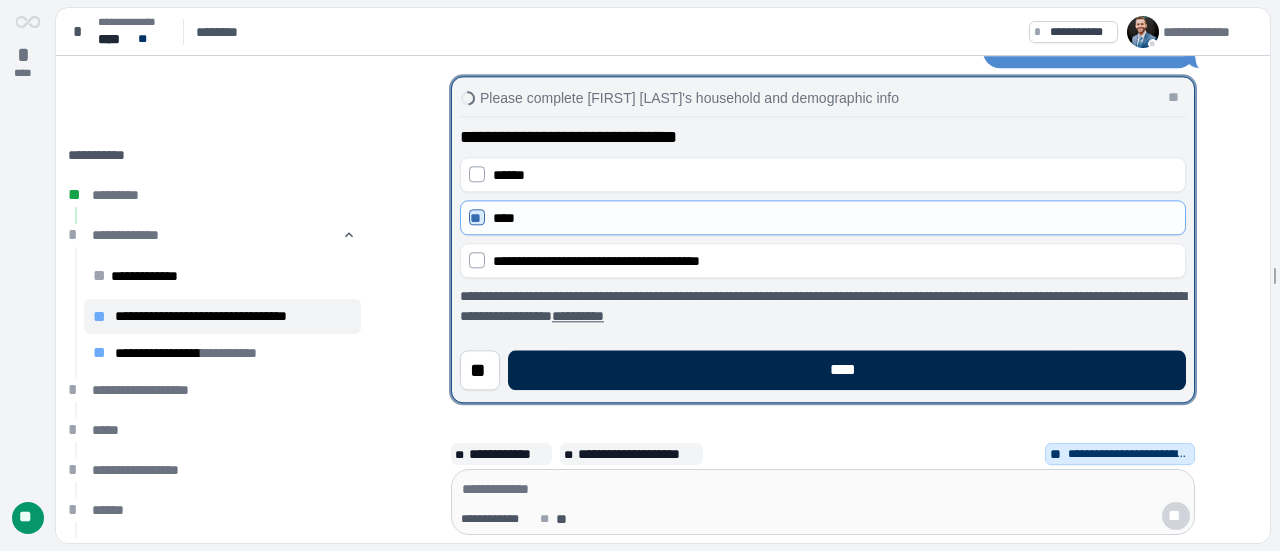 click on "****" at bounding box center [847, 370] 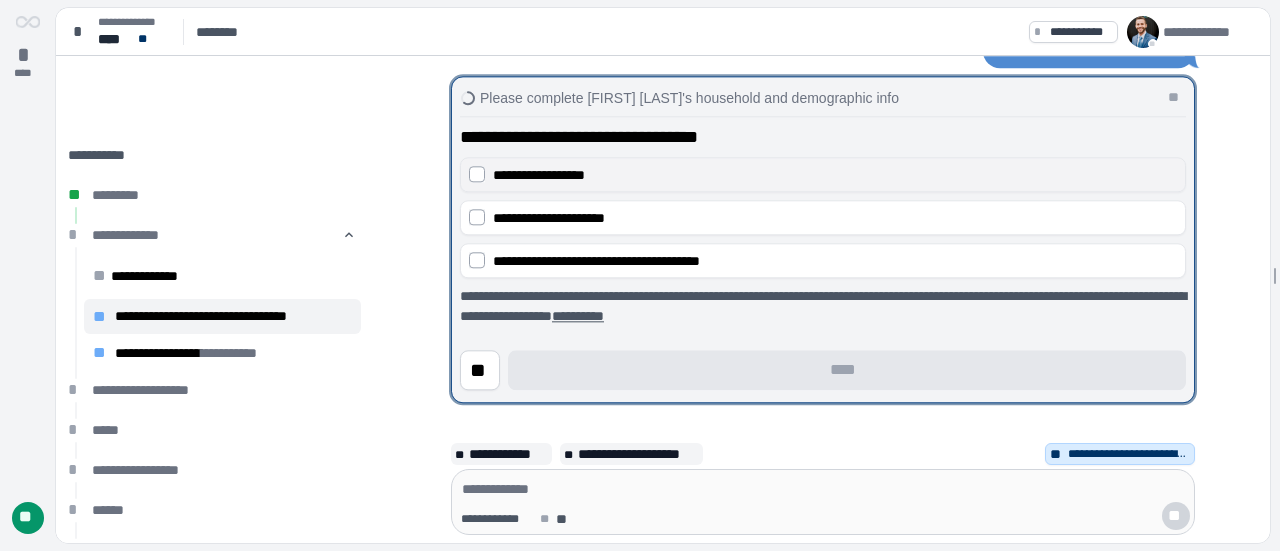 click on "**********" at bounding box center (539, 175) 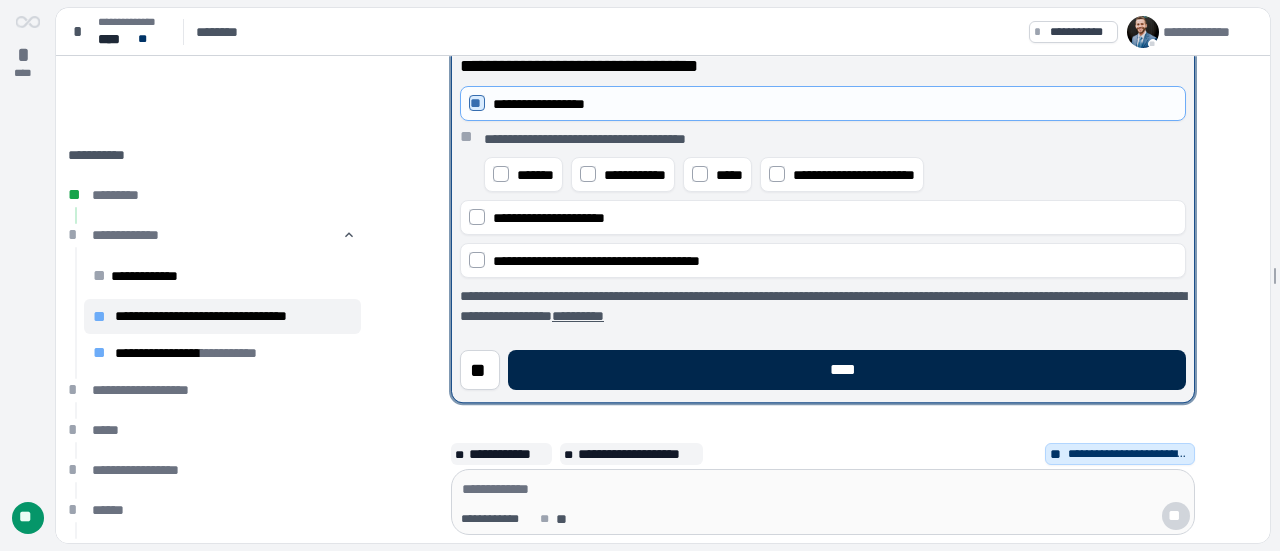 click on "****" at bounding box center (847, 370) 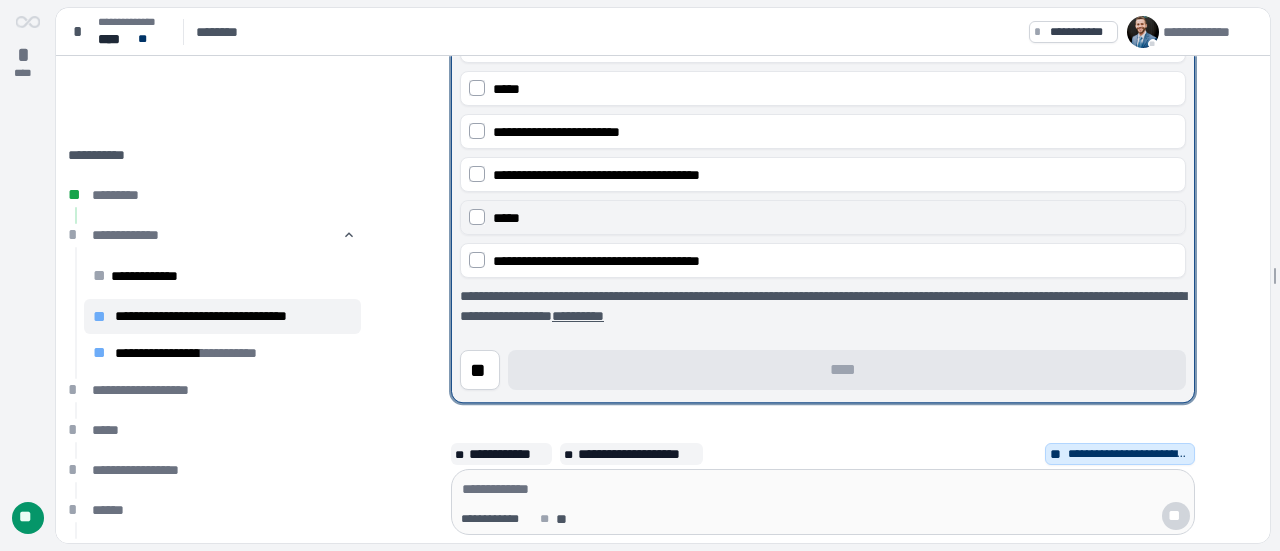 click on "*****" at bounding box center (506, 218) 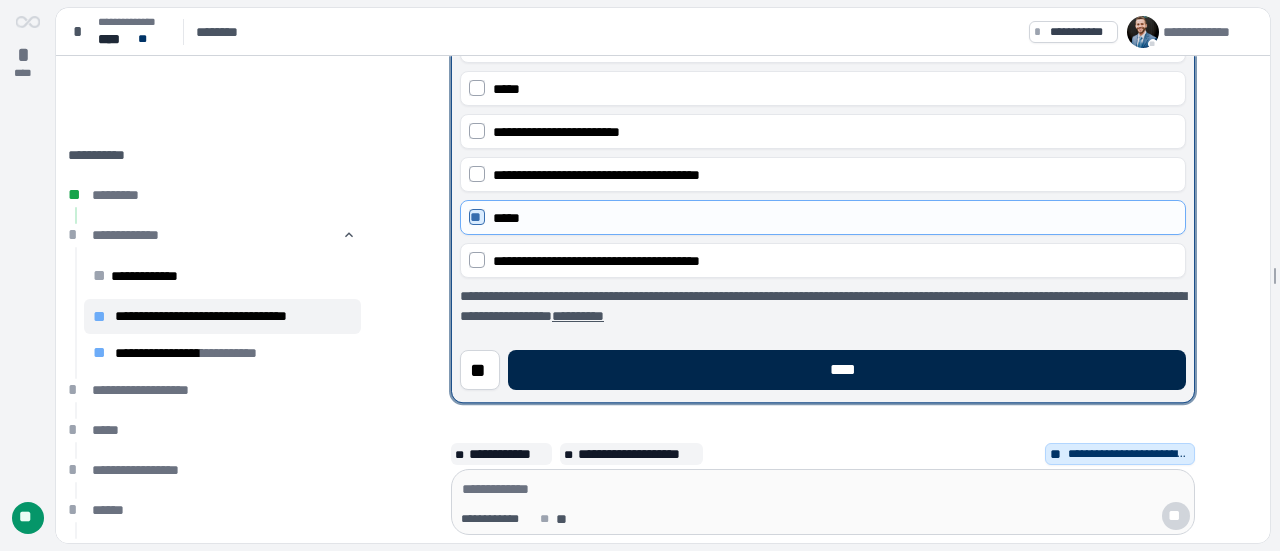click on "****" at bounding box center [847, 370] 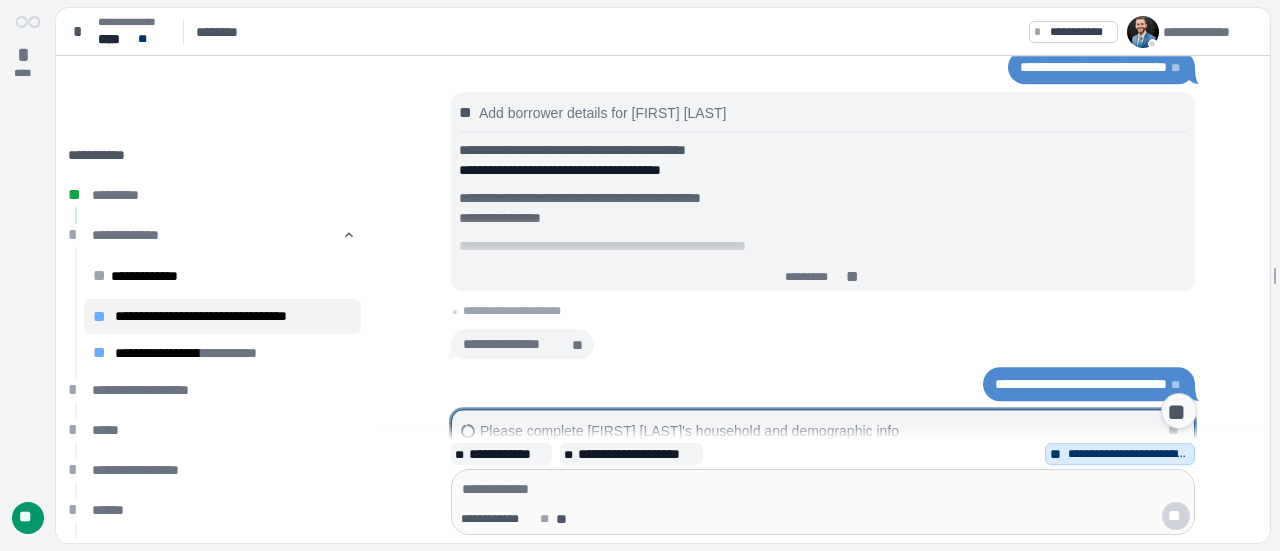 scroll, scrollTop: 200, scrollLeft: 0, axis: vertical 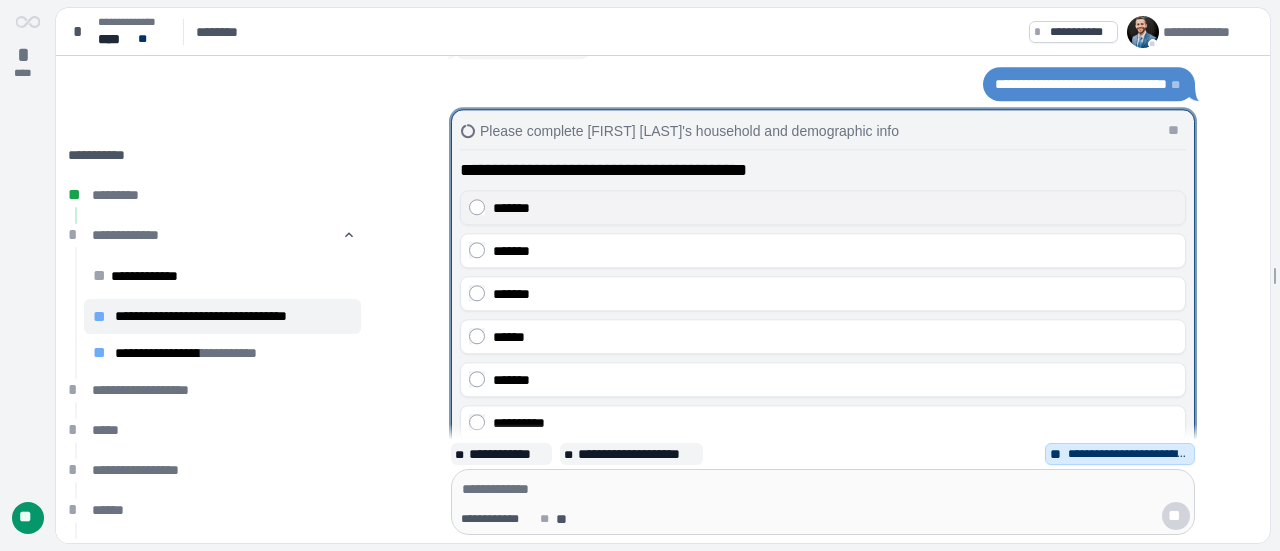 click on "*******" at bounding box center [511, 208] 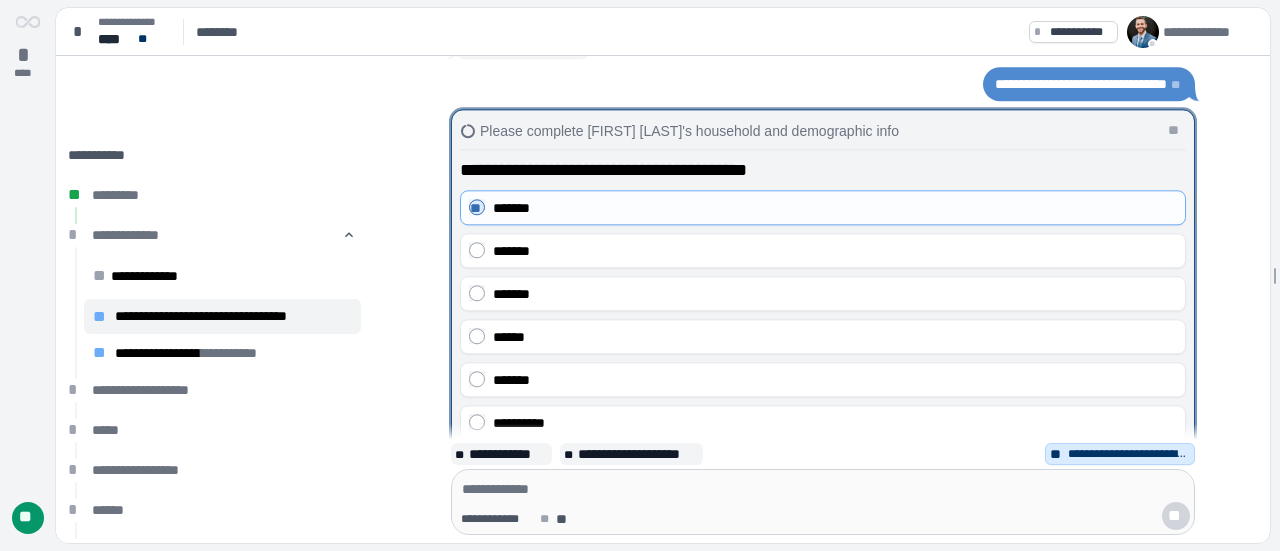 scroll, scrollTop: 0, scrollLeft: 0, axis: both 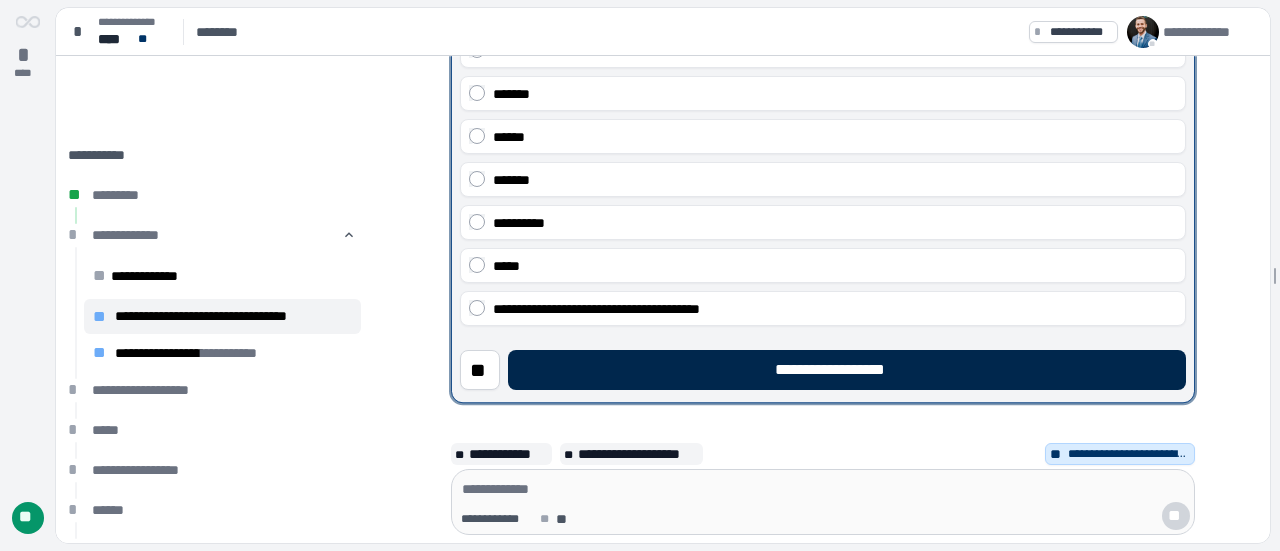 click on "**********" at bounding box center (847, 370) 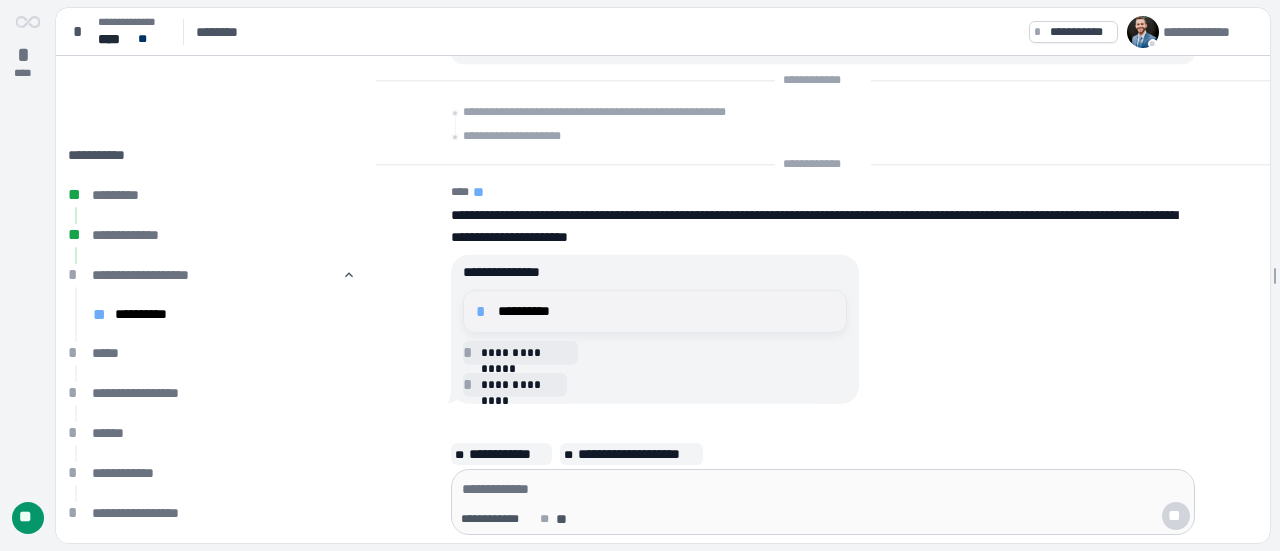 click on "**********" at bounding box center (666, 311) 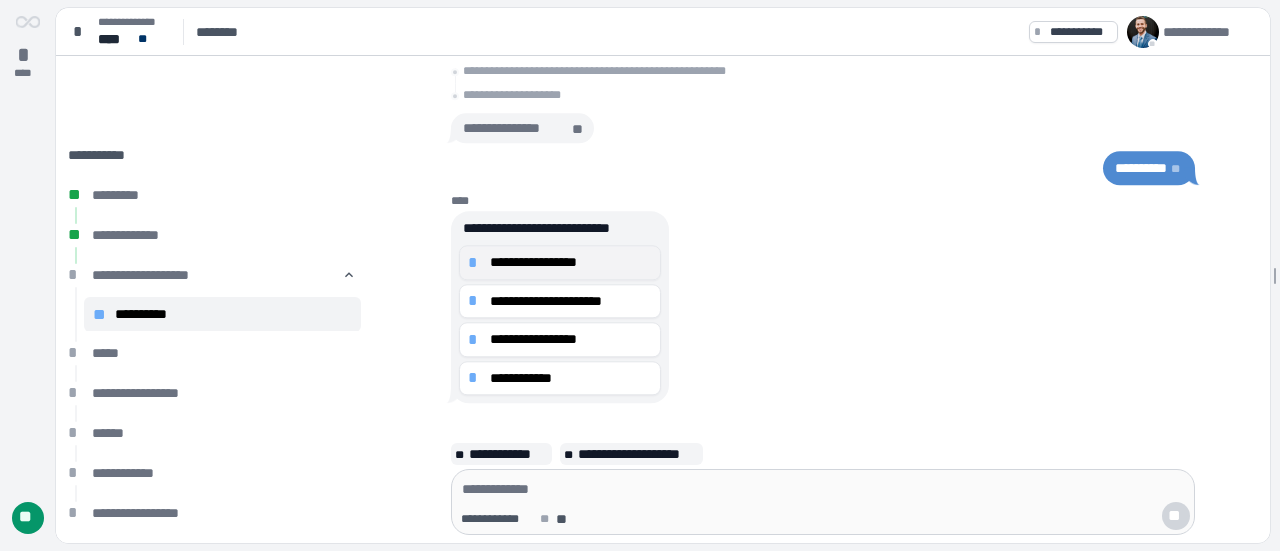 click on "**********" at bounding box center [571, 262] 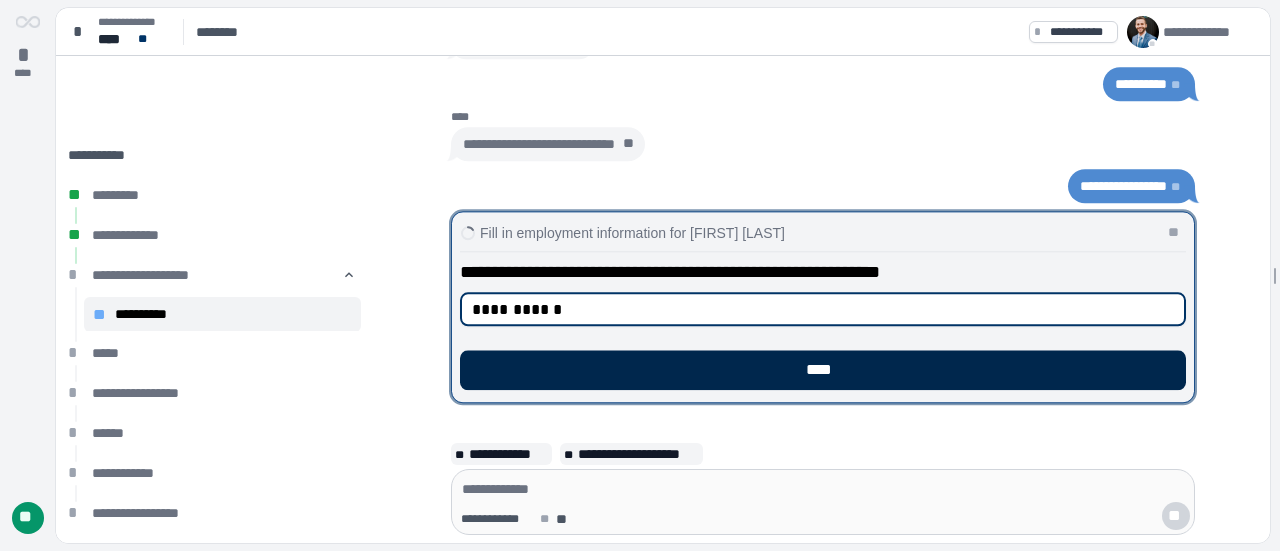 type on "**********" 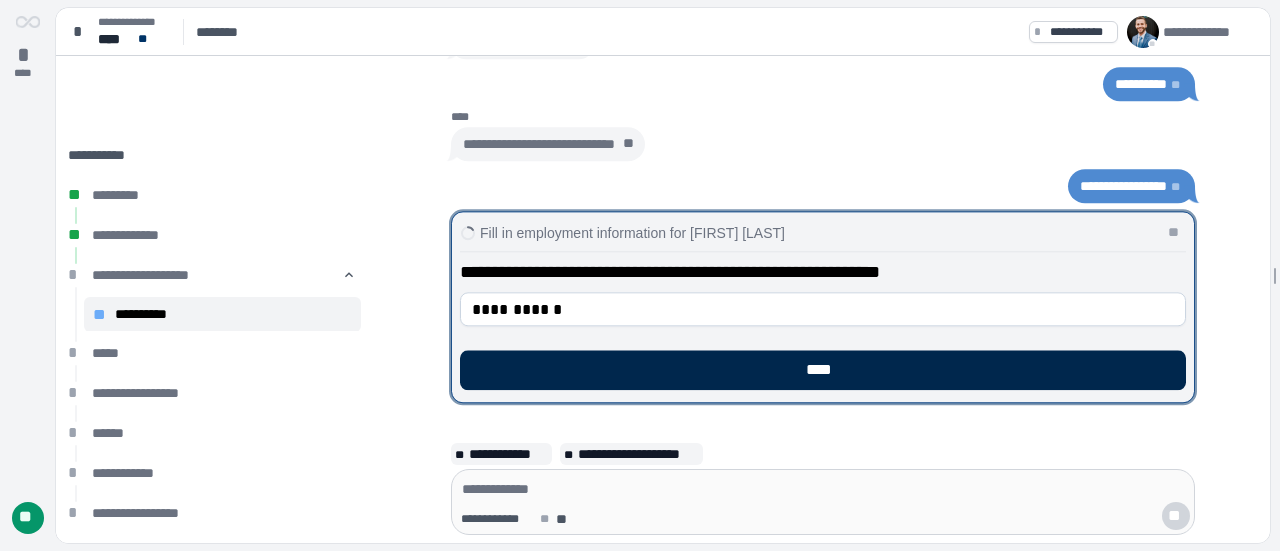 click on "****" at bounding box center [823, 370] 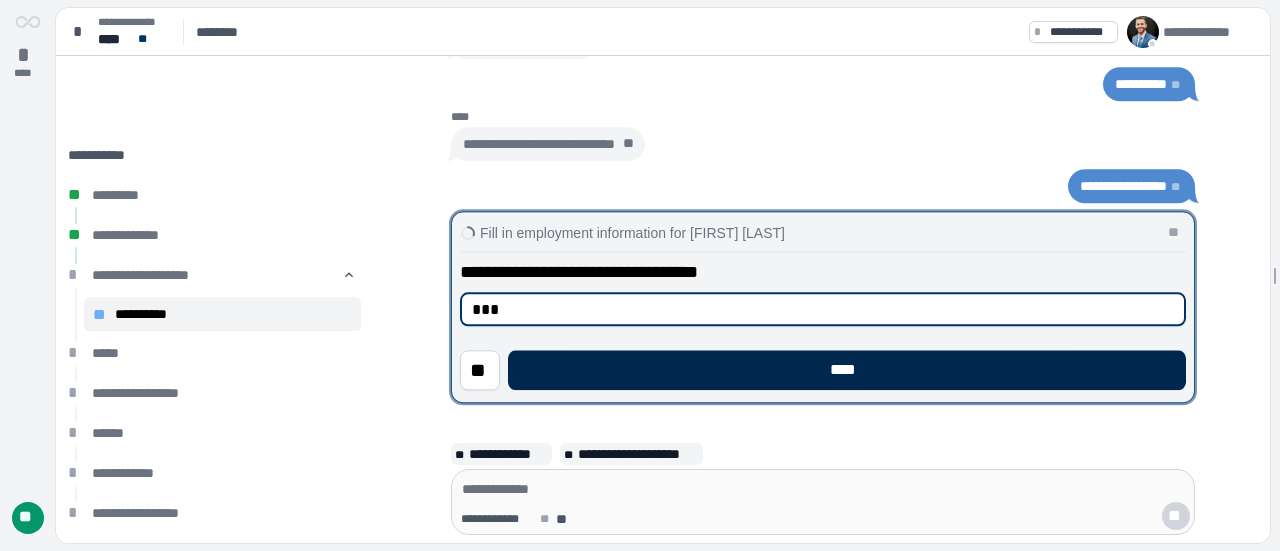 type on "***" 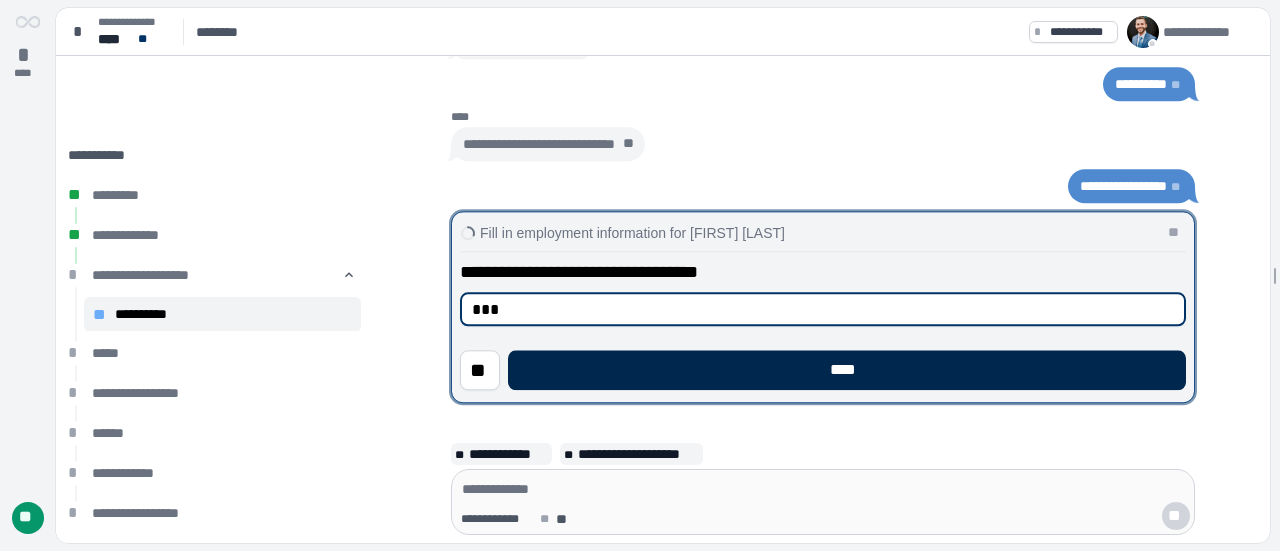 click on "****" at bounding box center (847, 370) 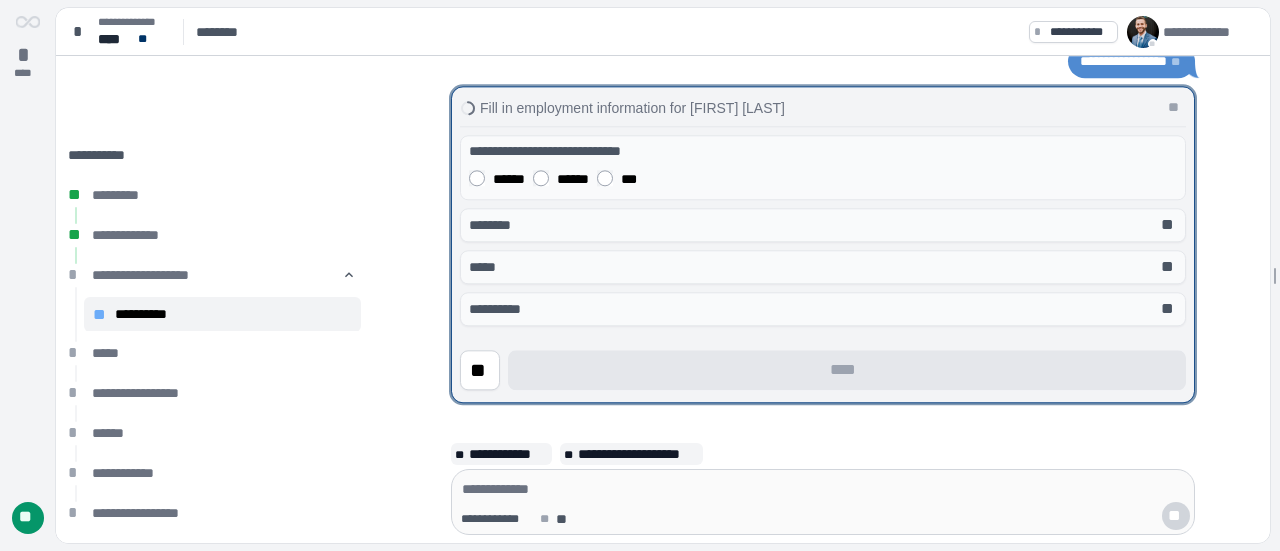 click on "******" at bounding box center (561, 178) 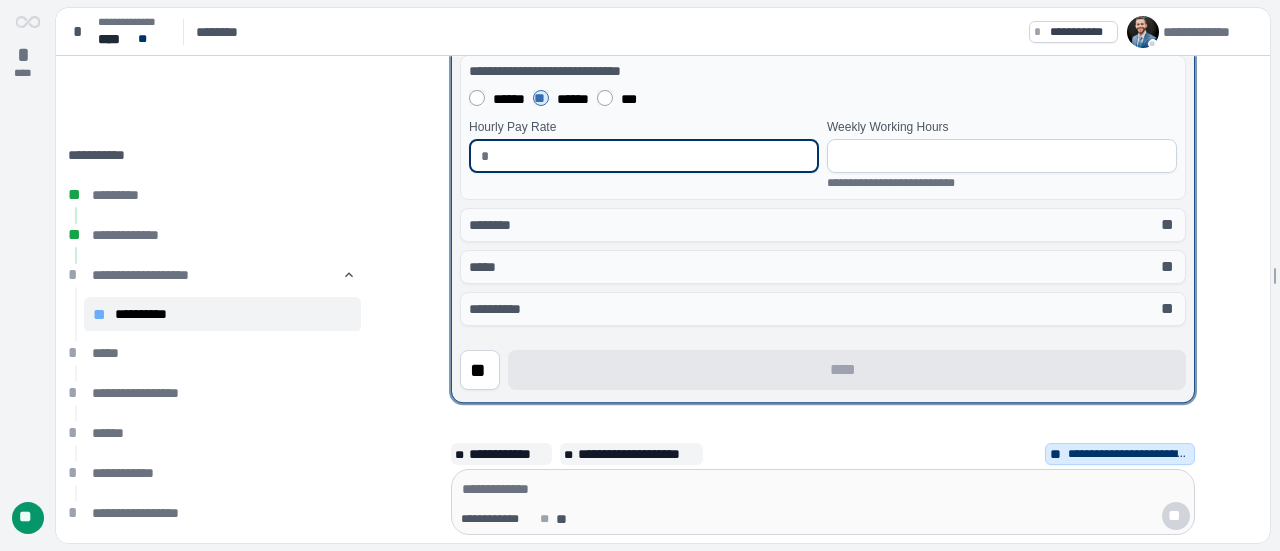 click on "******" at bounding box center (497, 98) 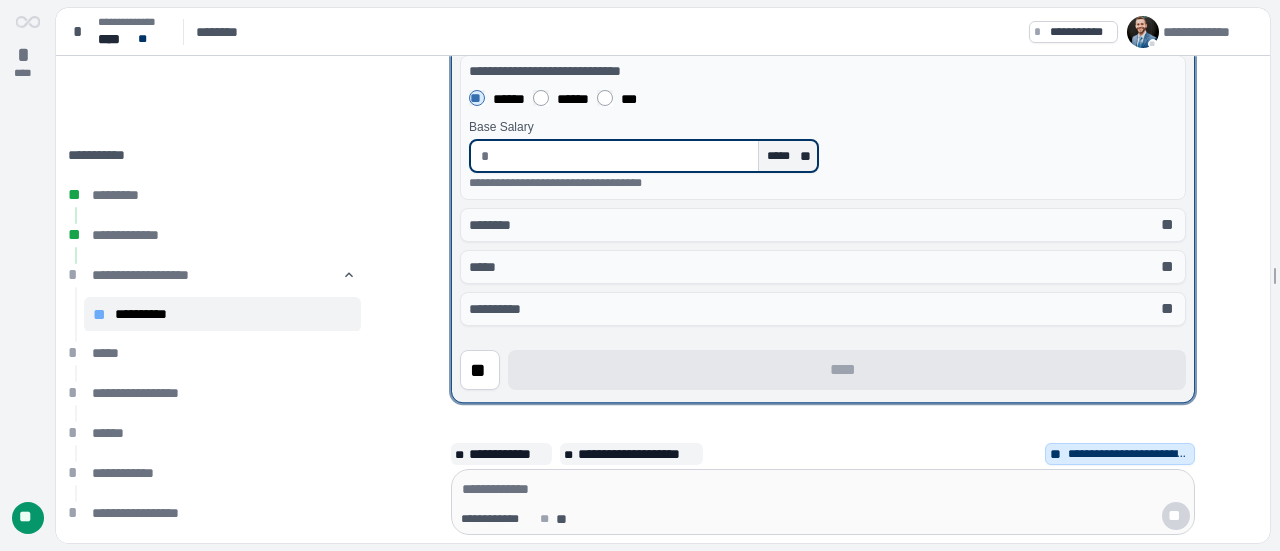 scroll, scrollTop: 200, scrollLeft: 0, axis: vertical 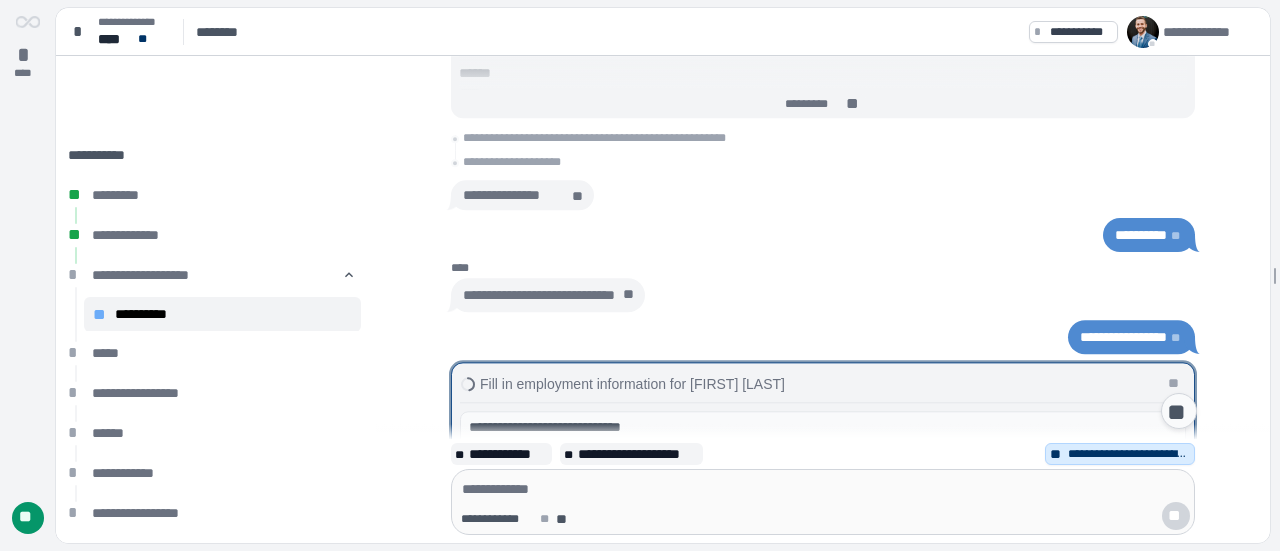 click on "**********" at bounding box center [539, 295] 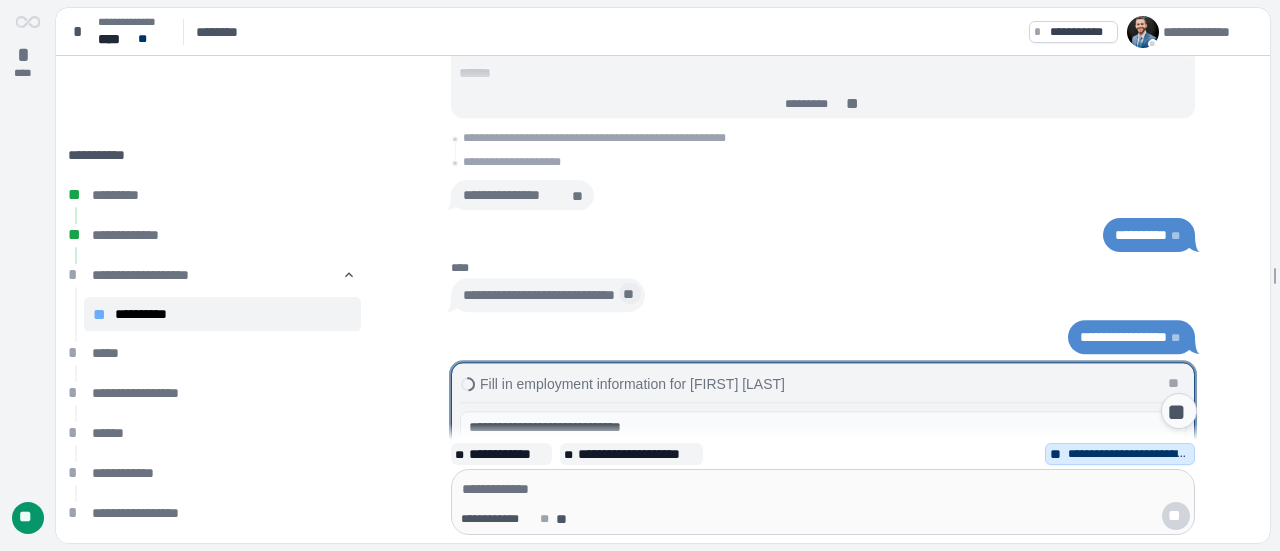 click on "**" at bounding box center (630, 294) 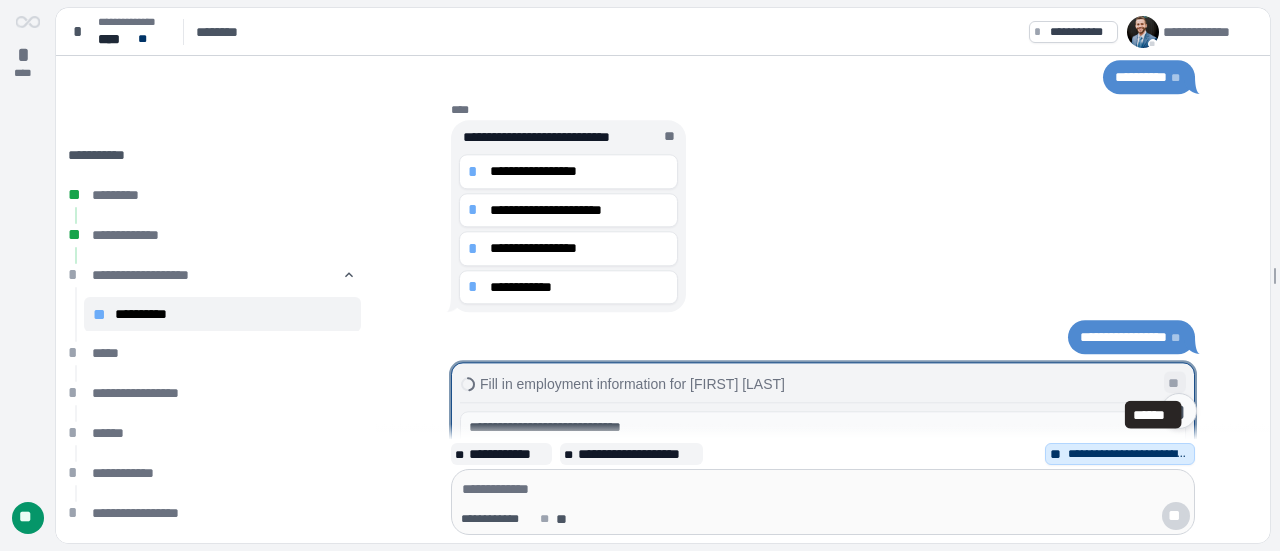 click on "**" at bounding box center [1175, 383] 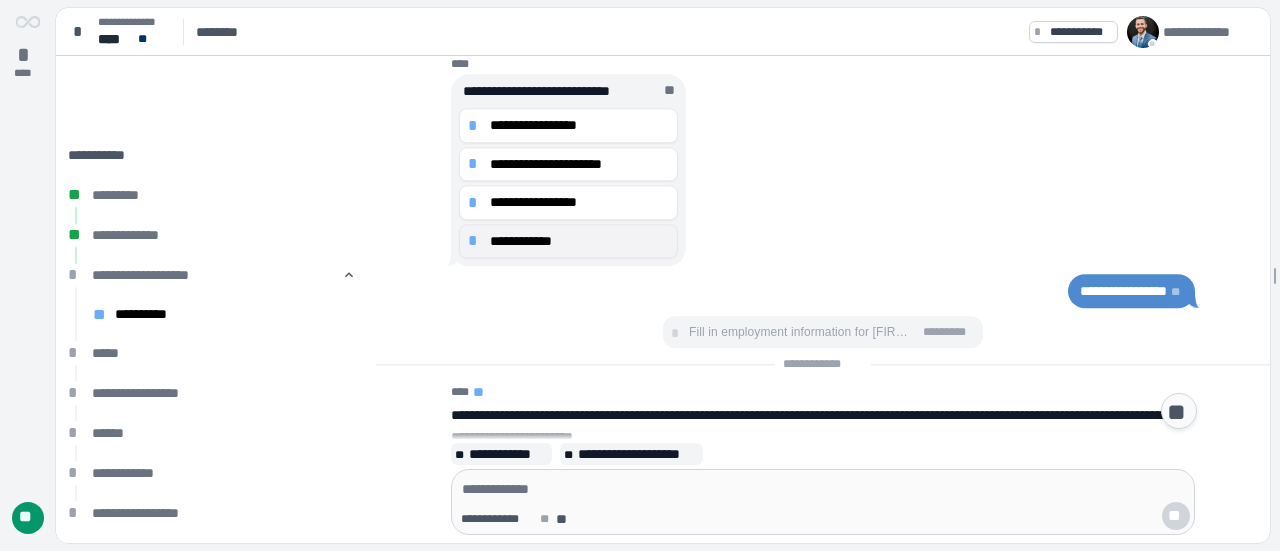 scroll, scrollTop: 300, scrollLeft: 0, axis: vertical 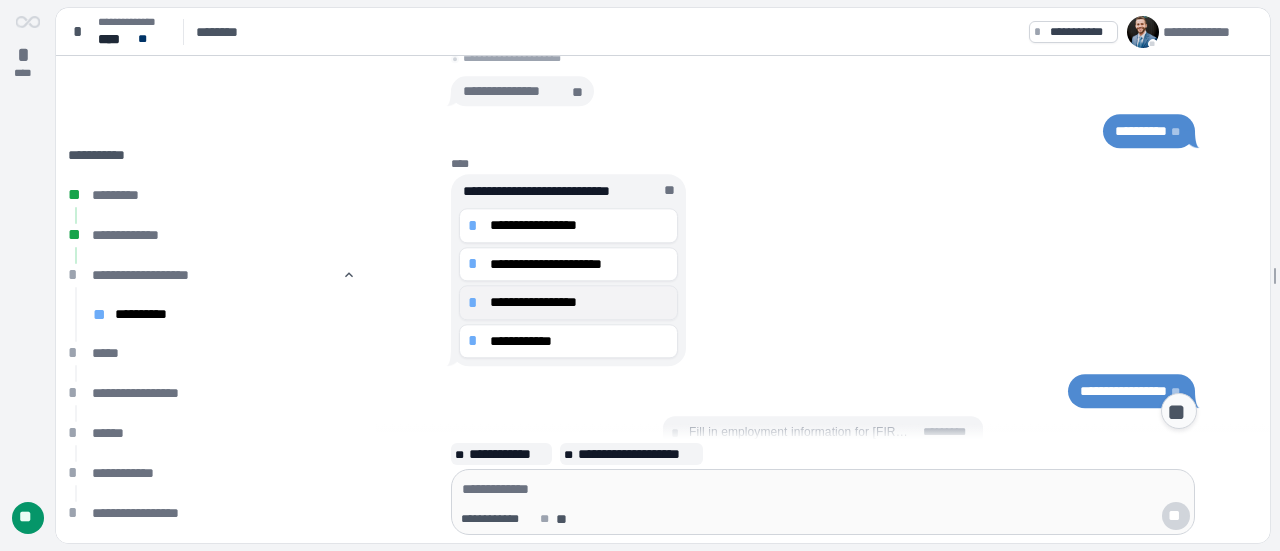 click on "**********" at bounding box center [579, 303] 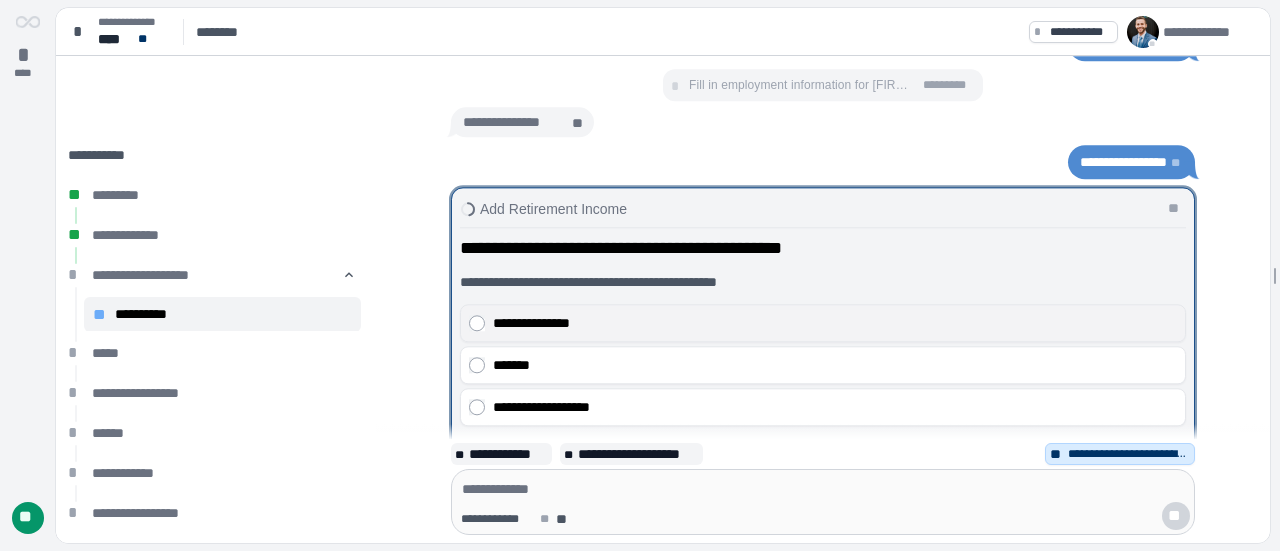 scroll, scrollTop: 0, scrollLeft: 0, axis: both 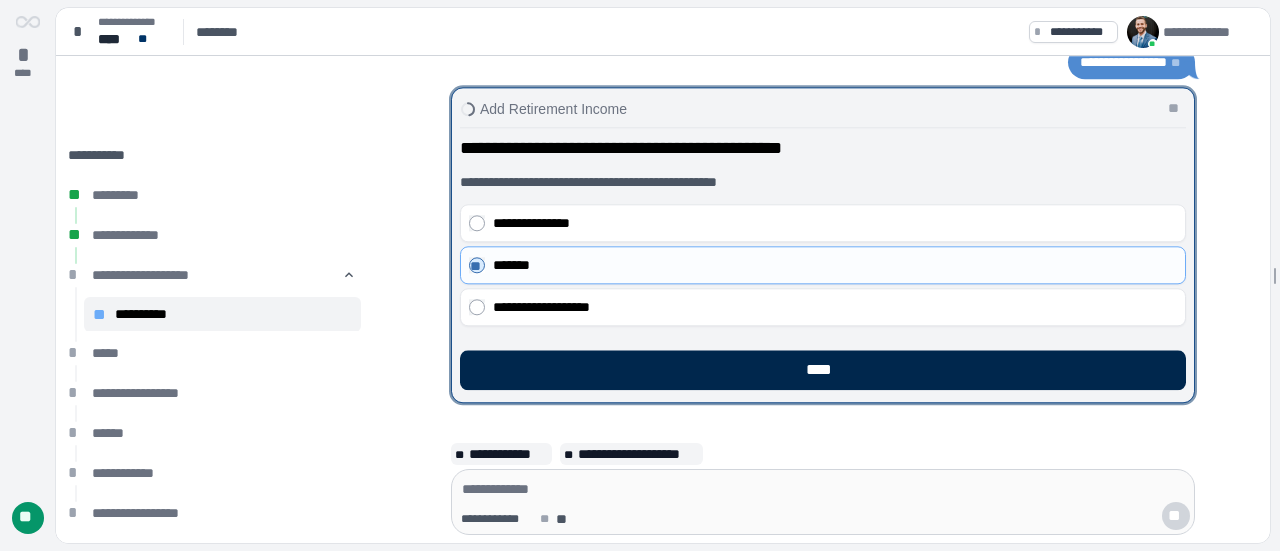 click on "****" at bounding box center (823, 370) 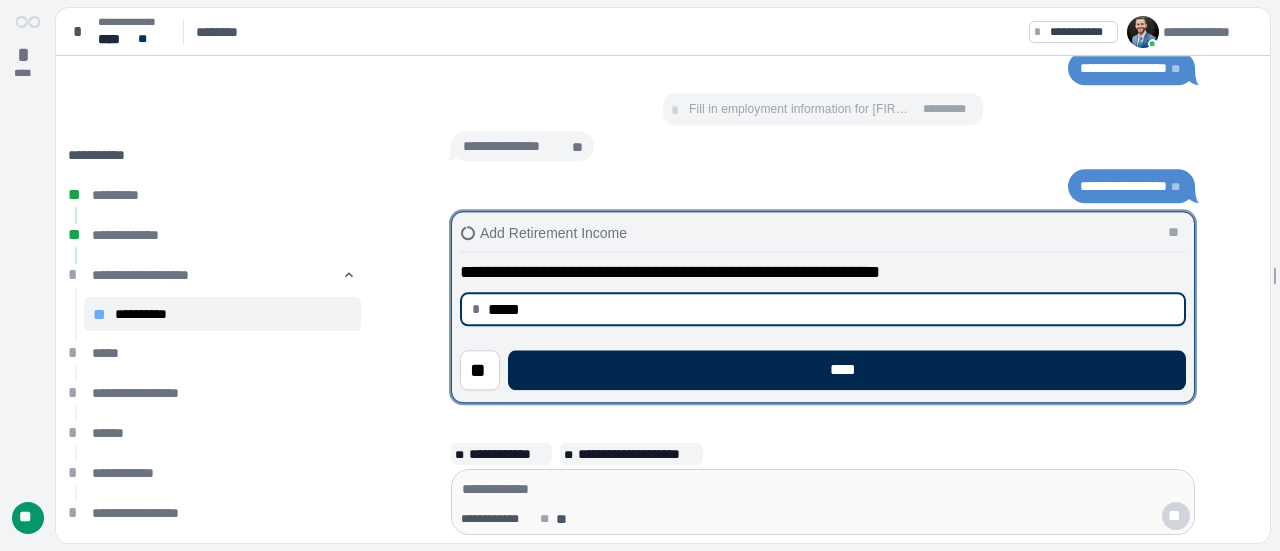 type on "********" 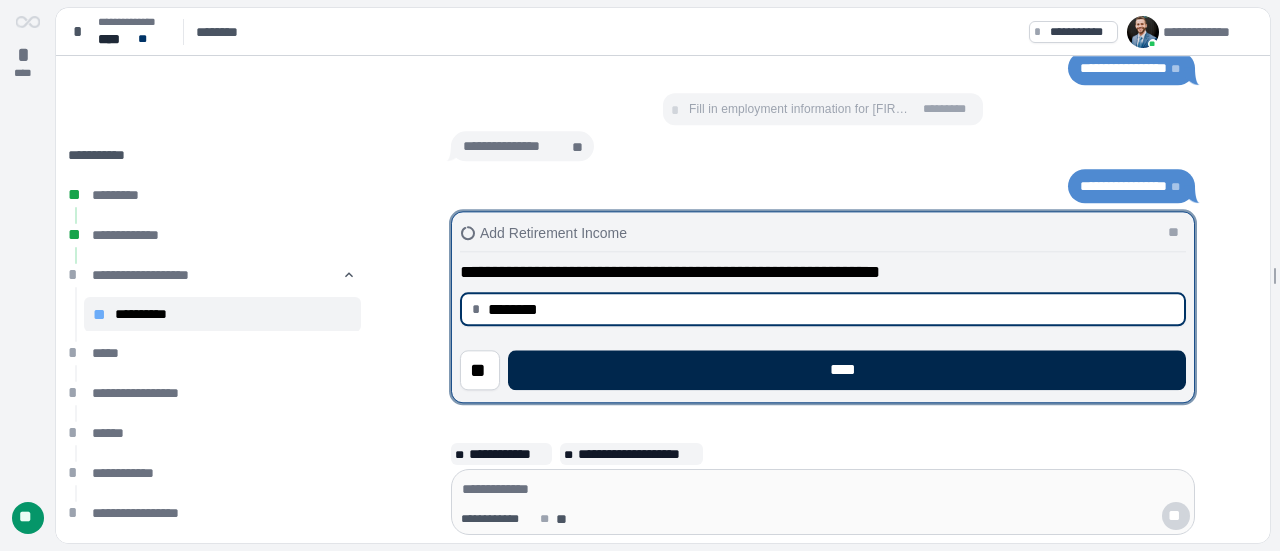 click on "****" at bounding box center (847, 370) 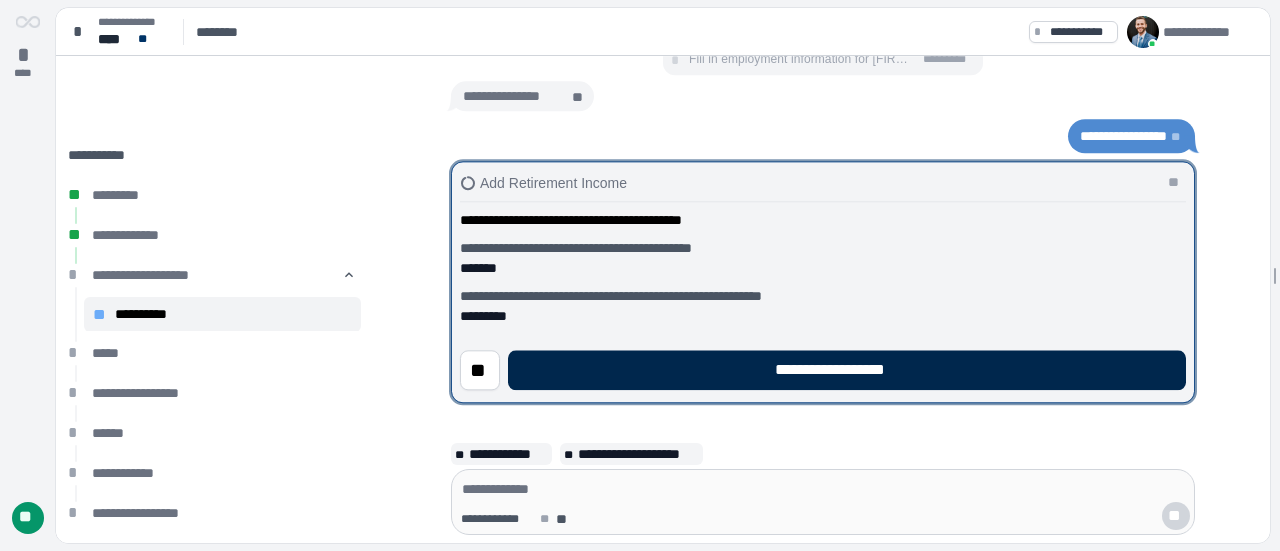 click on "**********" at bounding box center (847, 370) 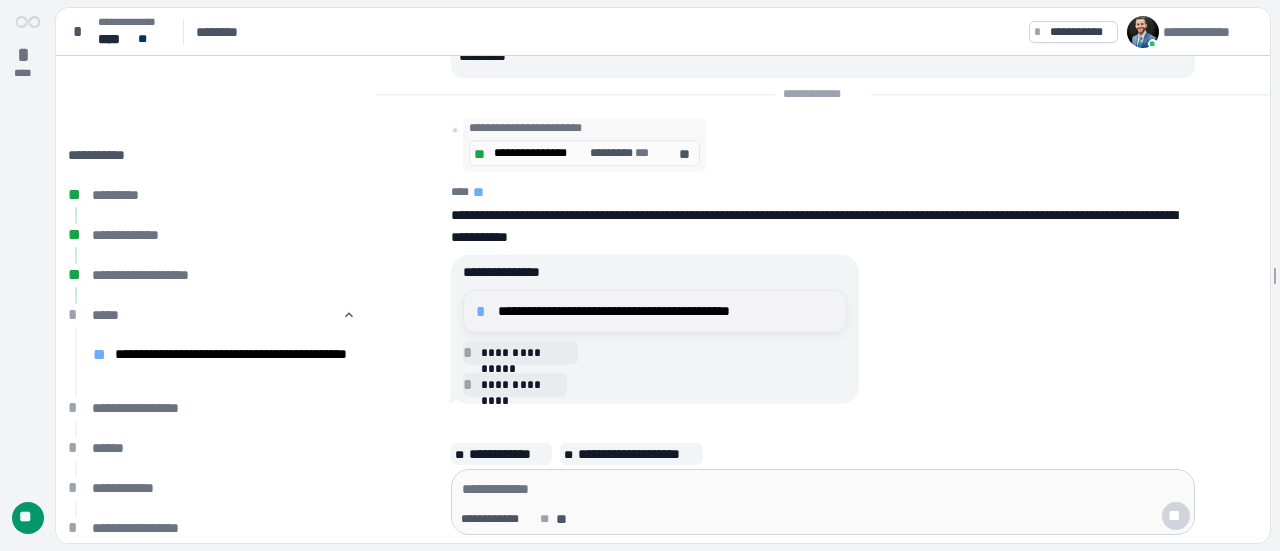 click on "**********" at bounding box center (666, 311) 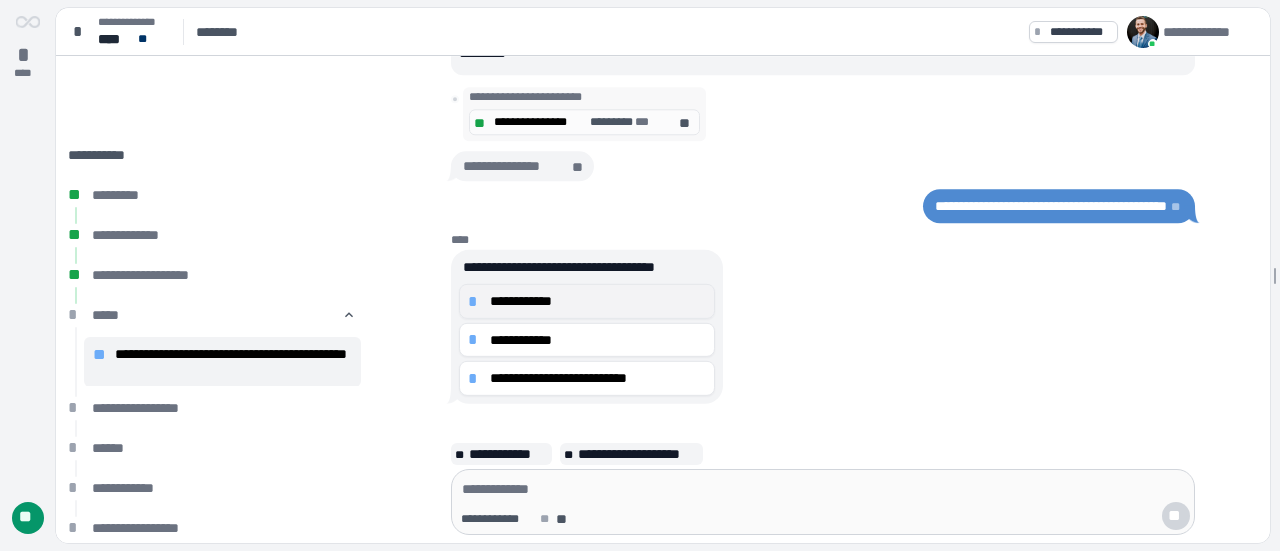 click on "**********" at bounding box center [598, 301] 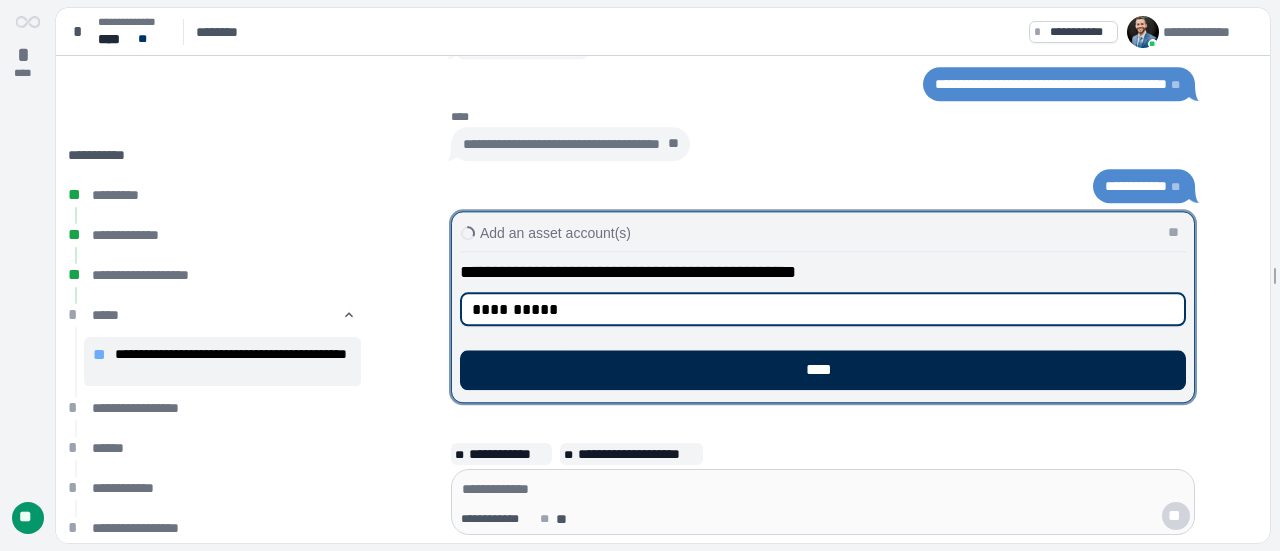 type on "**********" 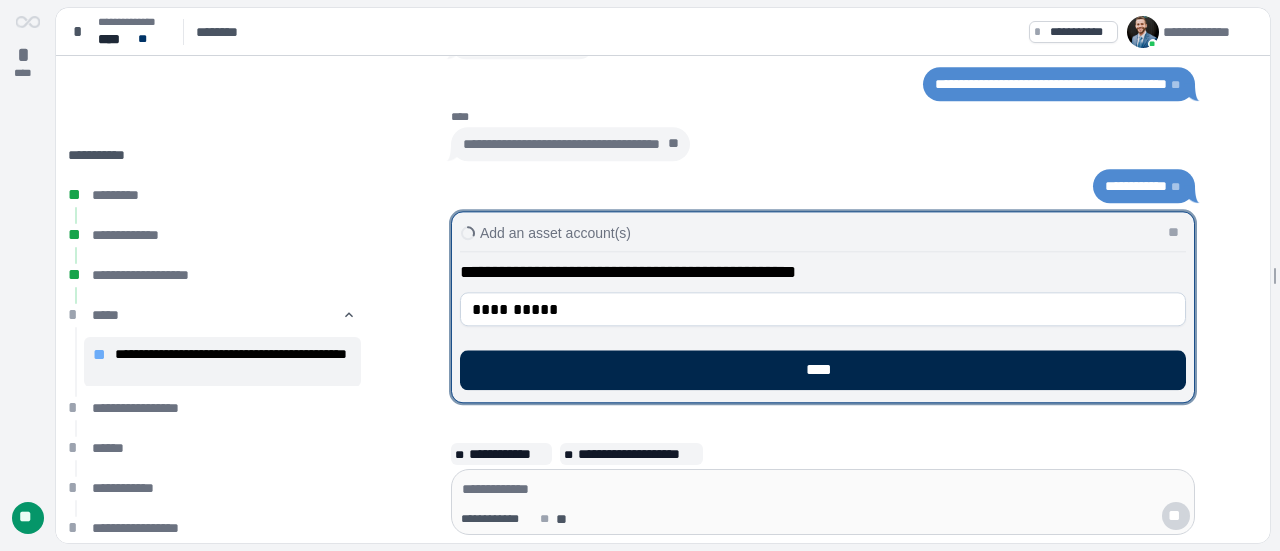 click on "****" at bounding box center (823, 370) 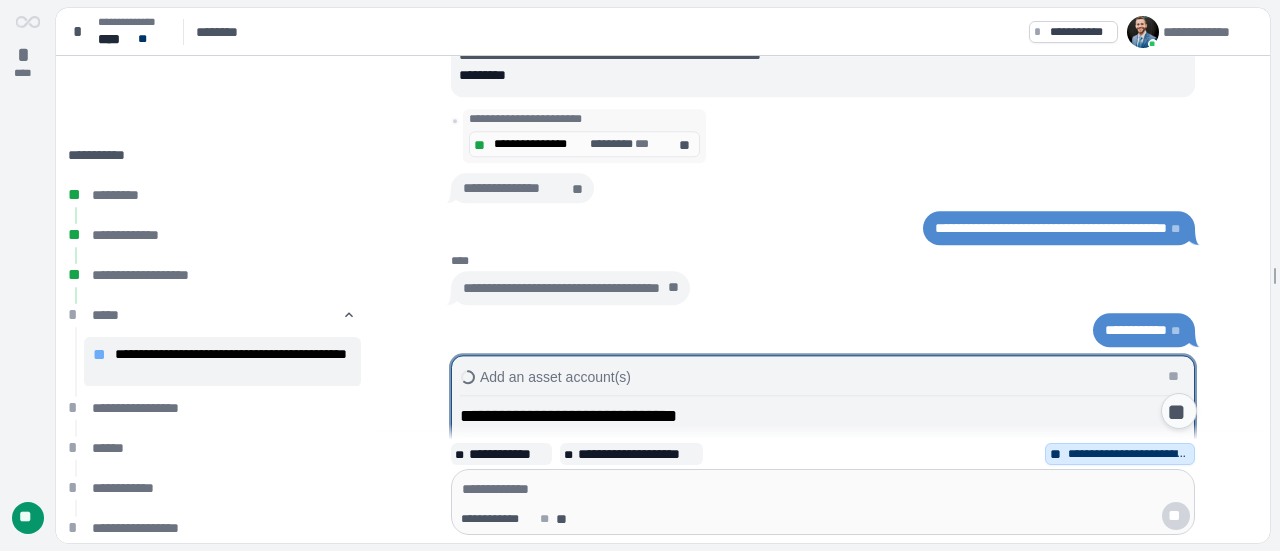 scroll, scrollTop: 300, scrollLeft: 0, axis: vertical 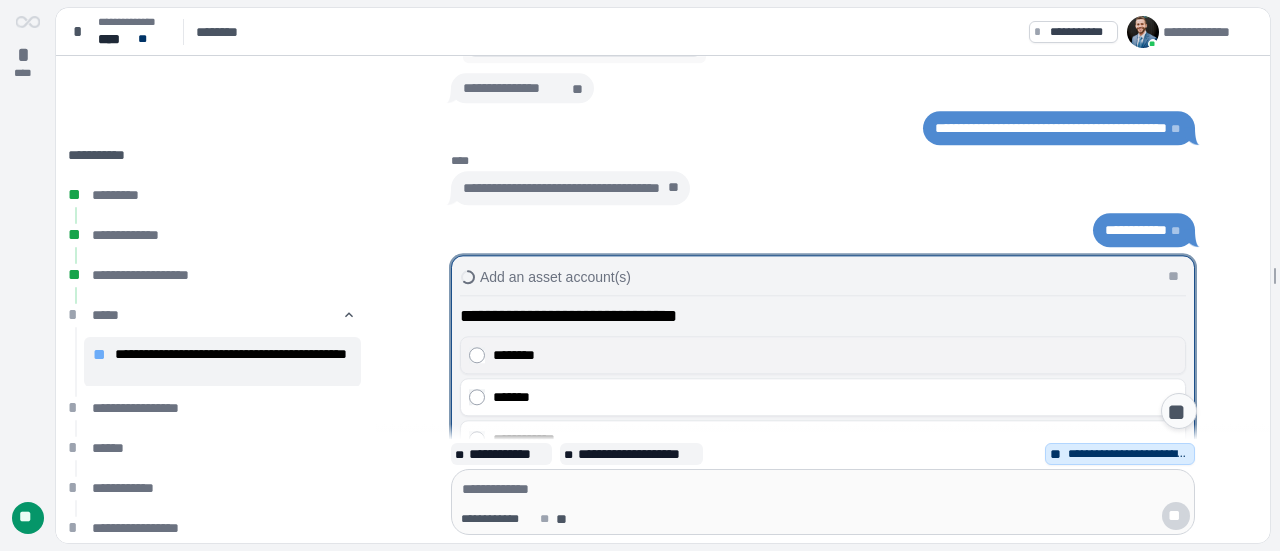 click on "********" at bounding box center [823, 355] 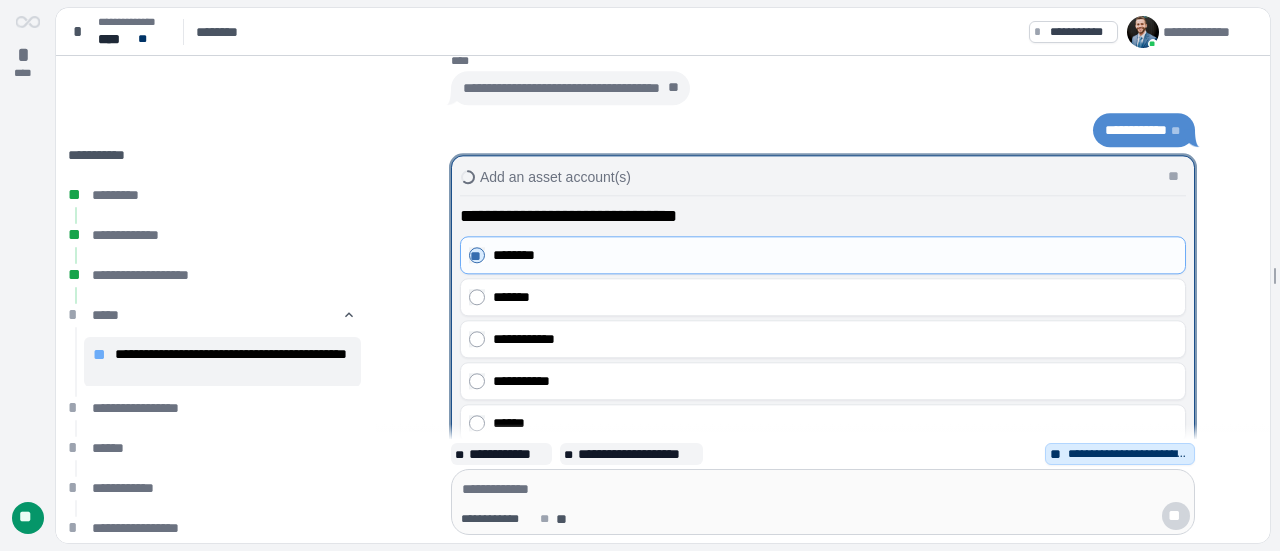 scroll, scrollTop: 0, scrollLeft: 0, axis: both 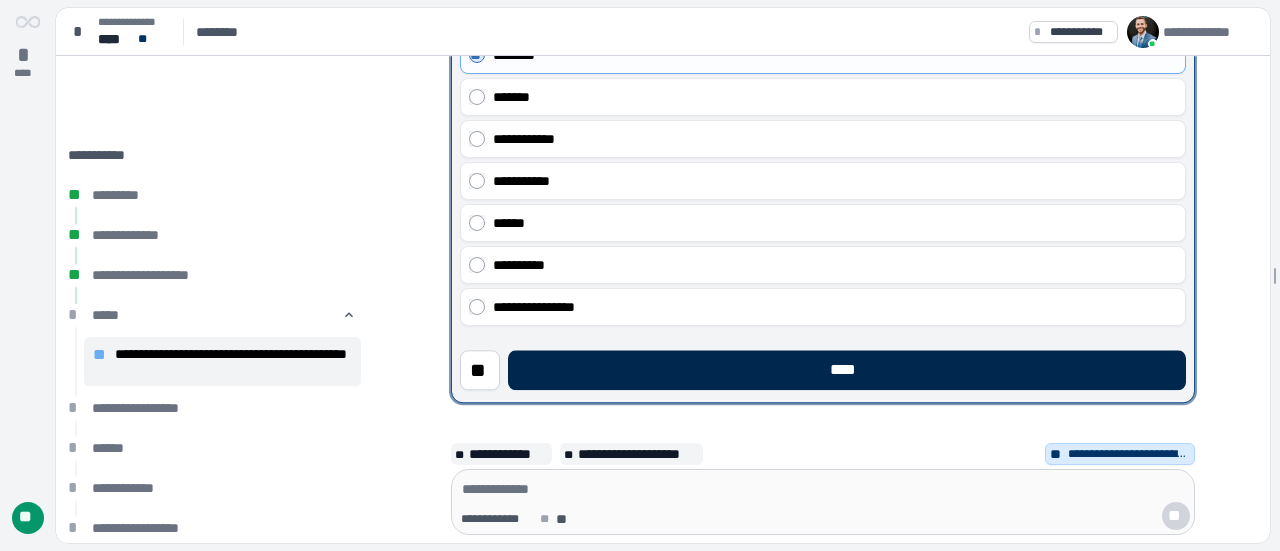 click on "****" at bounding box center (847, 370) 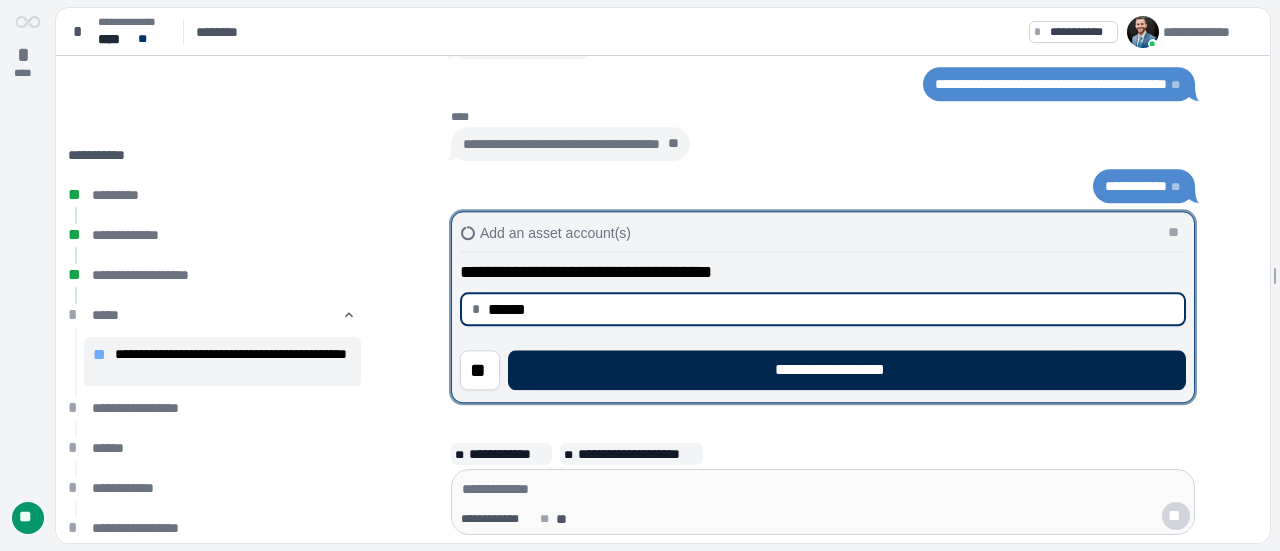 type on "*********" 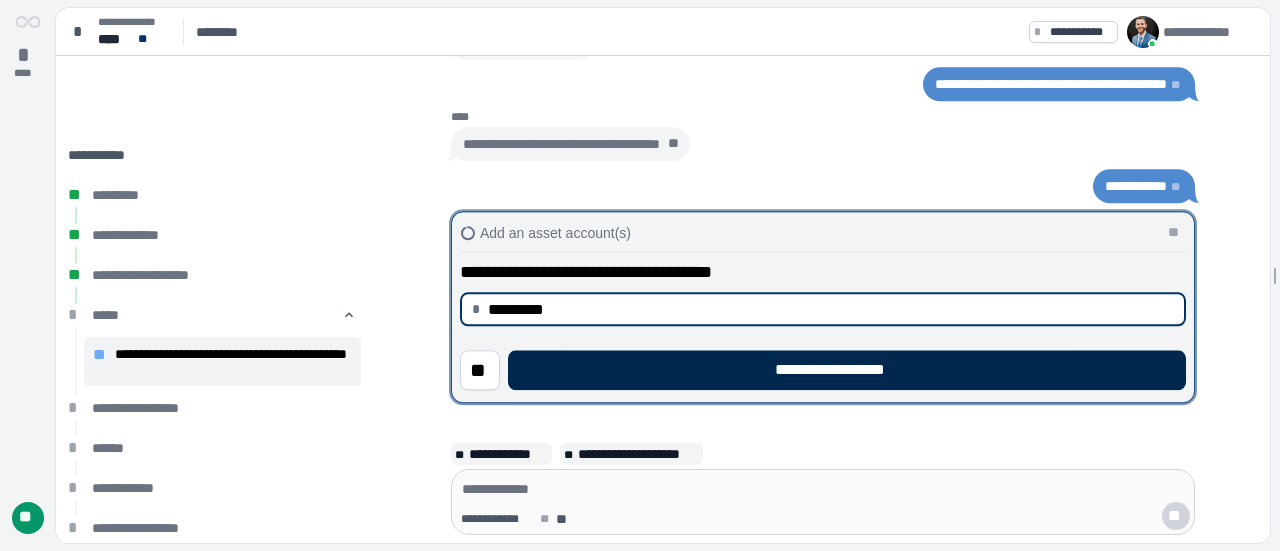 click on "**********" at bounding box center [847, 370] 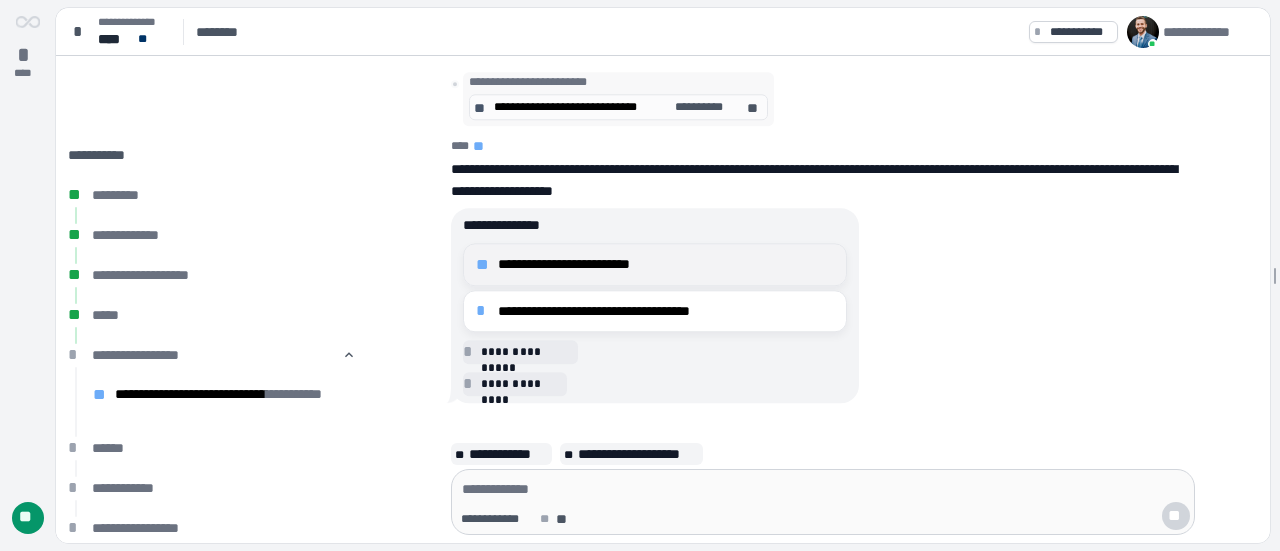 click on "**********" at bounding box center [666, 264] 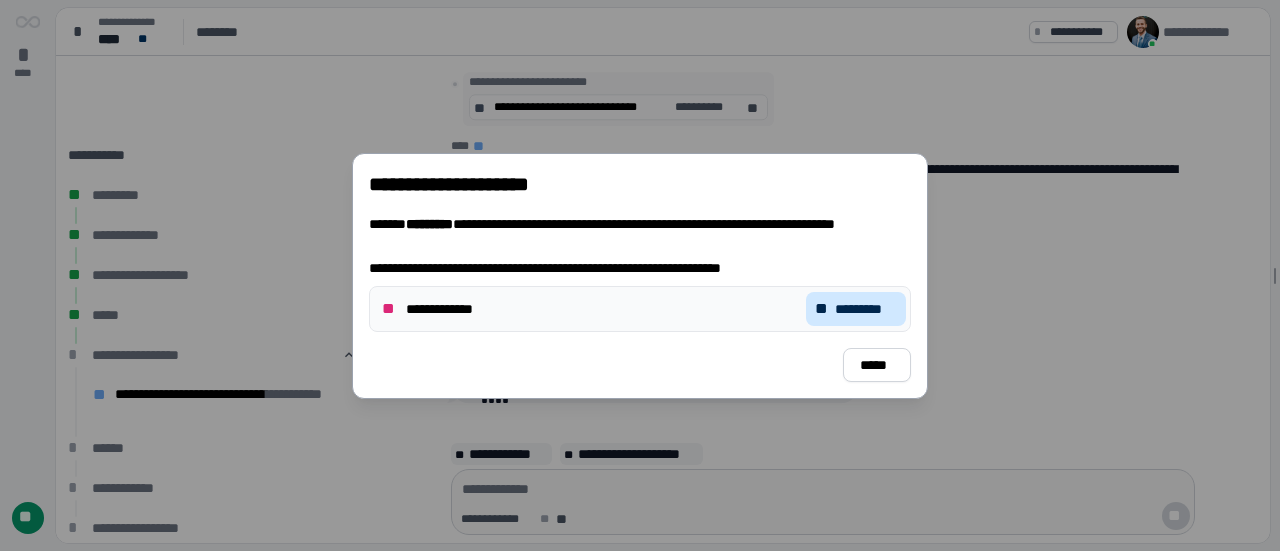 click on "**" at bounding box center [823, 309] 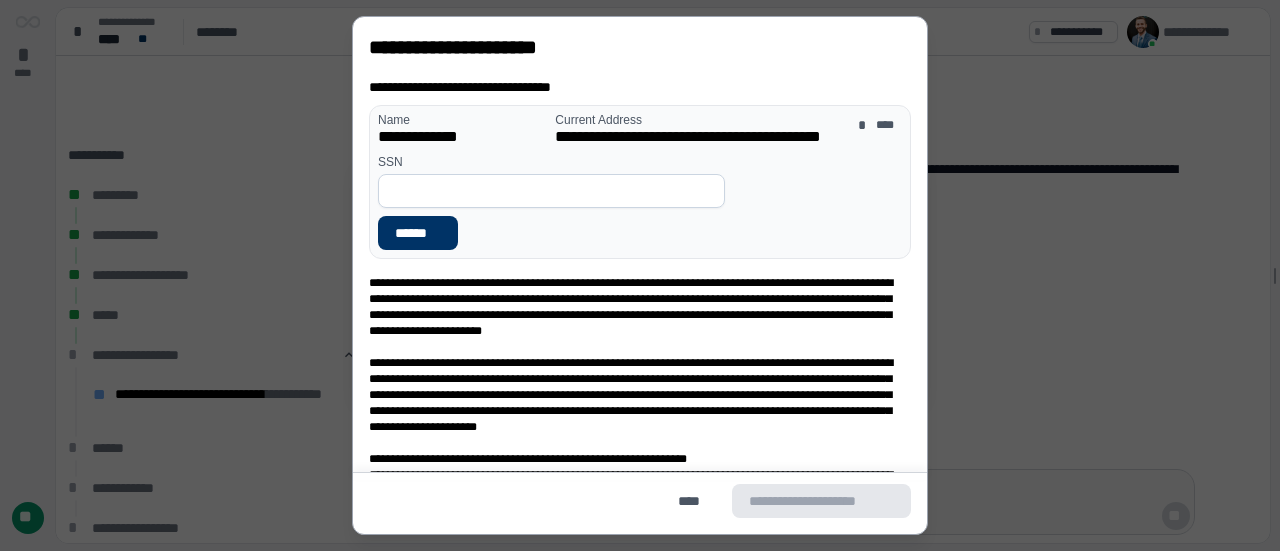click at bounding box center (551, 191) 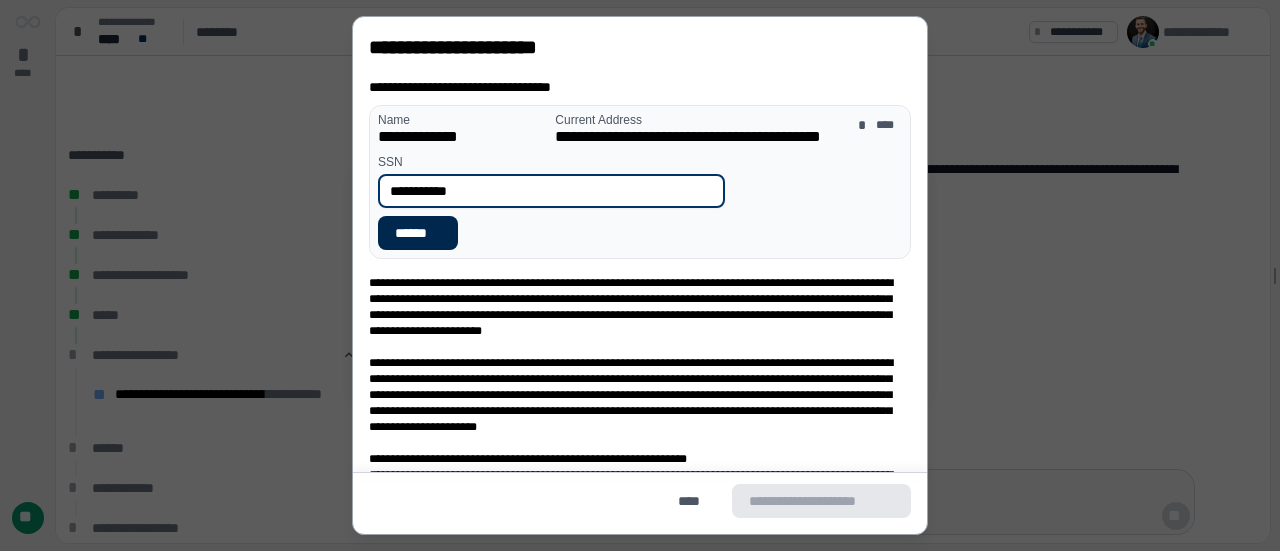type on "**********" 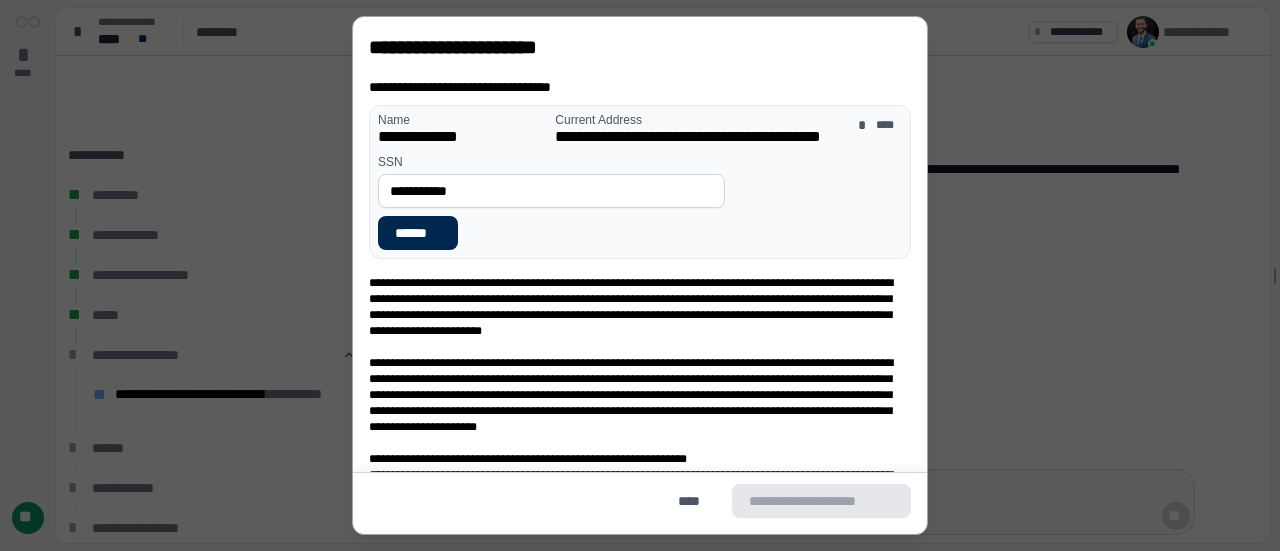 click on "******" at bounding box center [418, 233] 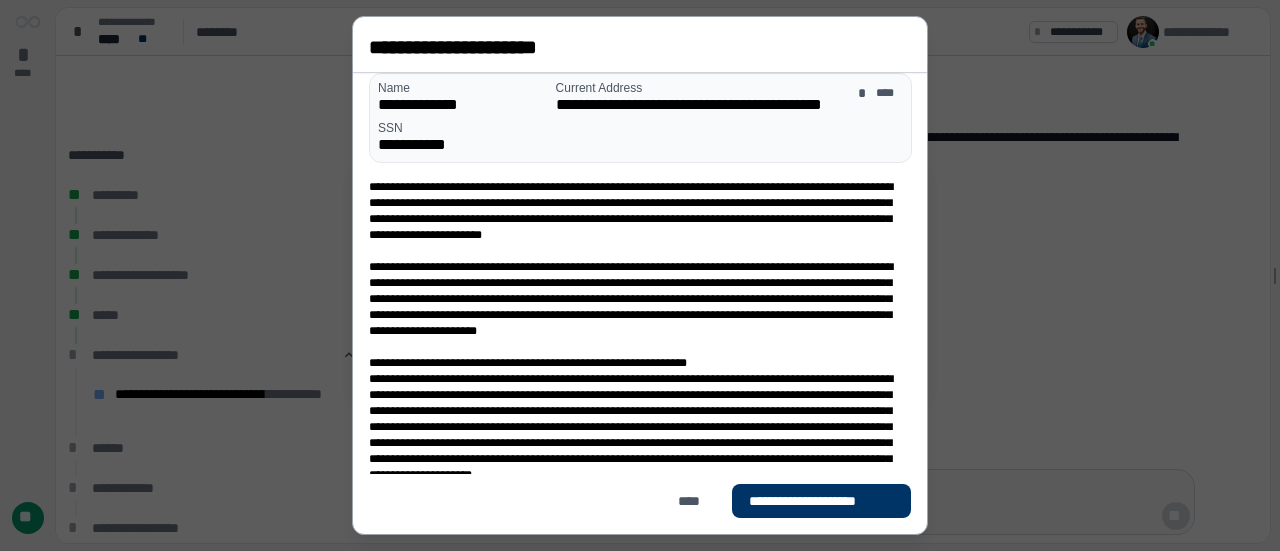 scroll, scrollTop: 44, scrollLeft: 0, axis: vertical 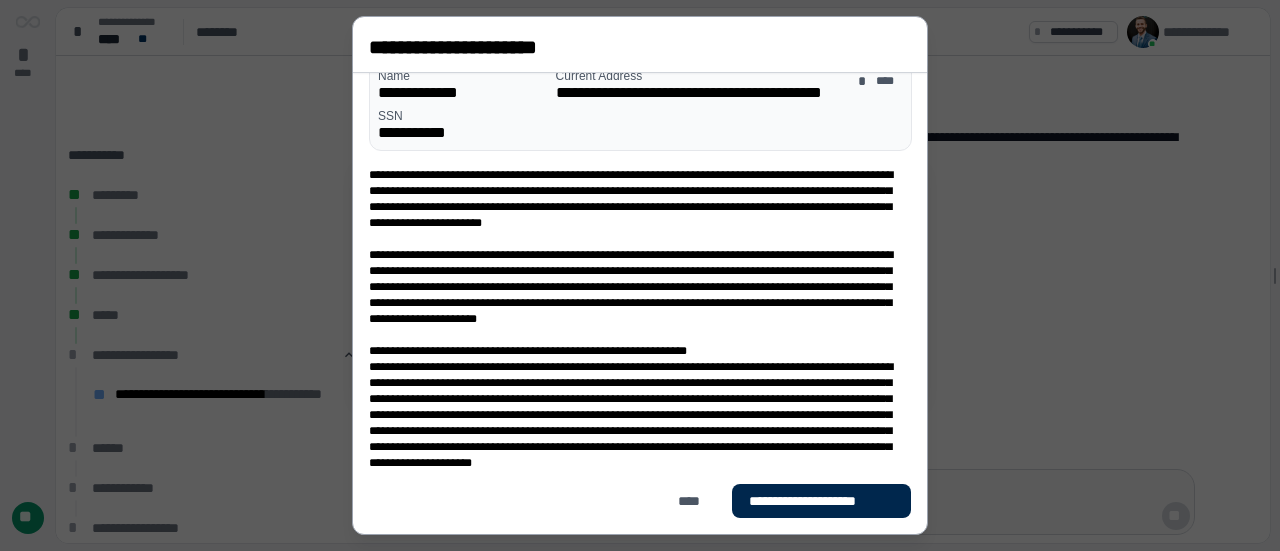 click on "**********" at bounding box center (821, 501) 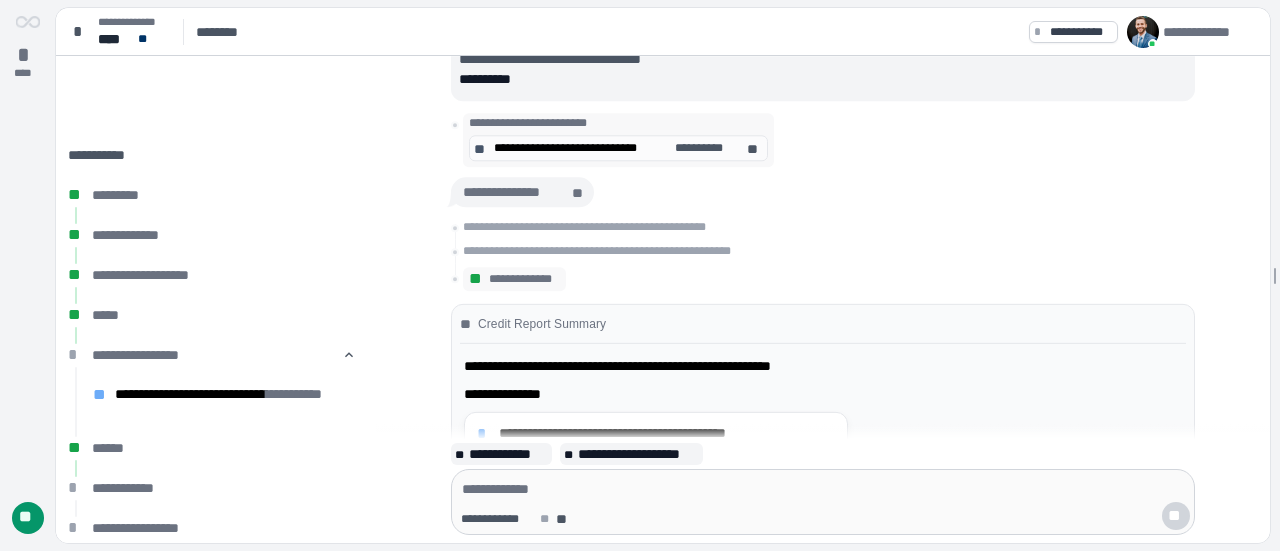 scroll, scrollTop: 0, scrollLeft: 0, axis: both 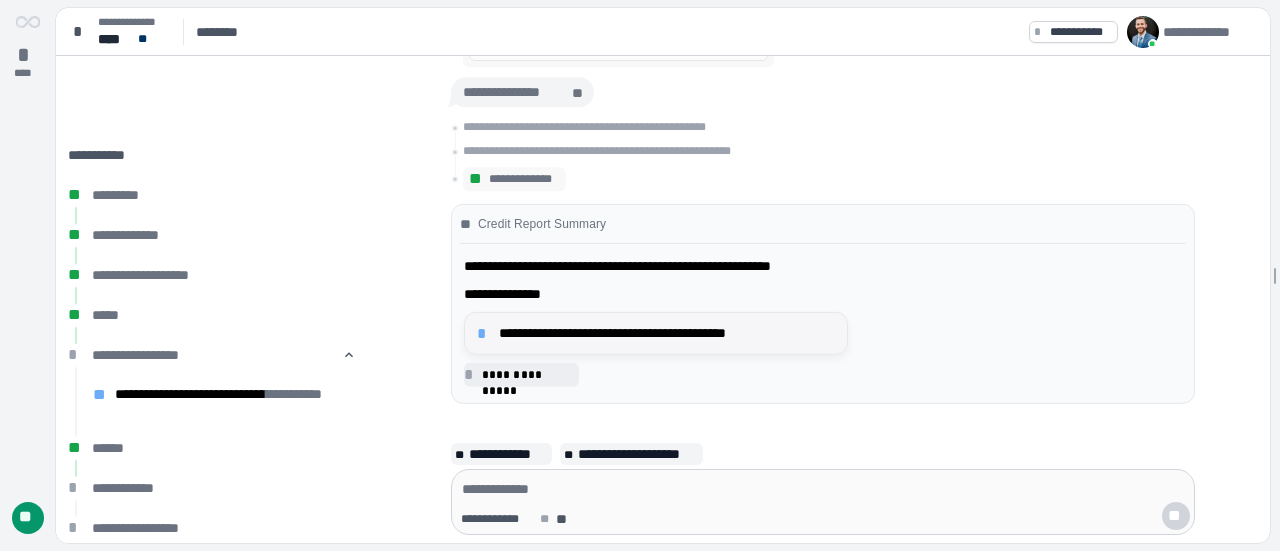 click on "**********" at bounding box center (667, 333) 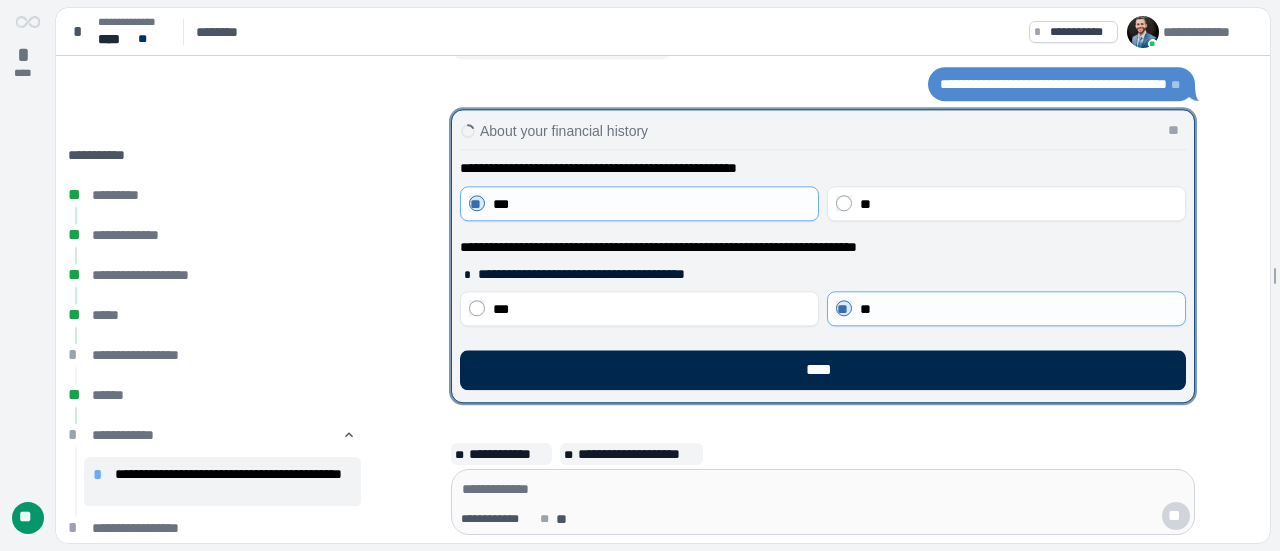 click on "****" at bounding box center [823, 370] 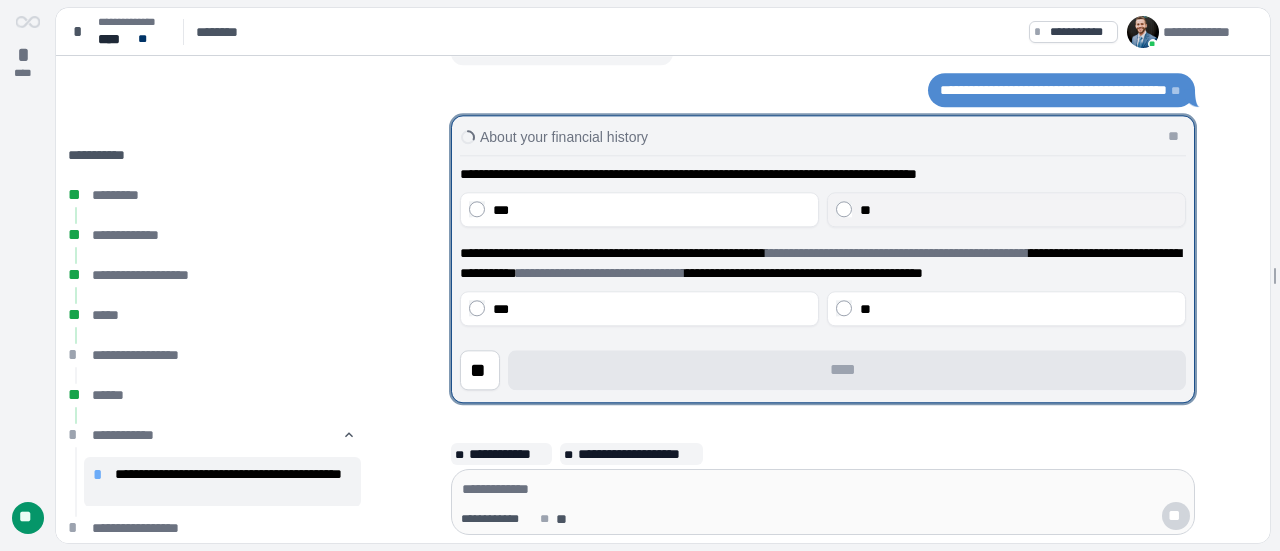 click on "**" at bounding box center [865, 210] 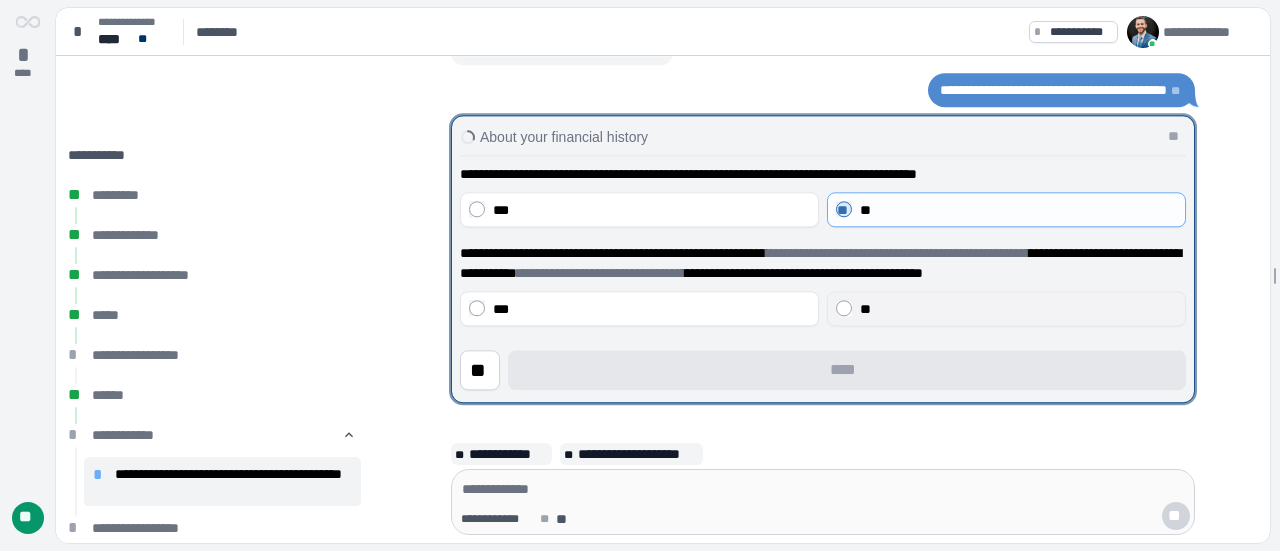 click on "**" at bounding box center (1006, 308) 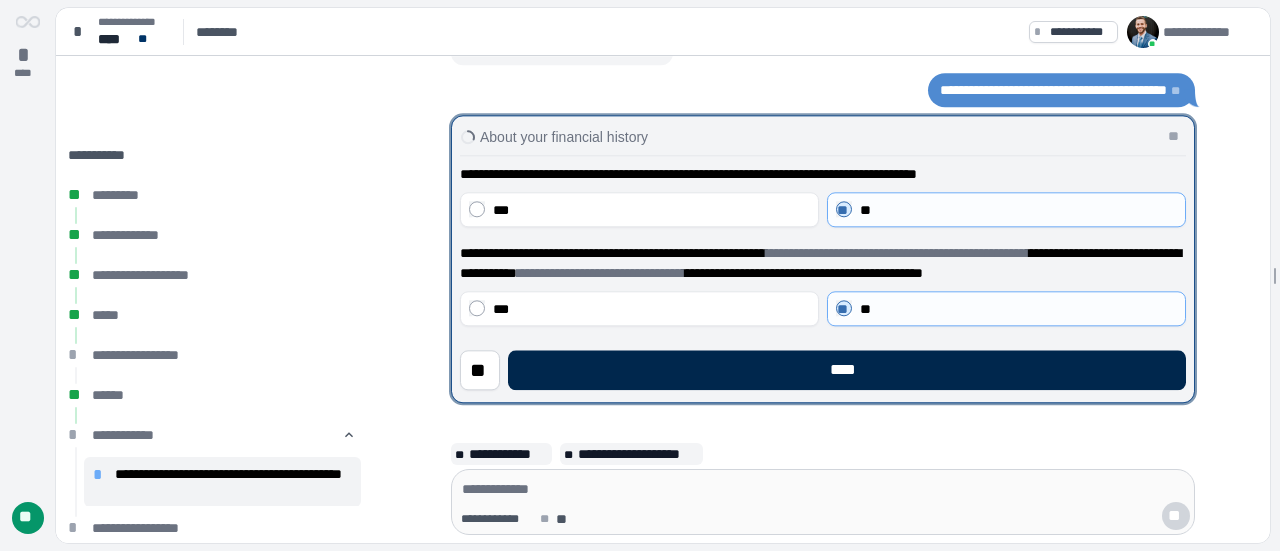 click on "****" at bounding box center (847, 370) 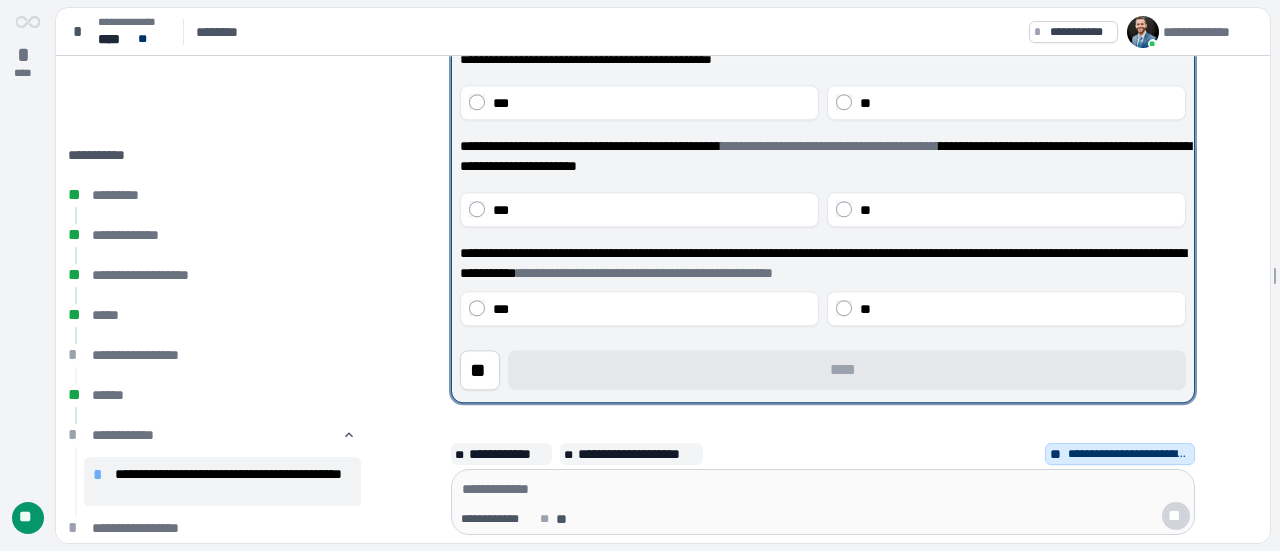 drag, startPoint x: 870, startPoint y: 217, endPoint x: 872, endPoint y: 157, distance: 60.033325 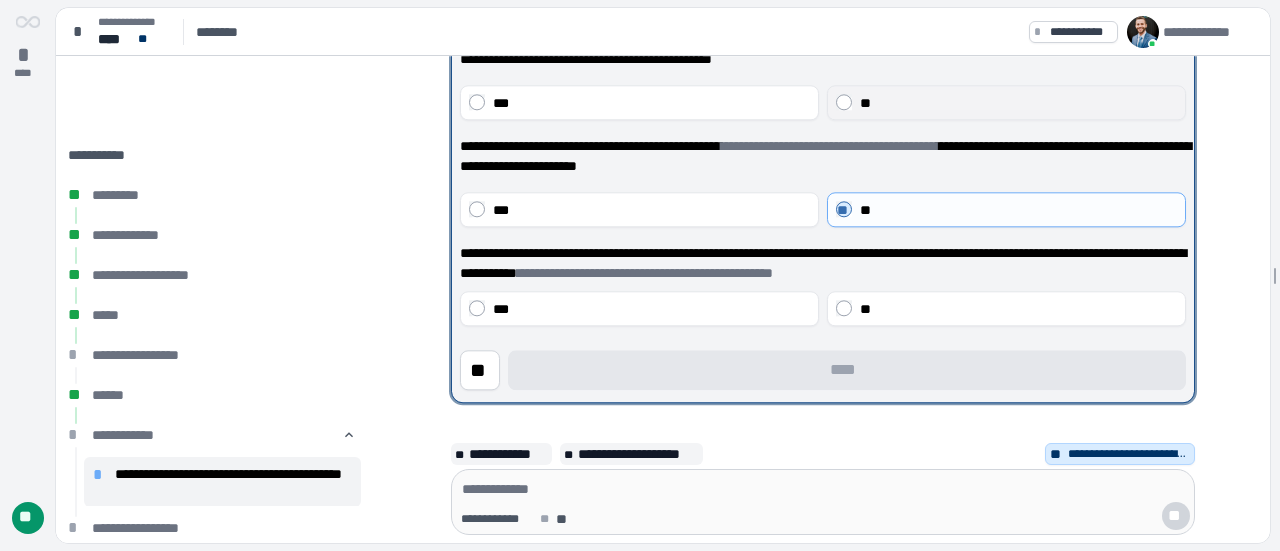click on "**" at bounding box center [1006, 102] 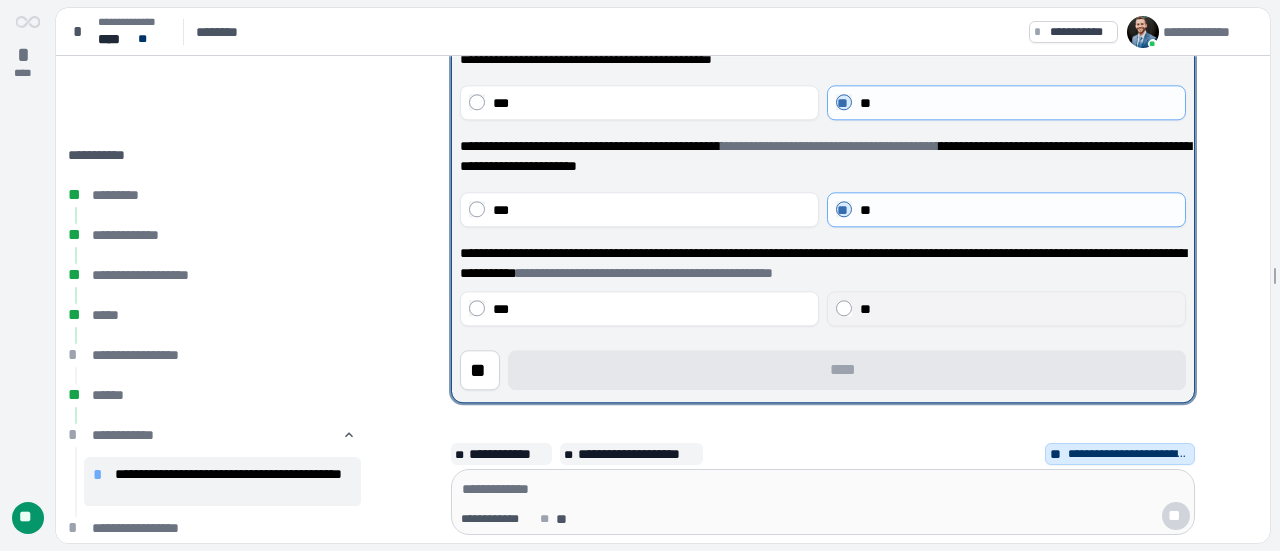 click on "**" at bounding box center [865, 309] 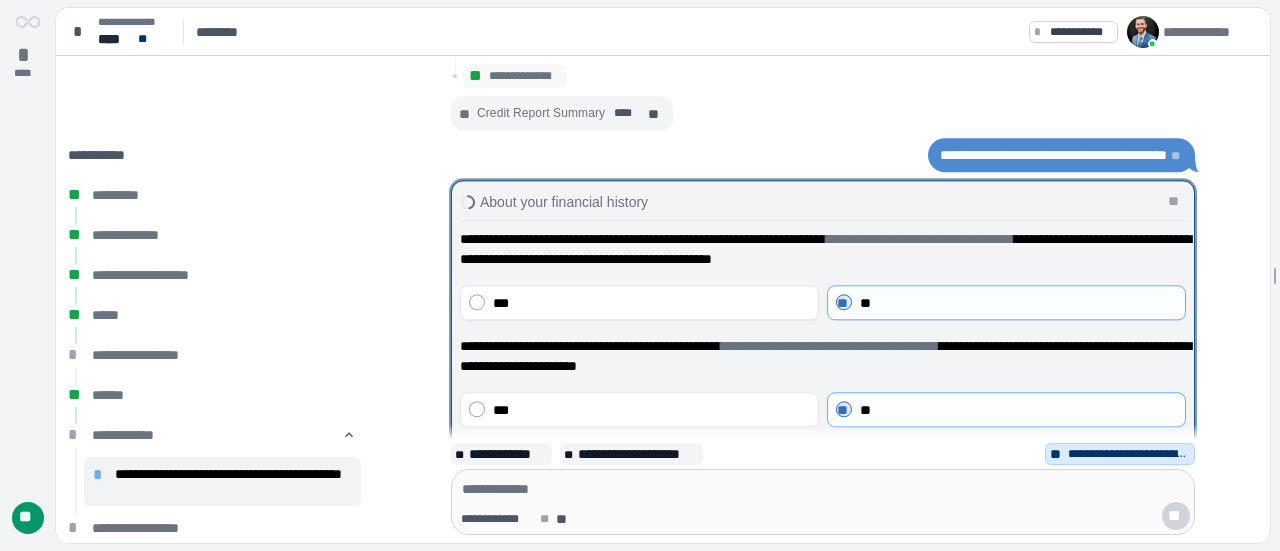 scroll, scrollTop: 0, scrollLeft: 0, axis: both 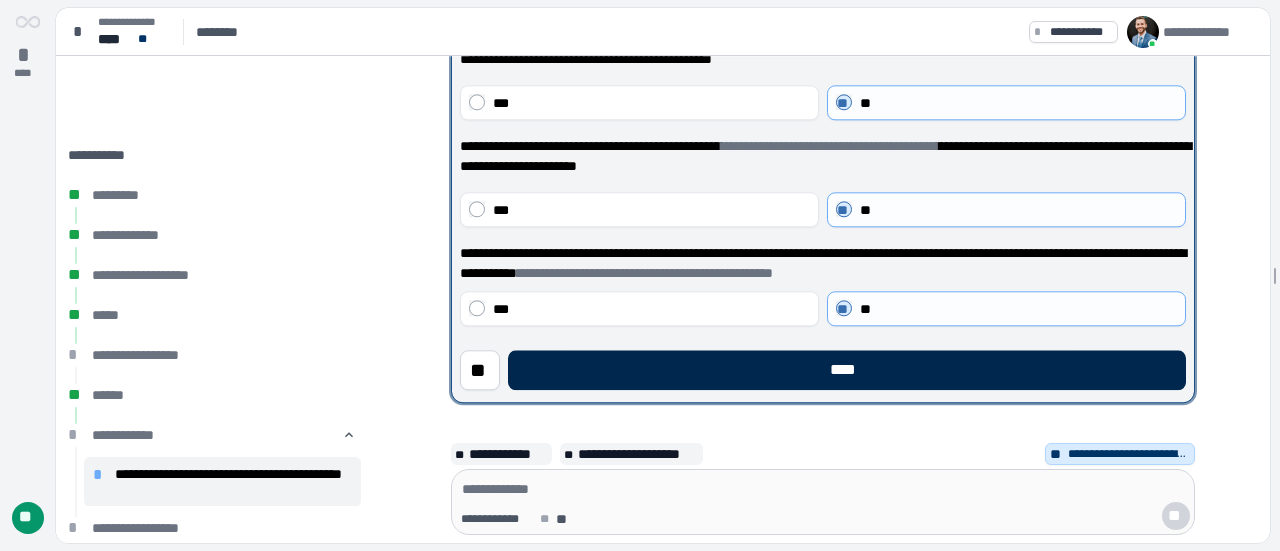 click on "****" at bounding box center [847, 370] 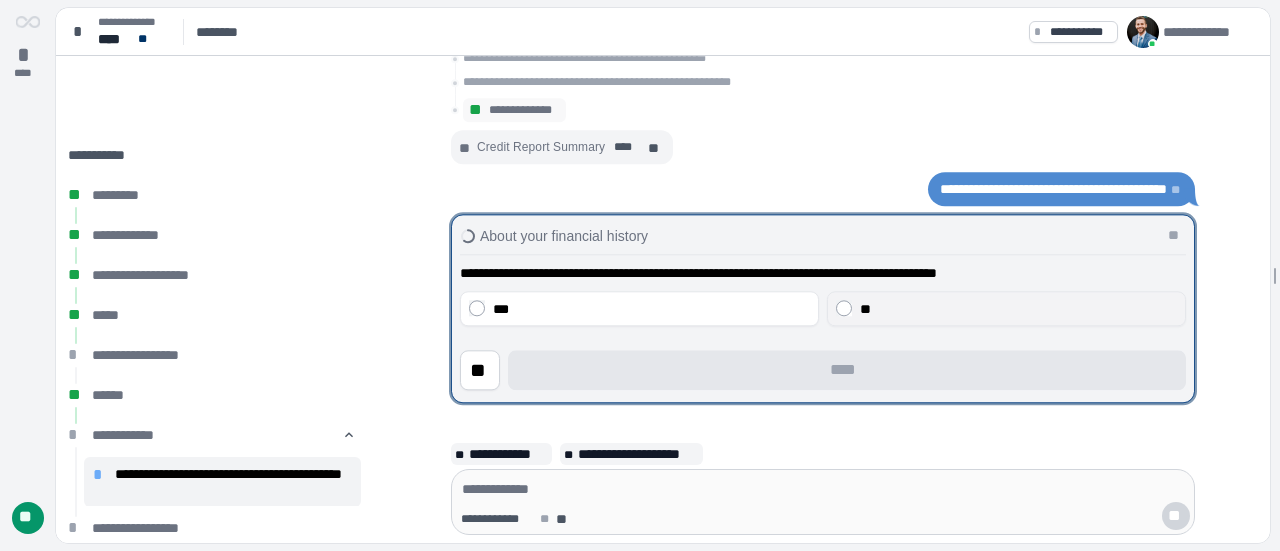 click on "**" at bounding box center [865, 309] 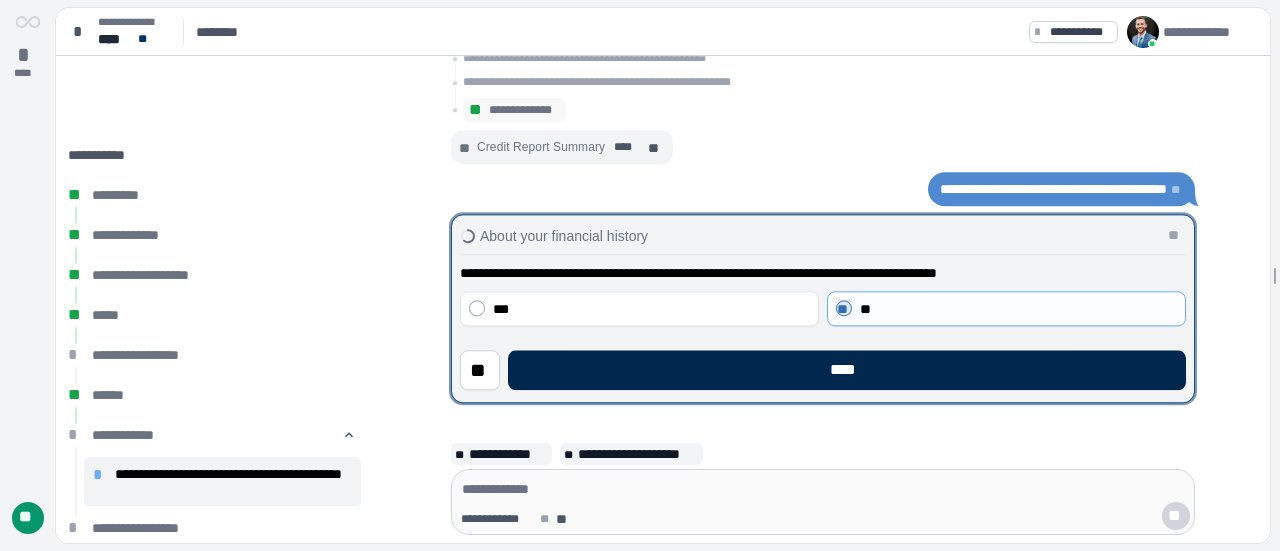 click on "****" at bounding box center [847, 370] 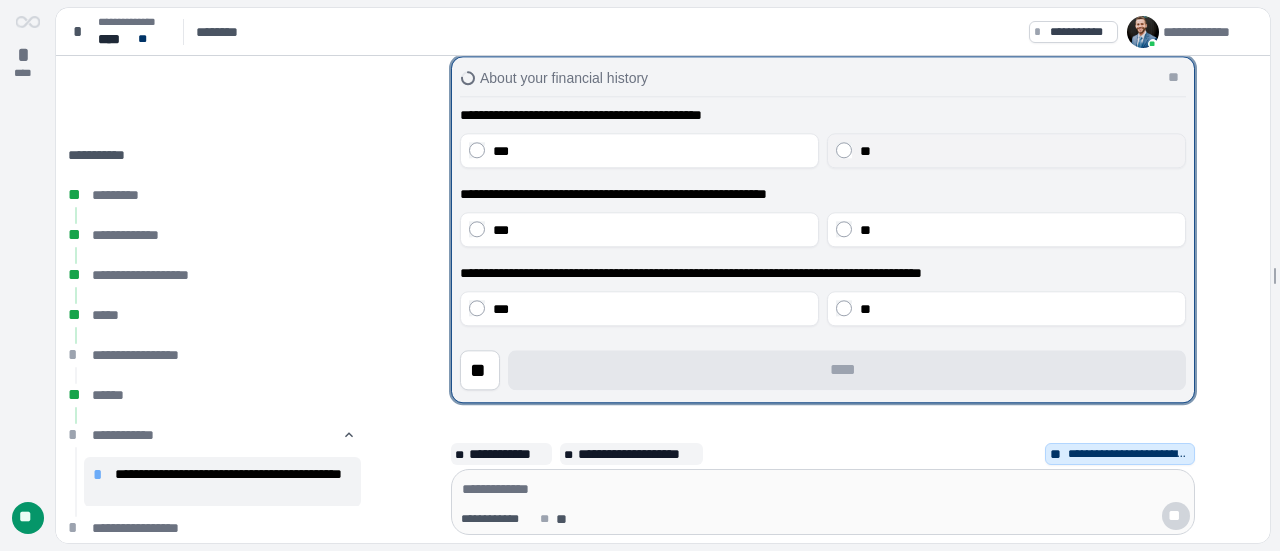 click on "**" at bounding box center (865, 151) 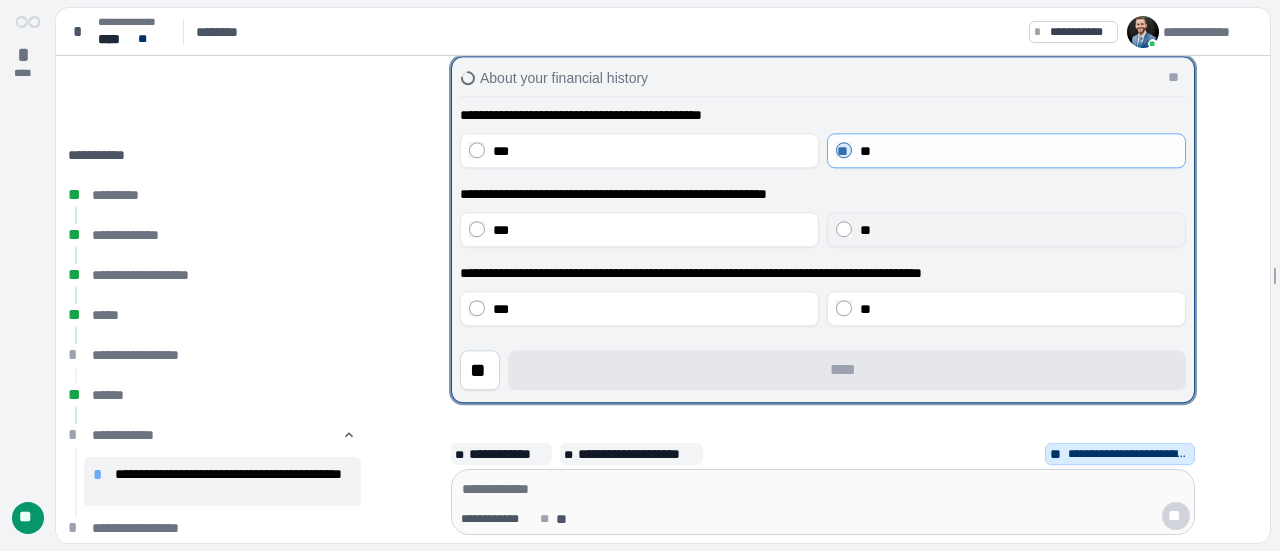 click on "**" at bounding box center [865, 230] 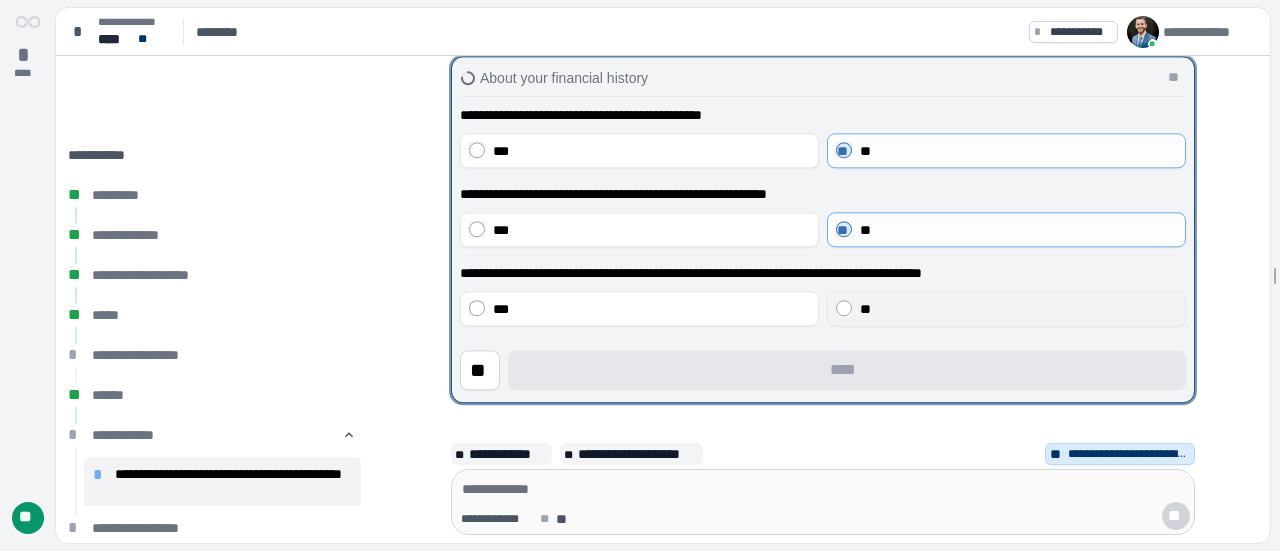 drag, startPoint x: 855, startPoint y: 305, endPoint x: 848, endPoint y: 315, distance: 12.206555 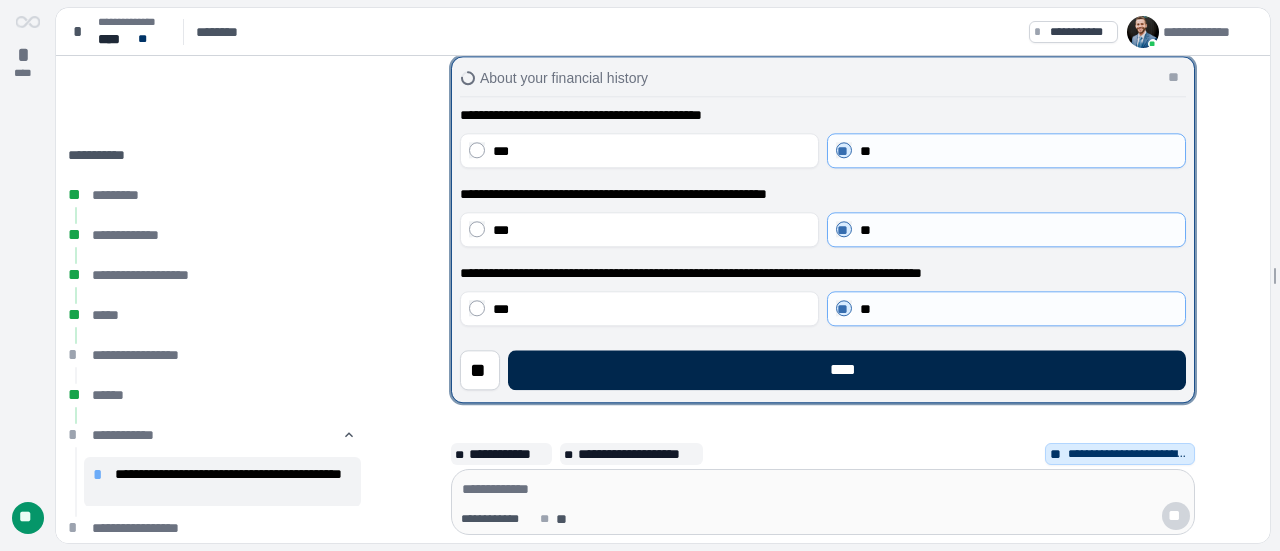 click on "****" at bounding box center [847, 370] 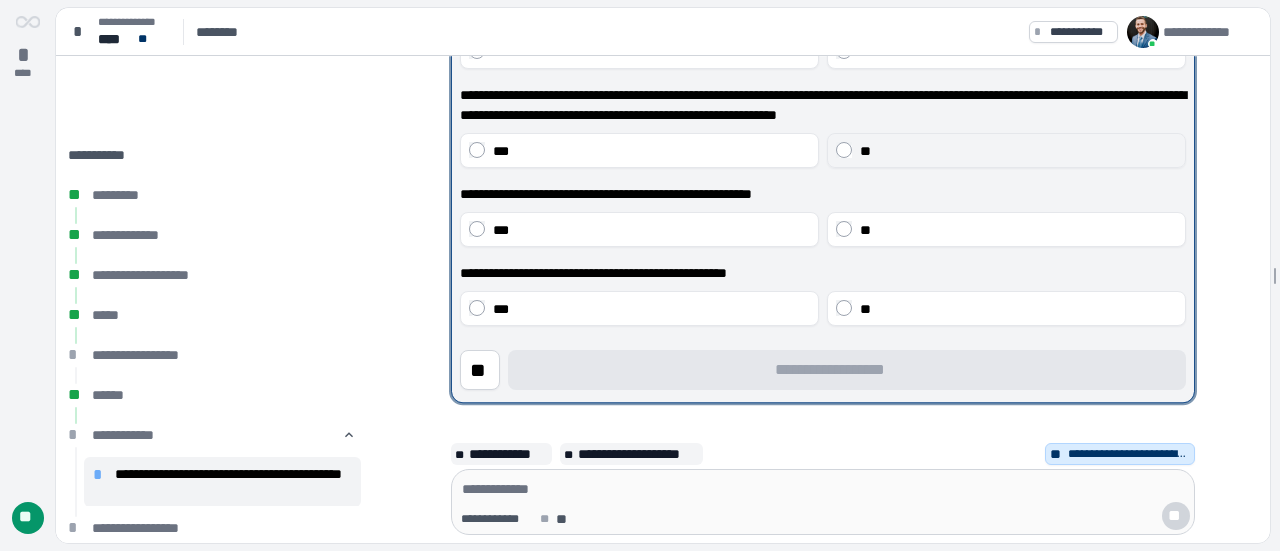 click on "**" at bounding box center (865, 151) 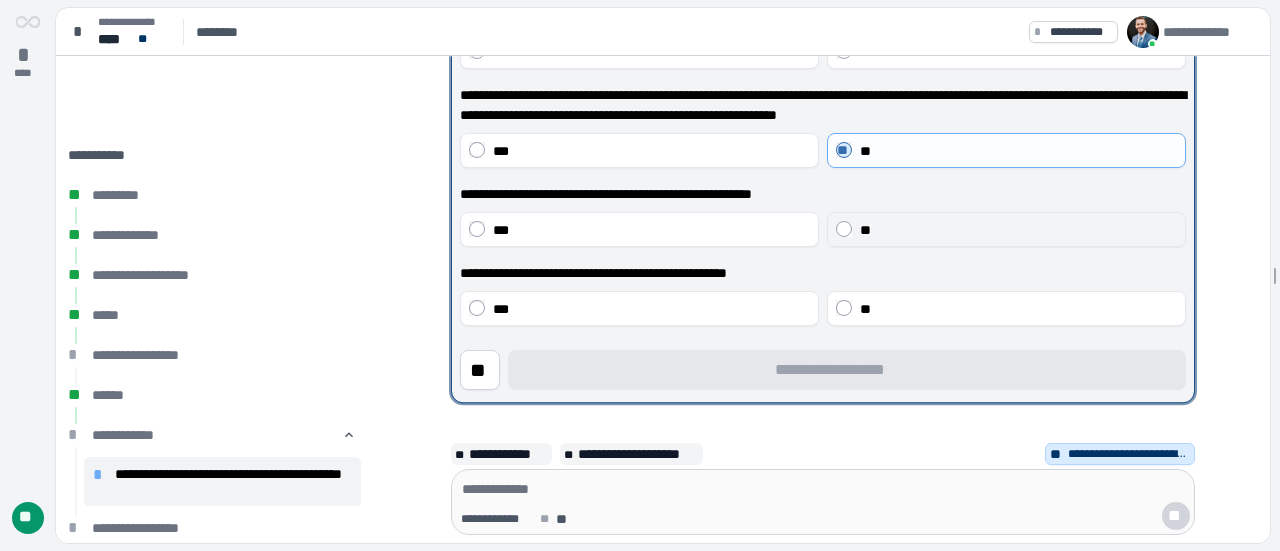 click on "**" at bounding box center [865, 230] 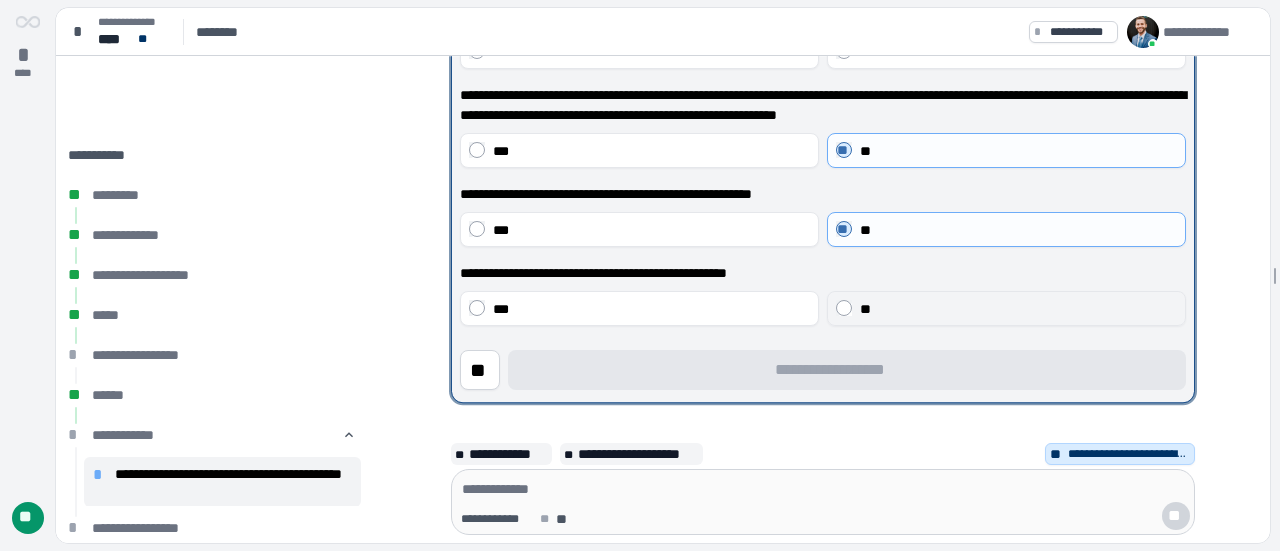 click on "**" at bounding box center (1006, 308) 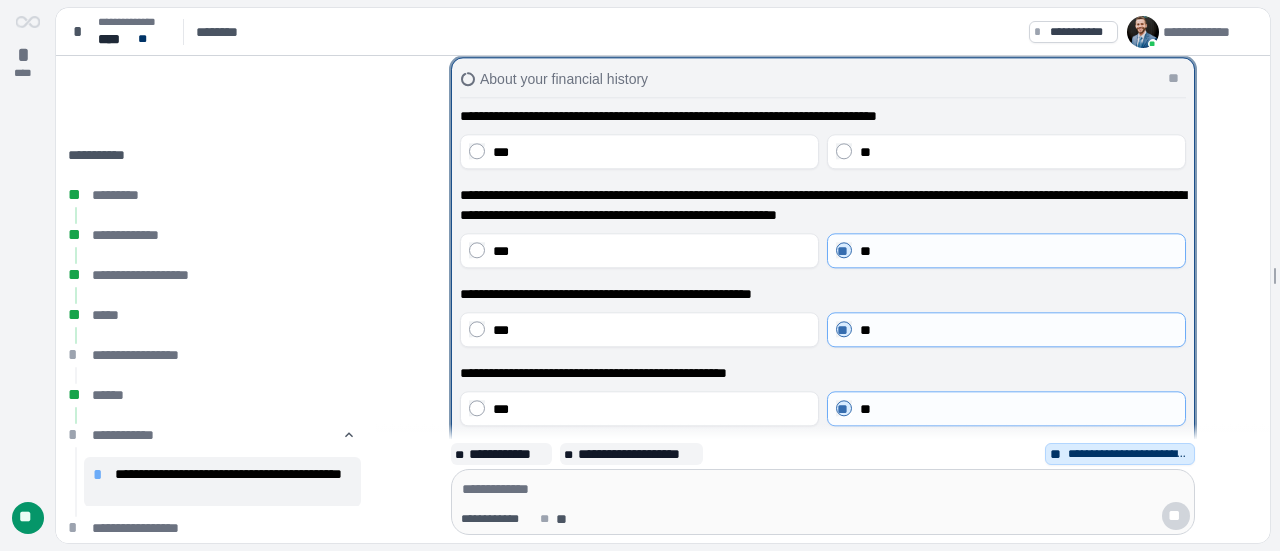 scroll, scrollTop: 200, scrollLeft: 0, axis: vertical 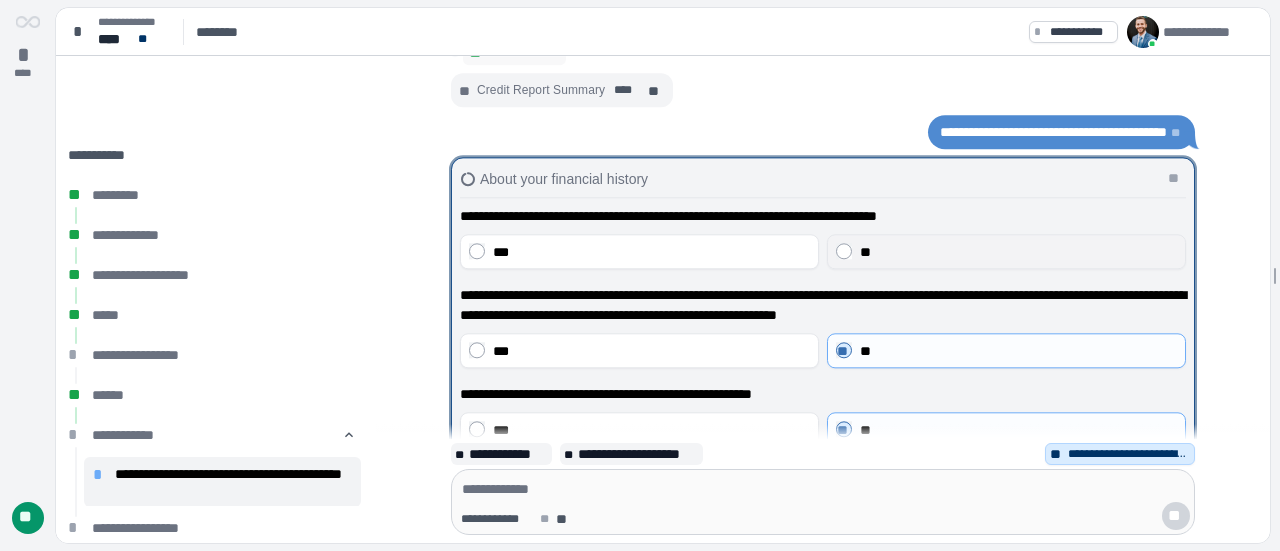 click on "**" at bounding box center (865, 252) 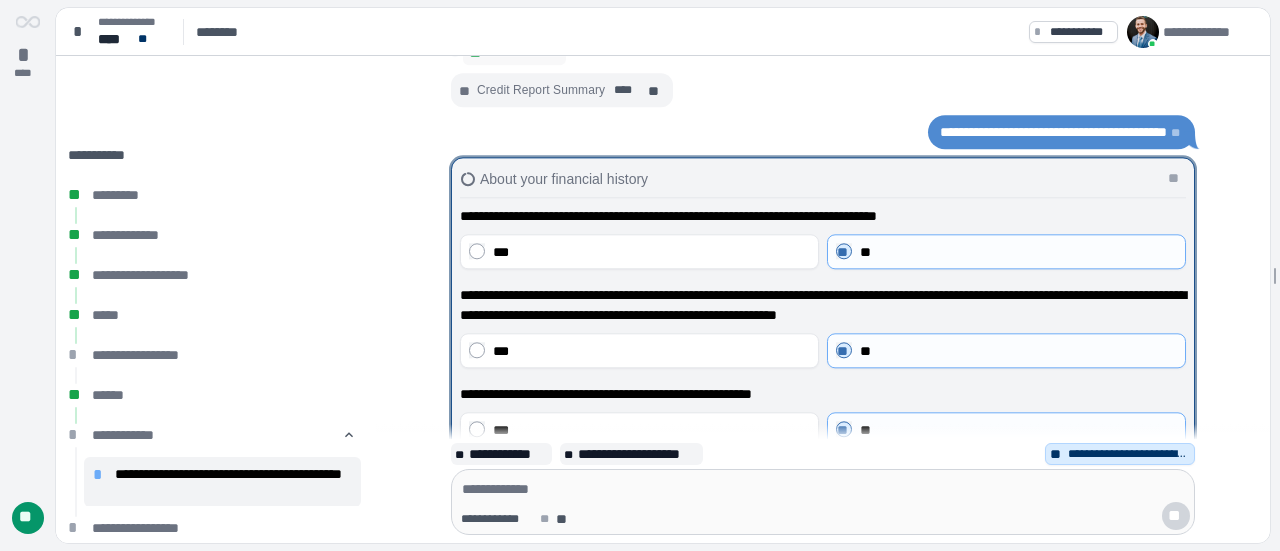 scroll, scrollTop: 0, scrollLeft: 0, axis: both 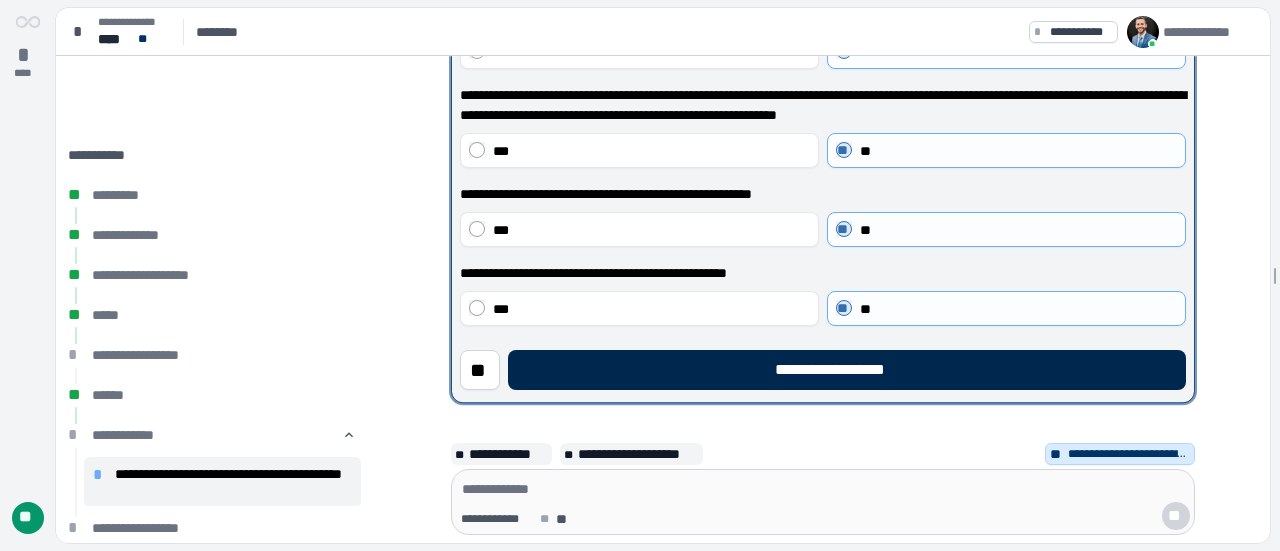 click on "**********" at bounding box center [847, 370] 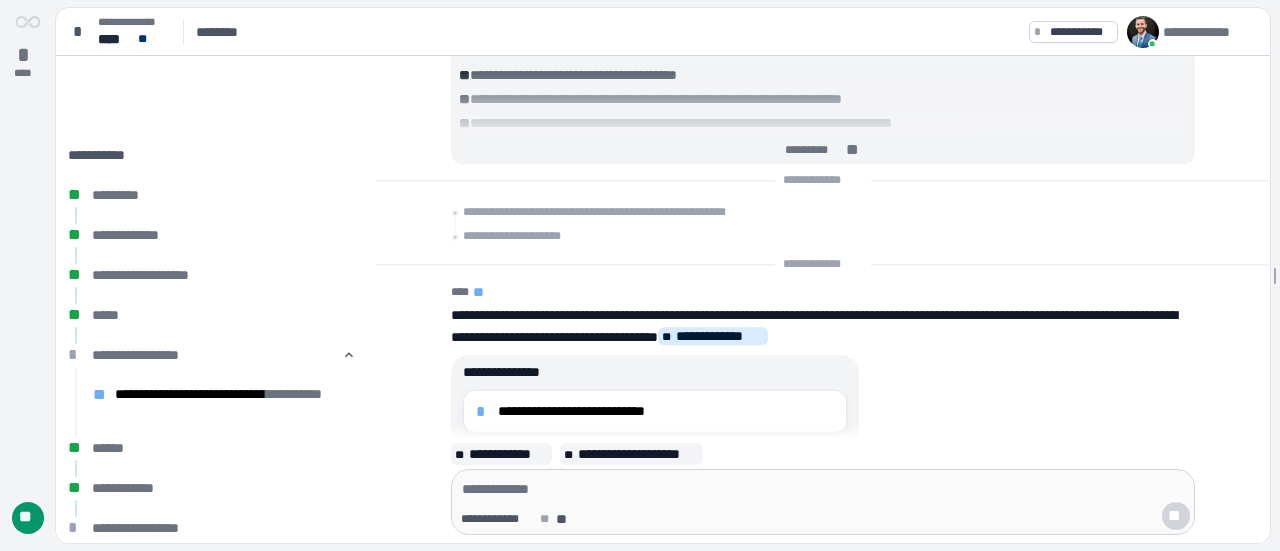 scroll, scrollTop: 0, scrollLeft: 0, axis: both 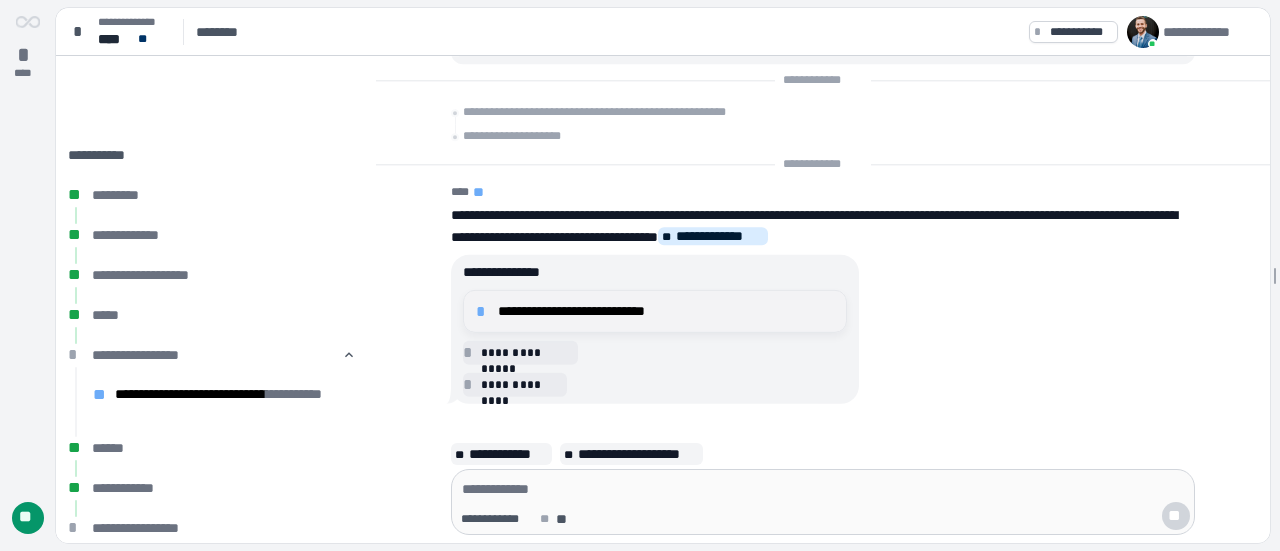 click on "**********" at bounding box center (666, 311) 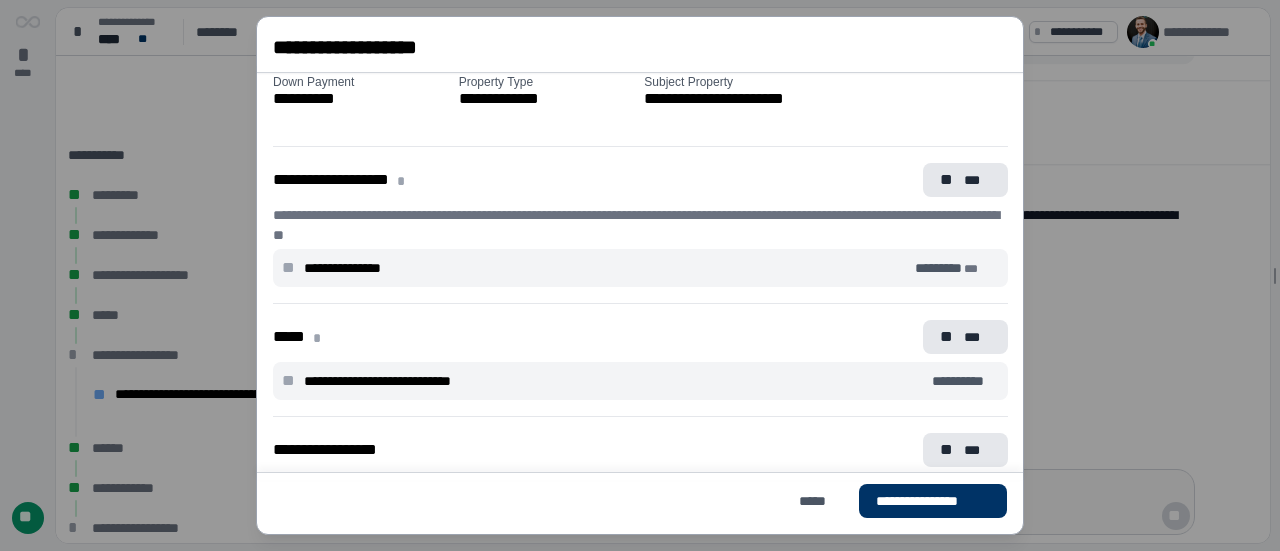 scroll, scrollTop: 100, scrollLeft: 0, axis: vertical 